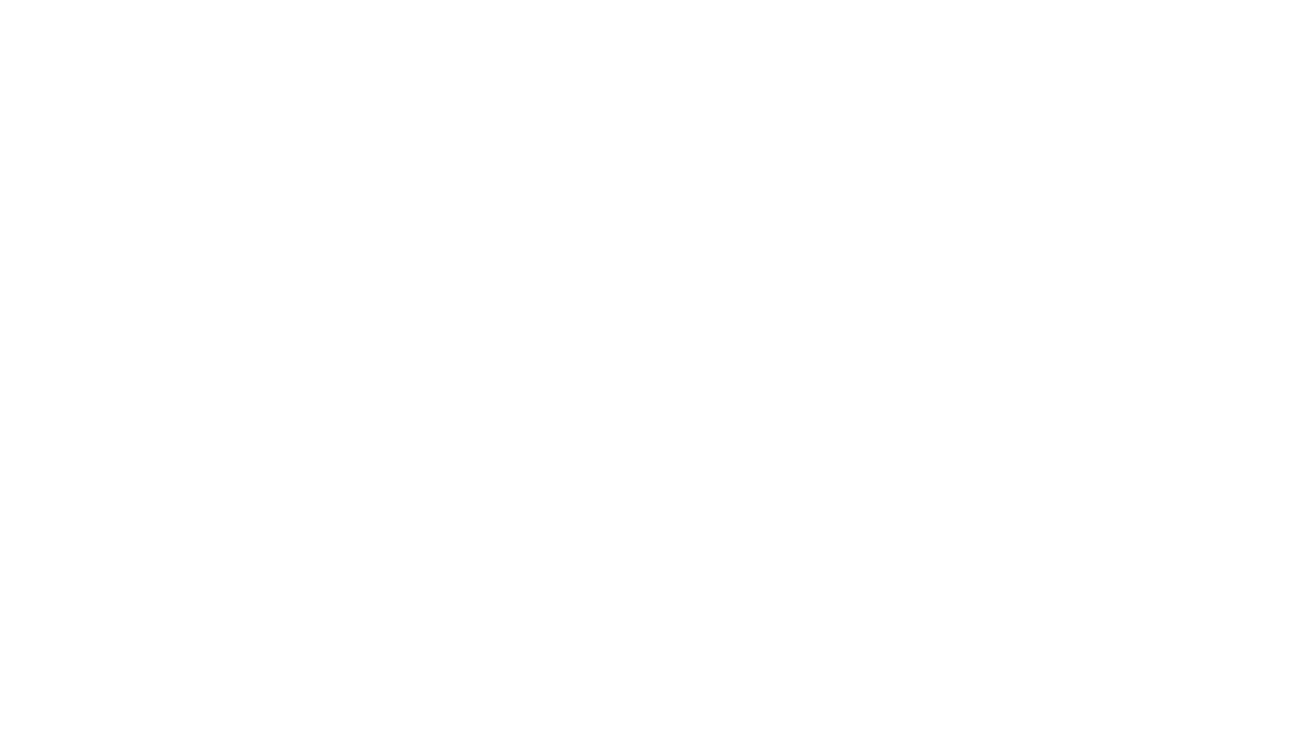 scroll, scrollTop: 0, scrollLeft: 0, axis: both 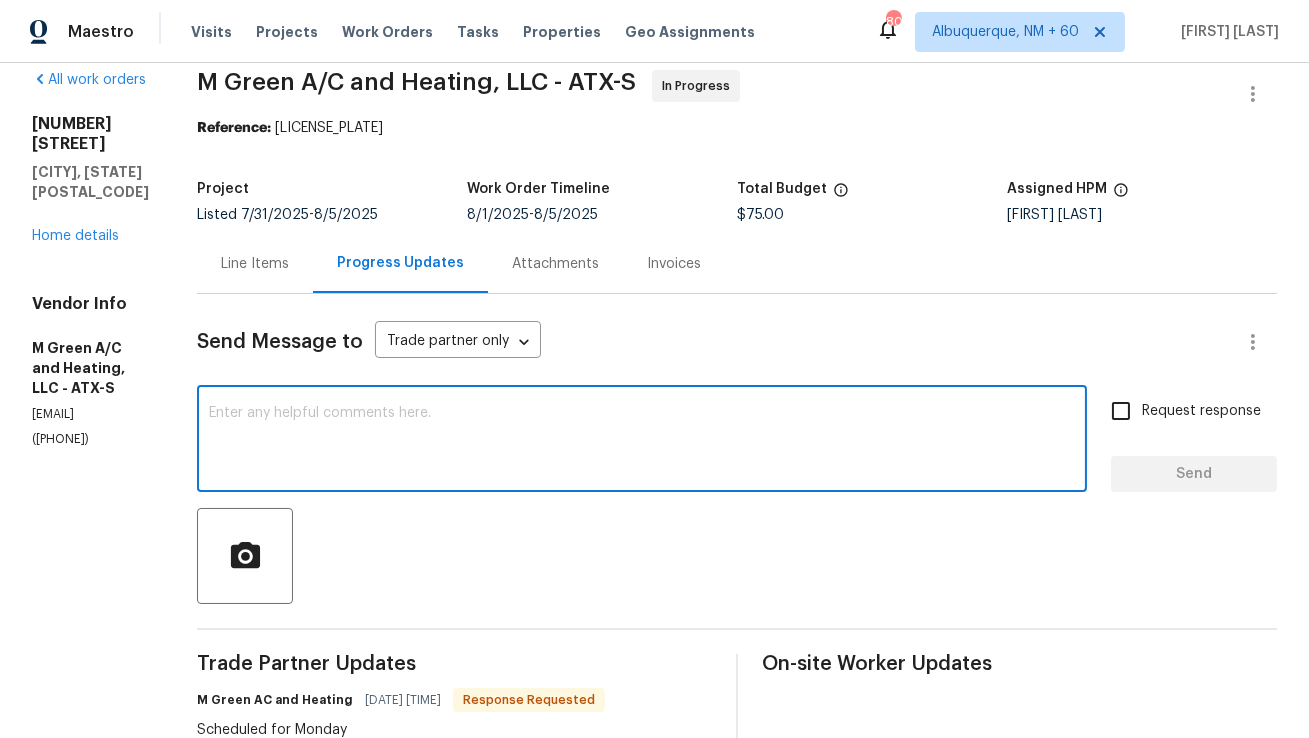 click at bounding box center [642, 441] 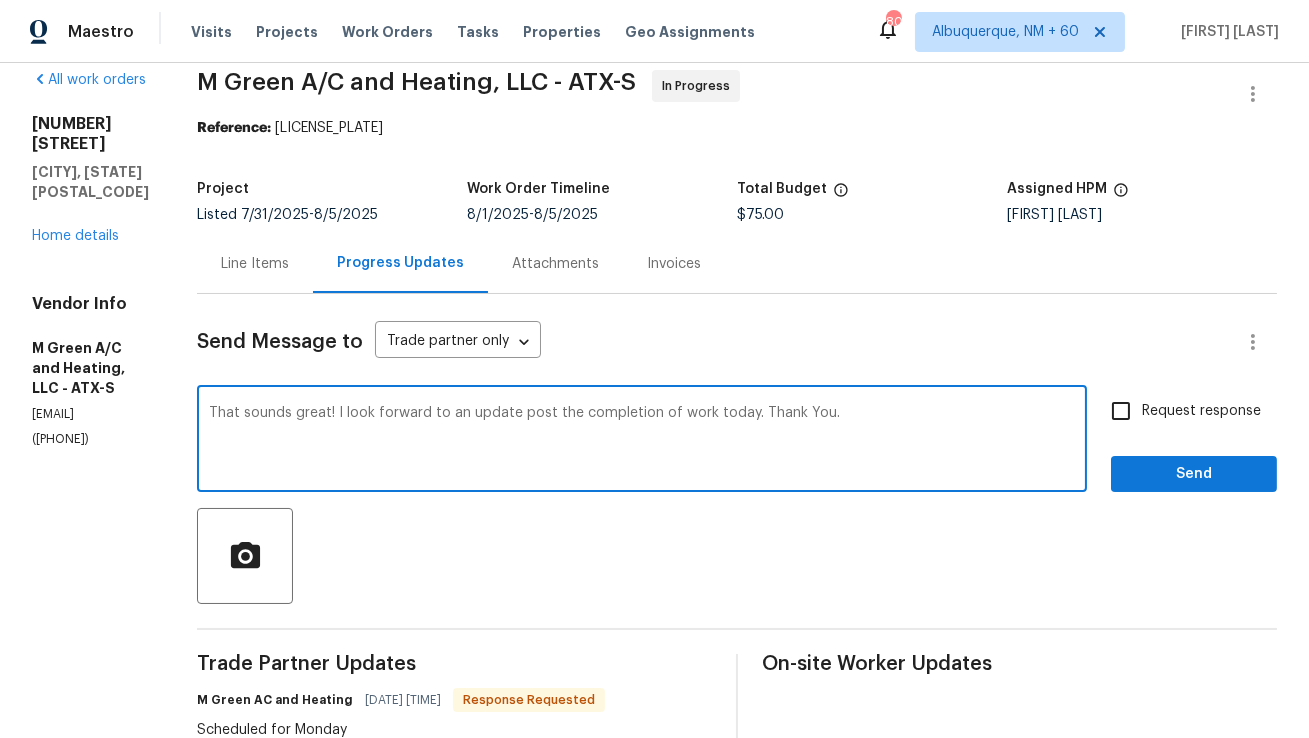 type on "That sounds great! I look forward to an update post the completion of work today. Thank You." 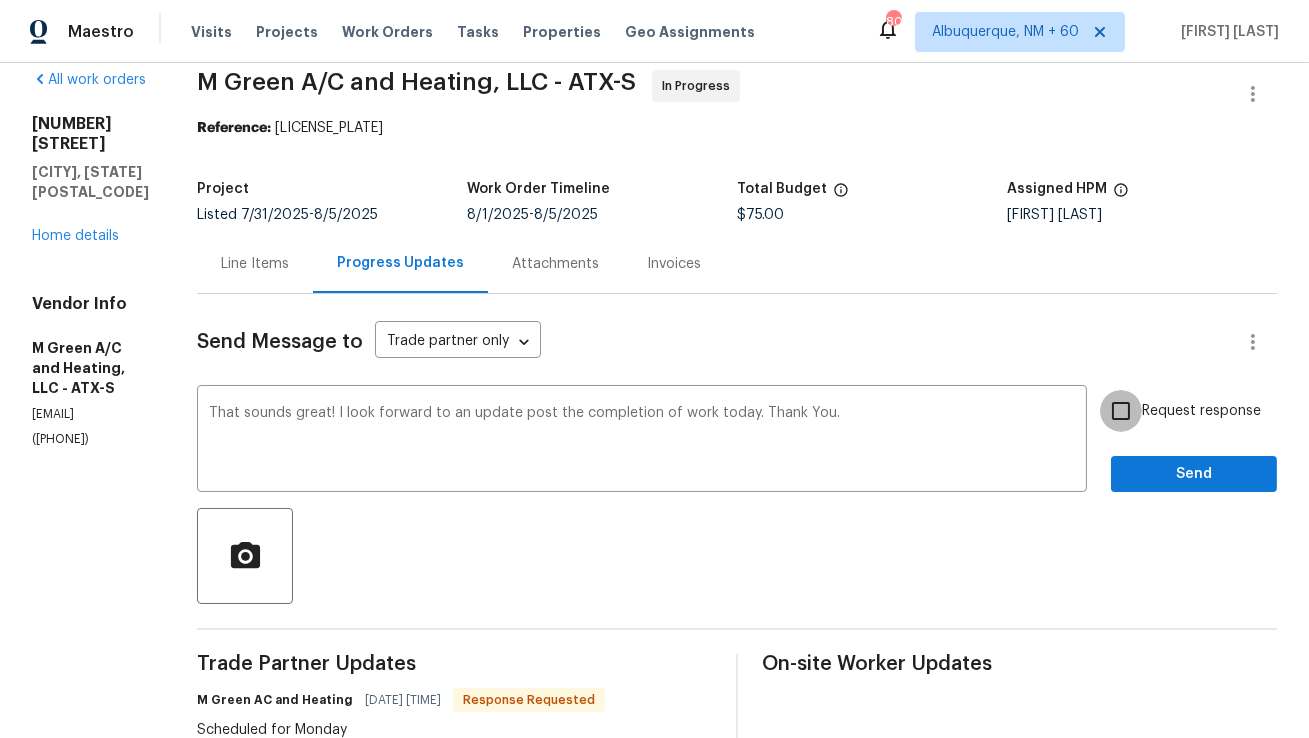 click on "Request response" at bounding box center (1121, 411) 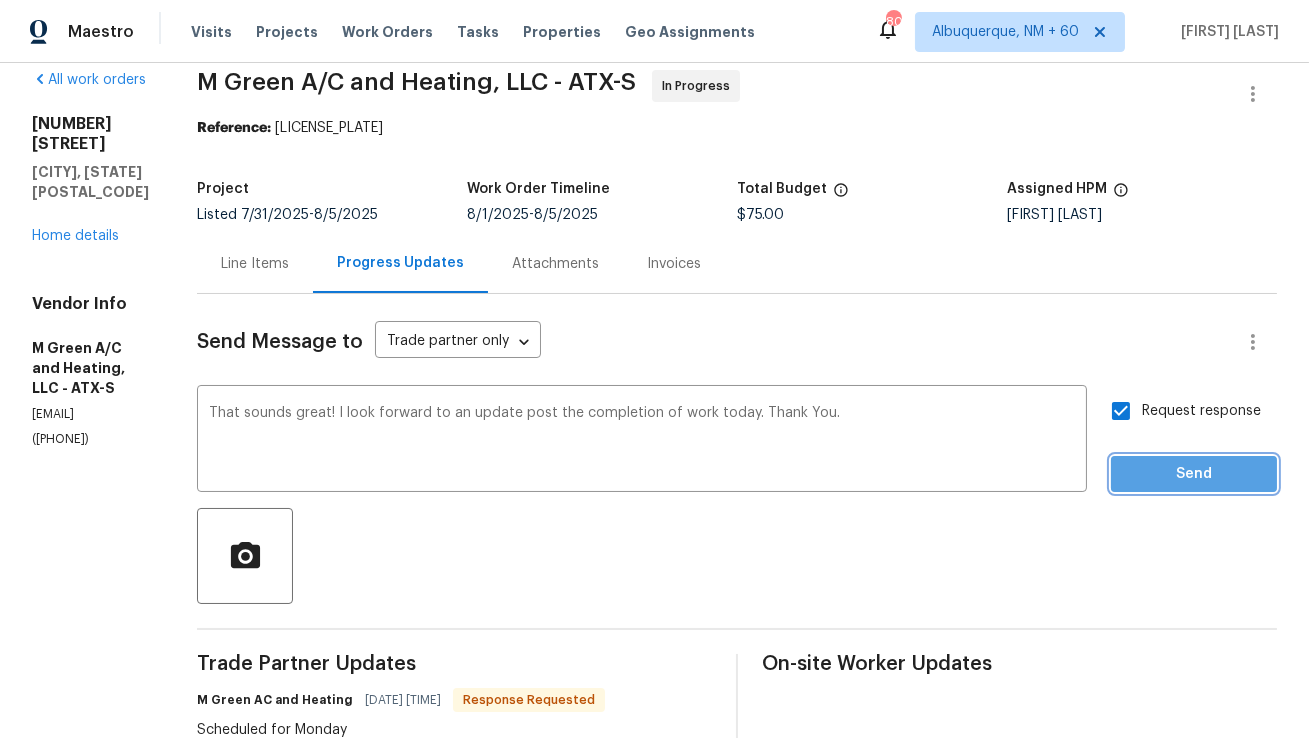click on "Send" at bounding box center (1194, 474) 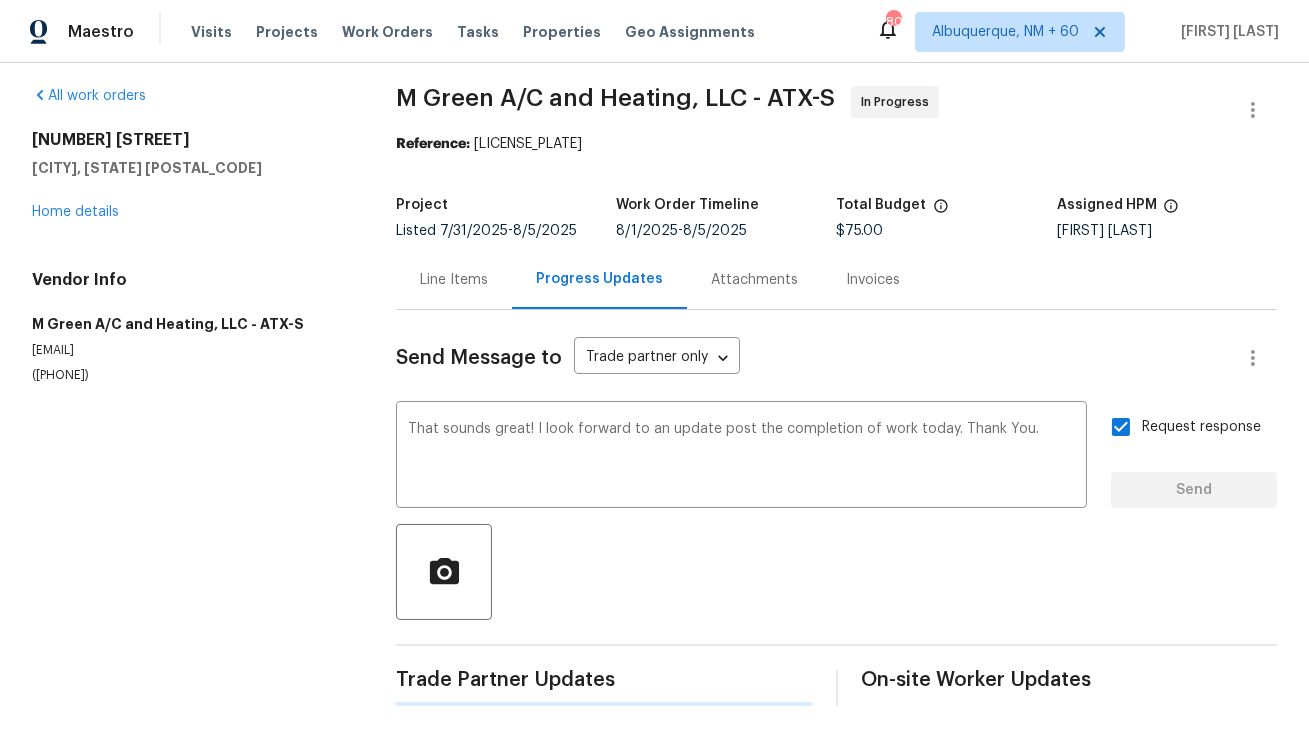 type 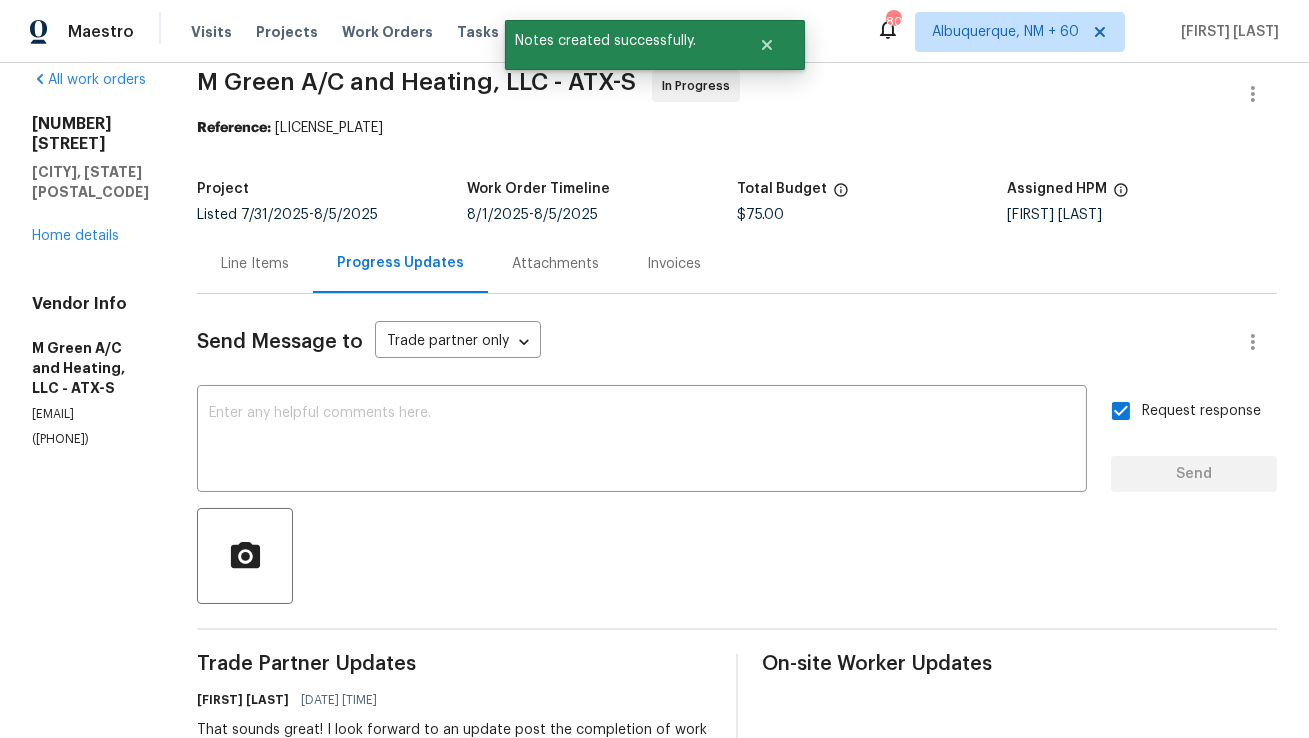 scroll, scrollTop: 65, scrollLeft: 0, axis: vertical 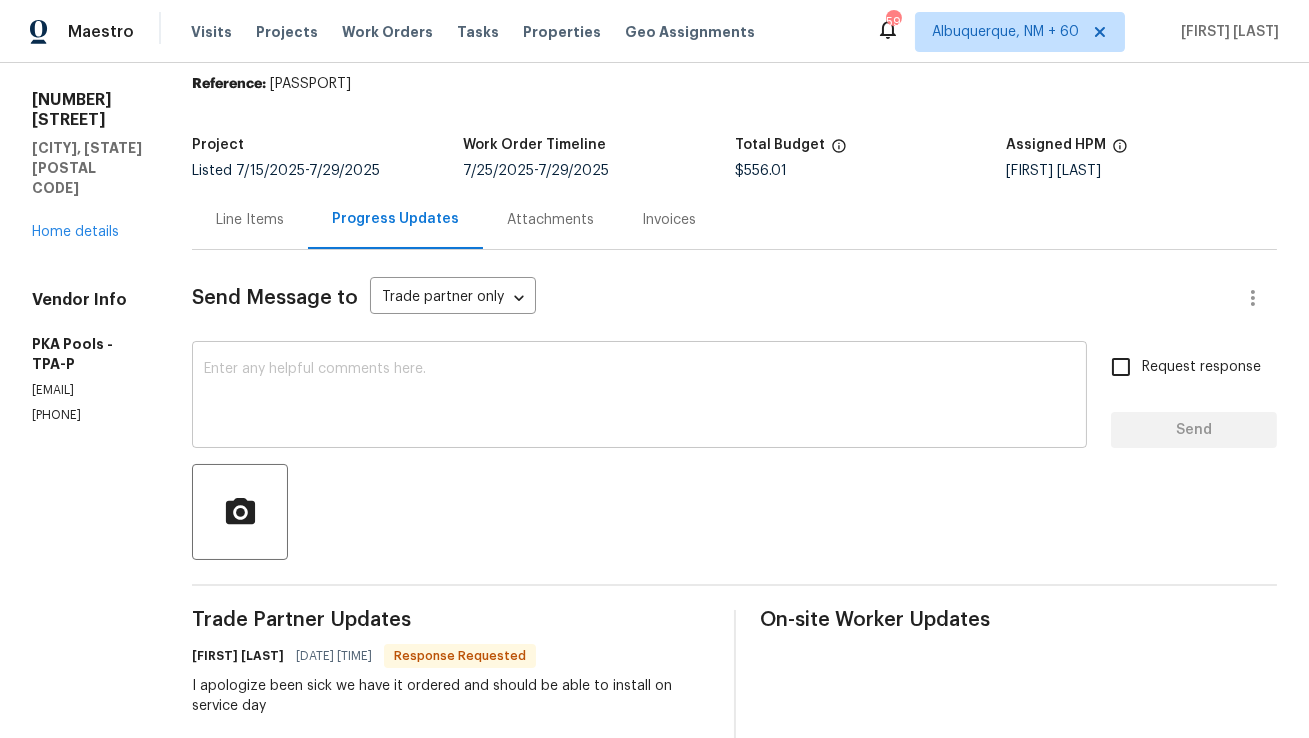 click at bounding box center [639, 397] 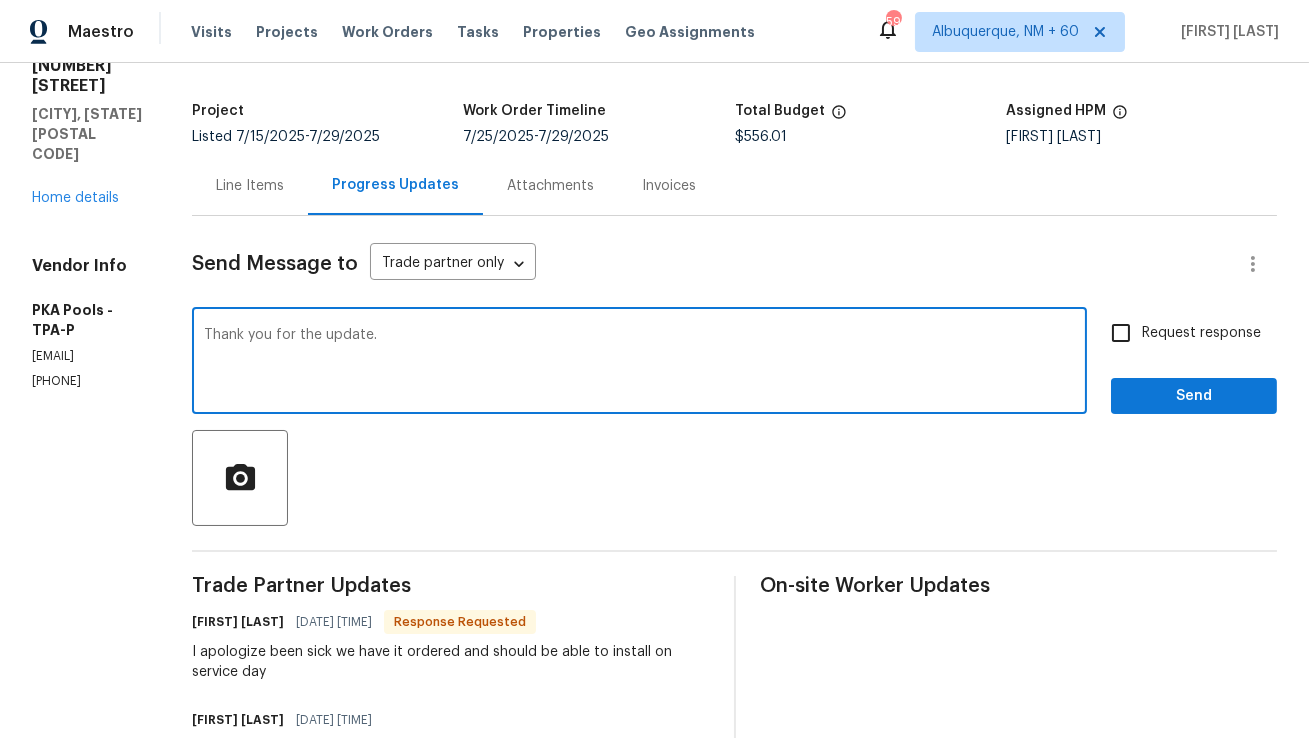 scroll, scrollTop: 108, scrollLeft: 0, axis: vertical 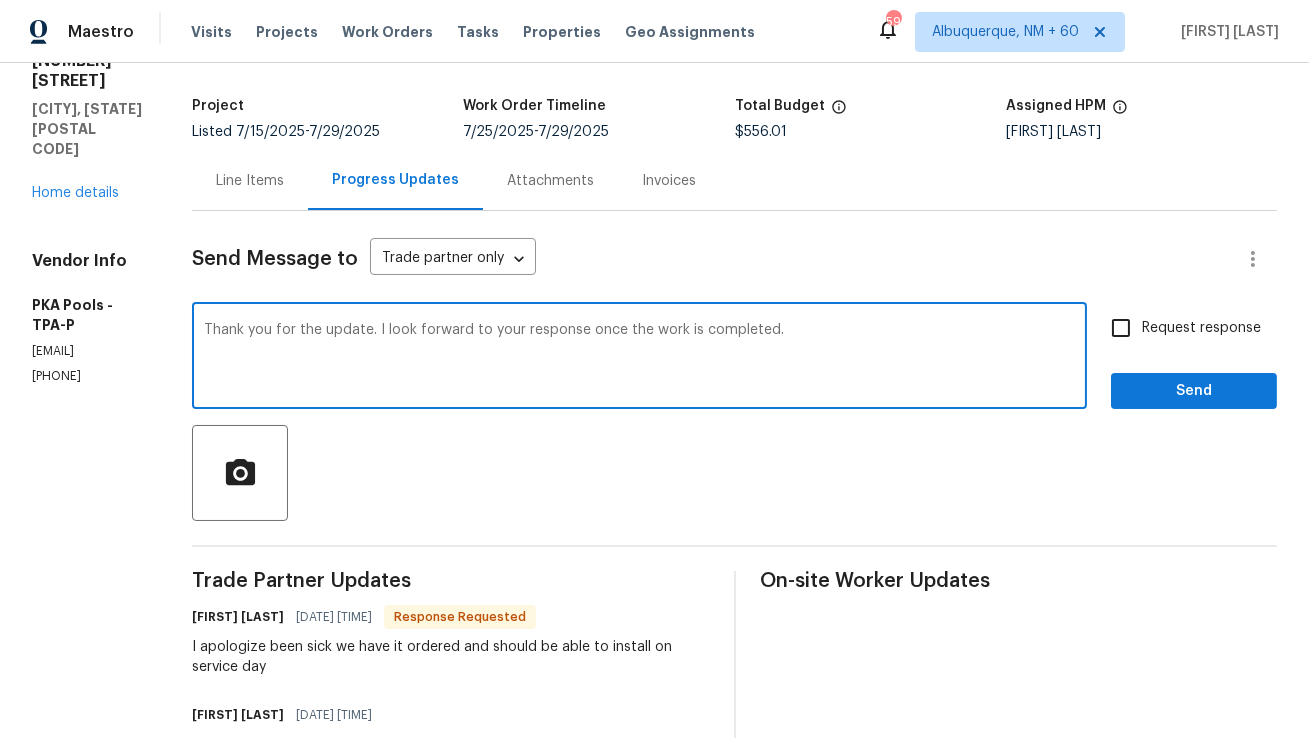 click on "Thank you for the update. I look forward to your response once the work is completed." at bounding box center [639, 358] 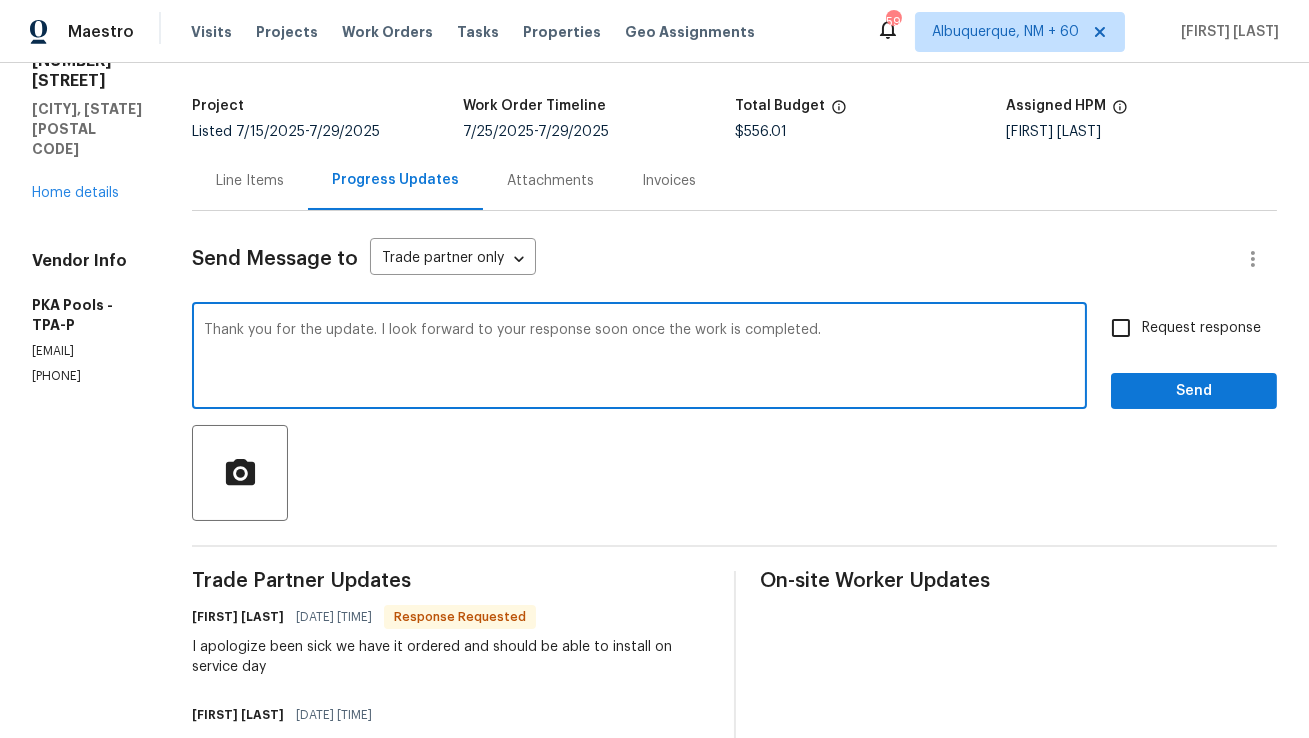 type on "Thank you for the update. I look forward to your response soon once the work is completed." 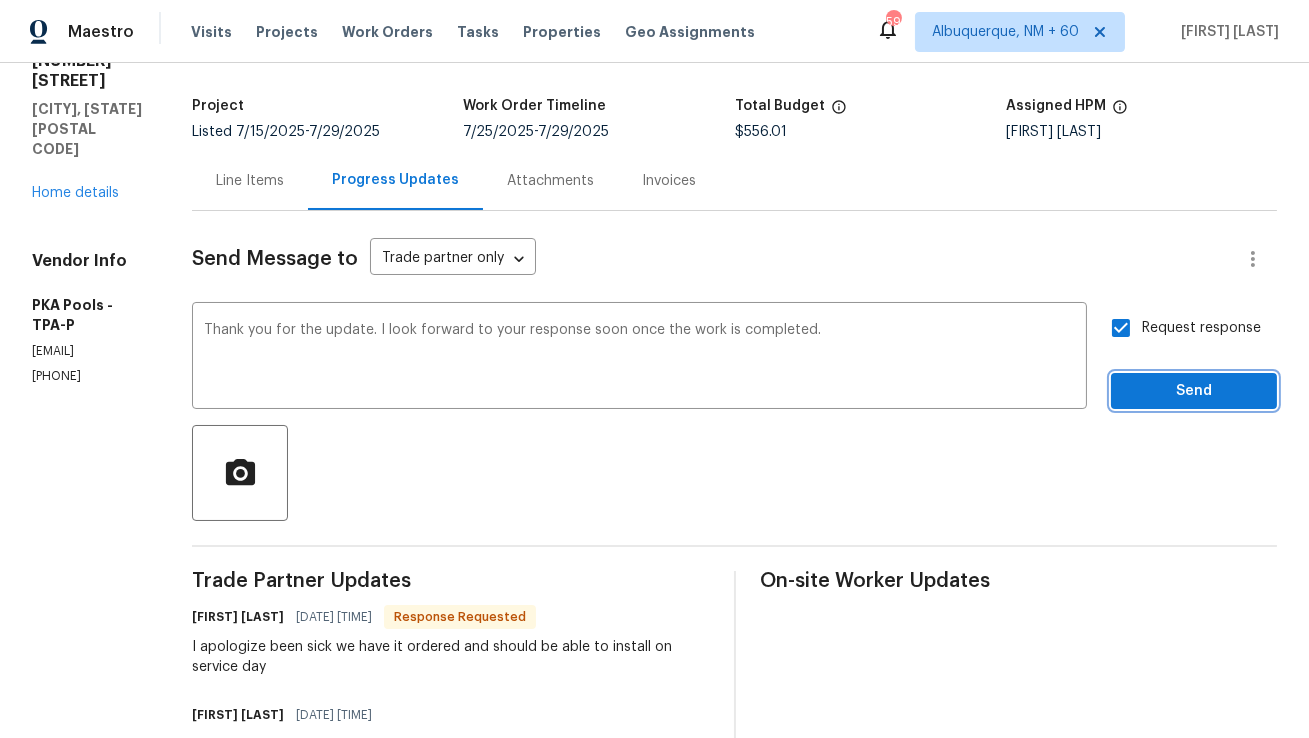click on "Send" at bounding box center [1194, 391] 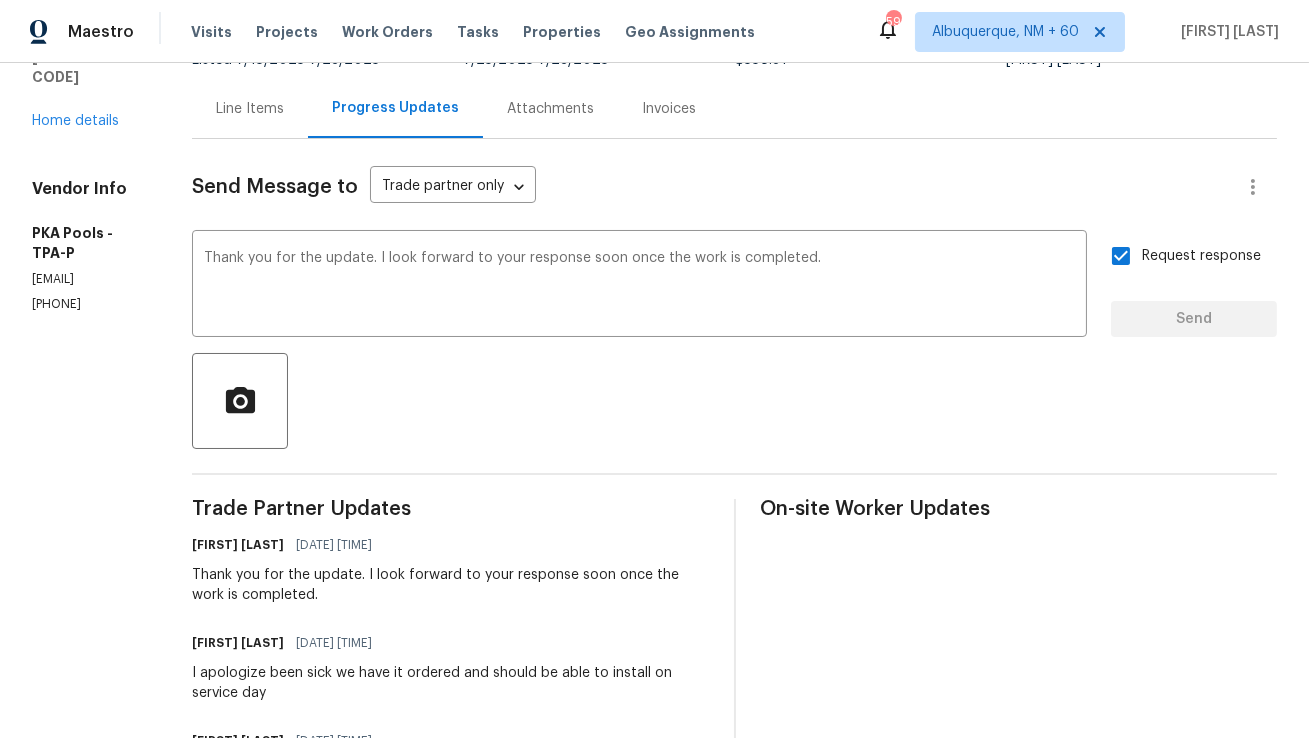 scroll, scrollTop: 186, scrollLeft: 0, axis: vertical 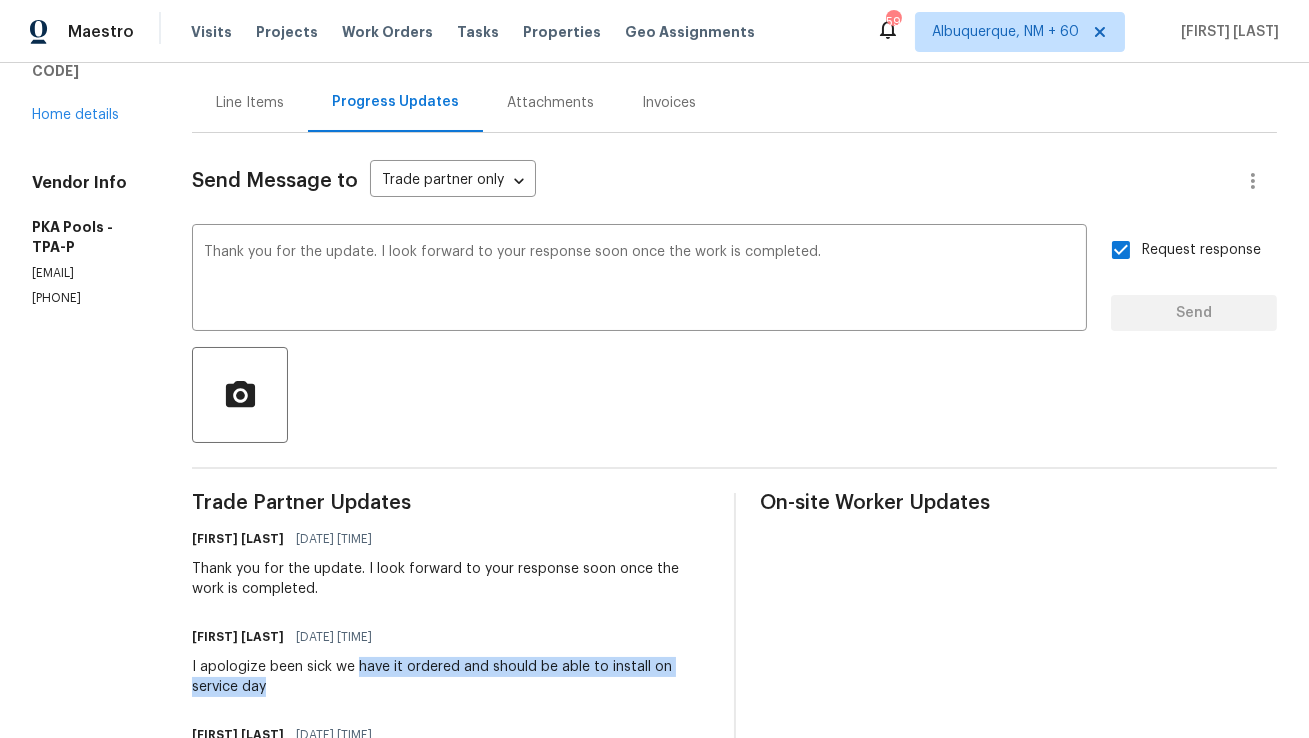 copy on "have it ordered and should be able to install on service day" 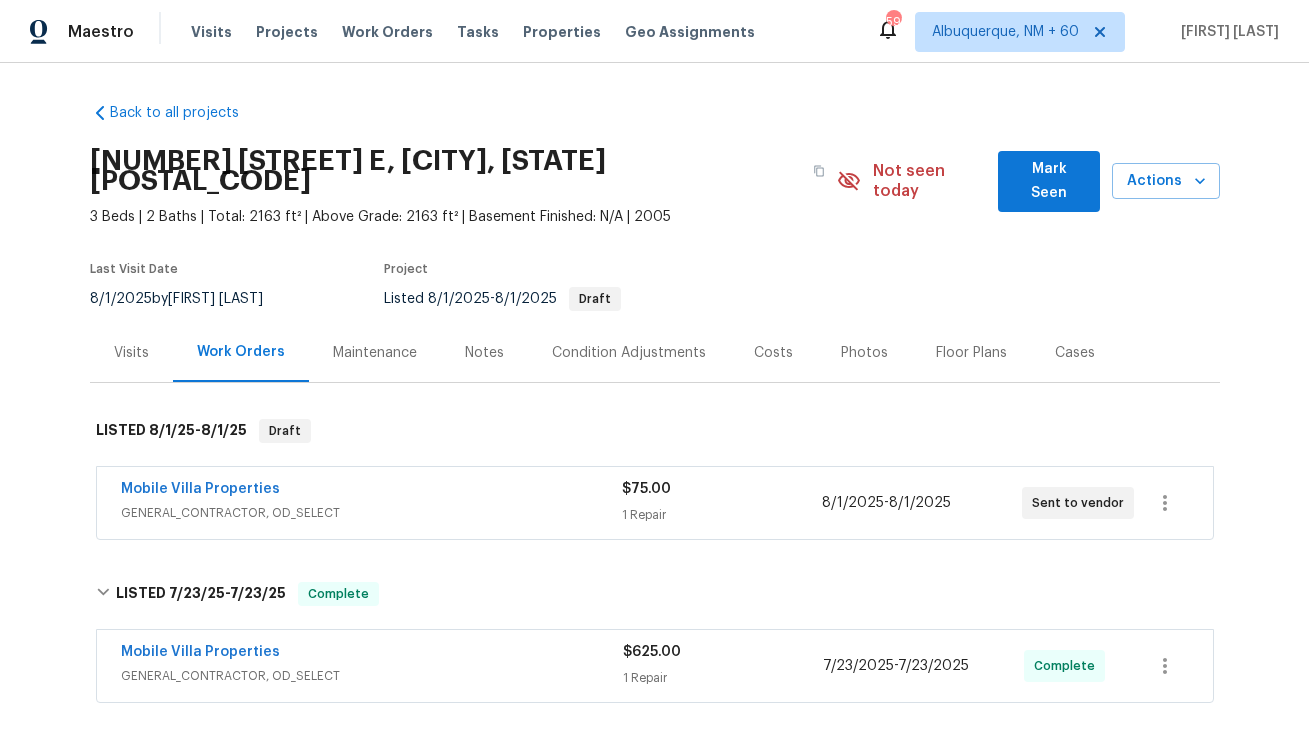 scroll, scrollTop: 0, scrollLeft: 0, axis: both 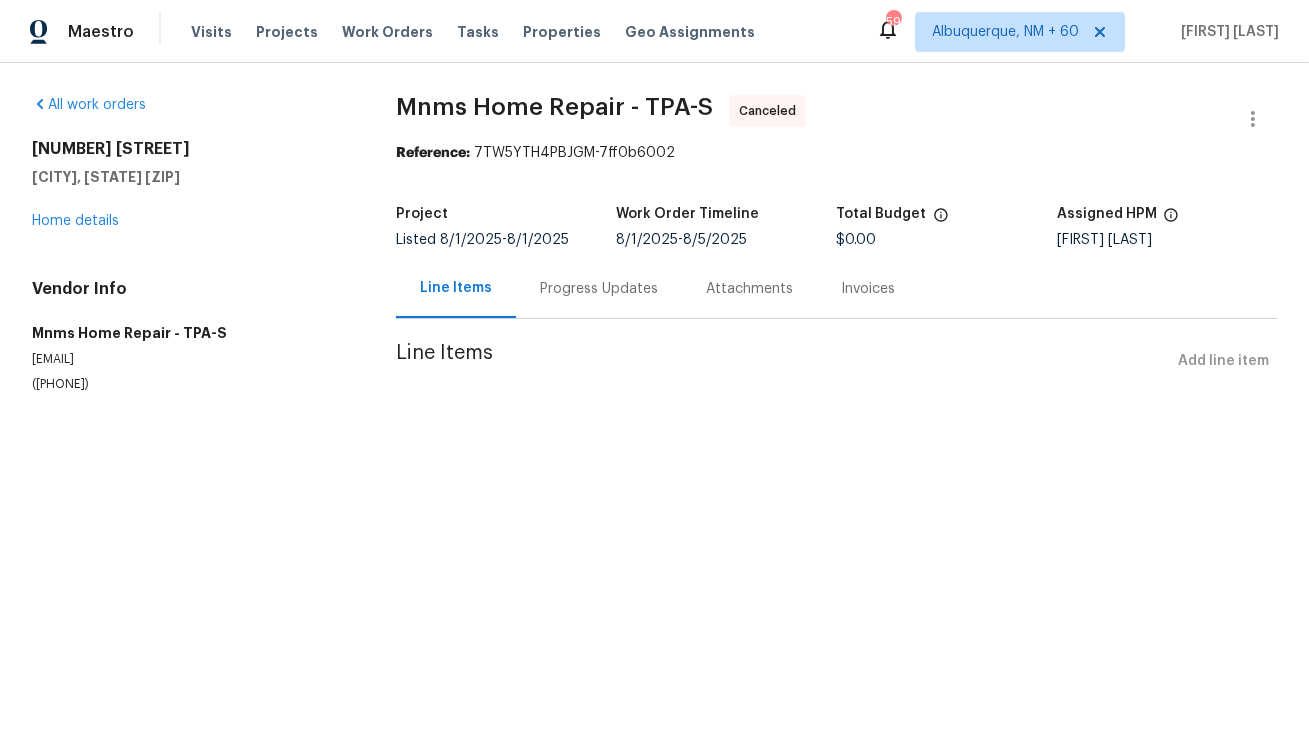 click on "Progress Updates" at bounding box center (599, 289) 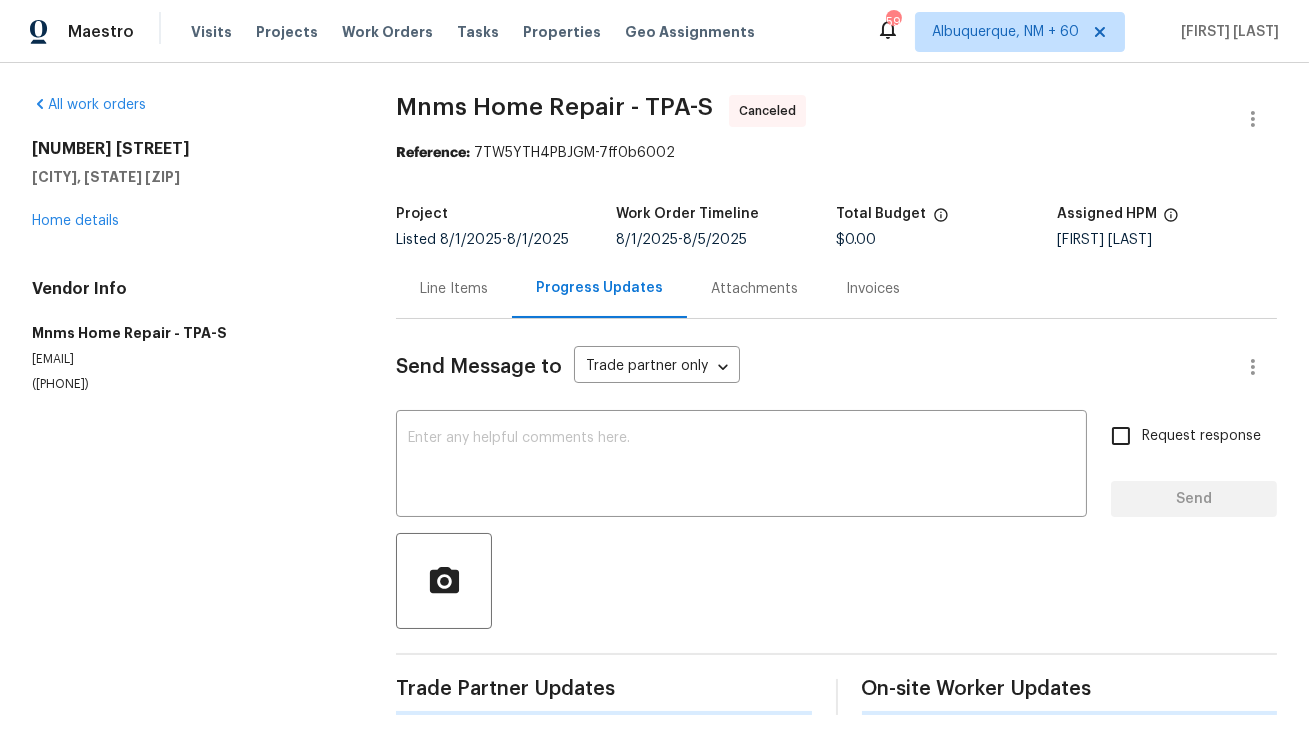 click on "Line Items Progress Updates Attachments Invoices" at bounding box center (836, 289) 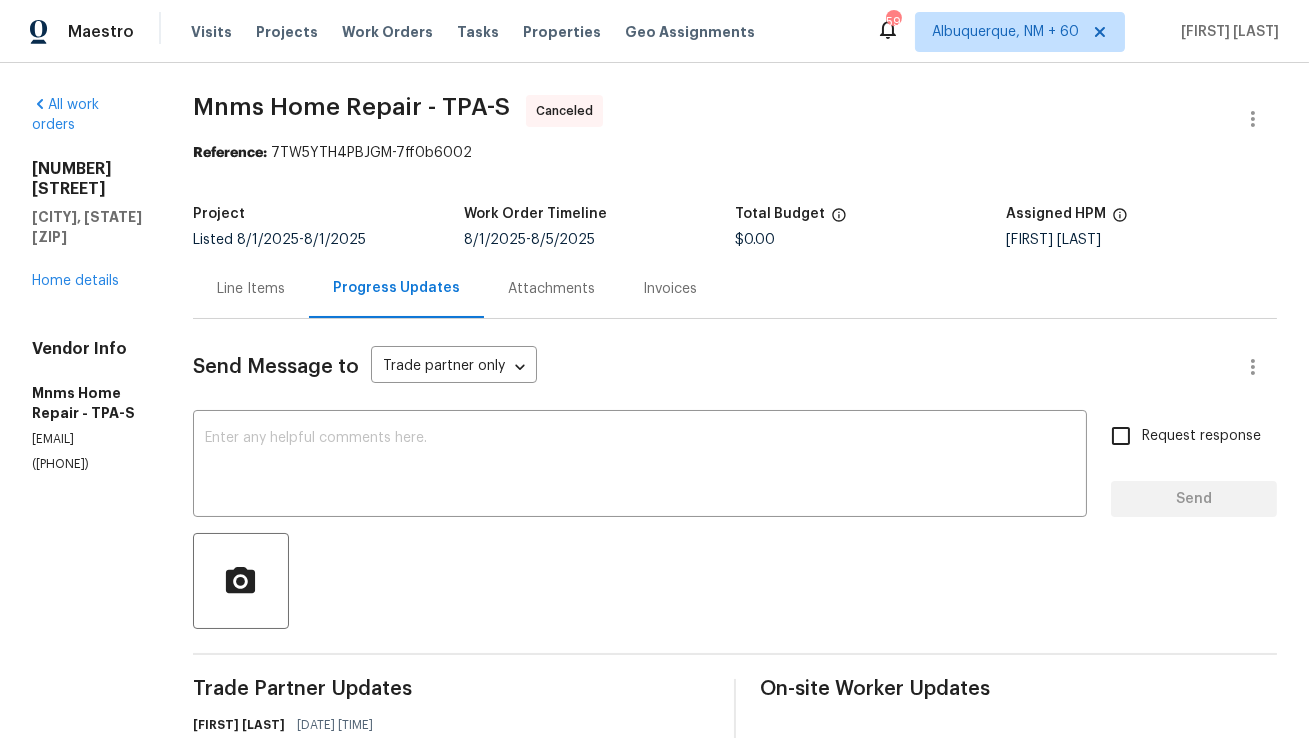 click on "Line Items" at bounding box center [251, 288] 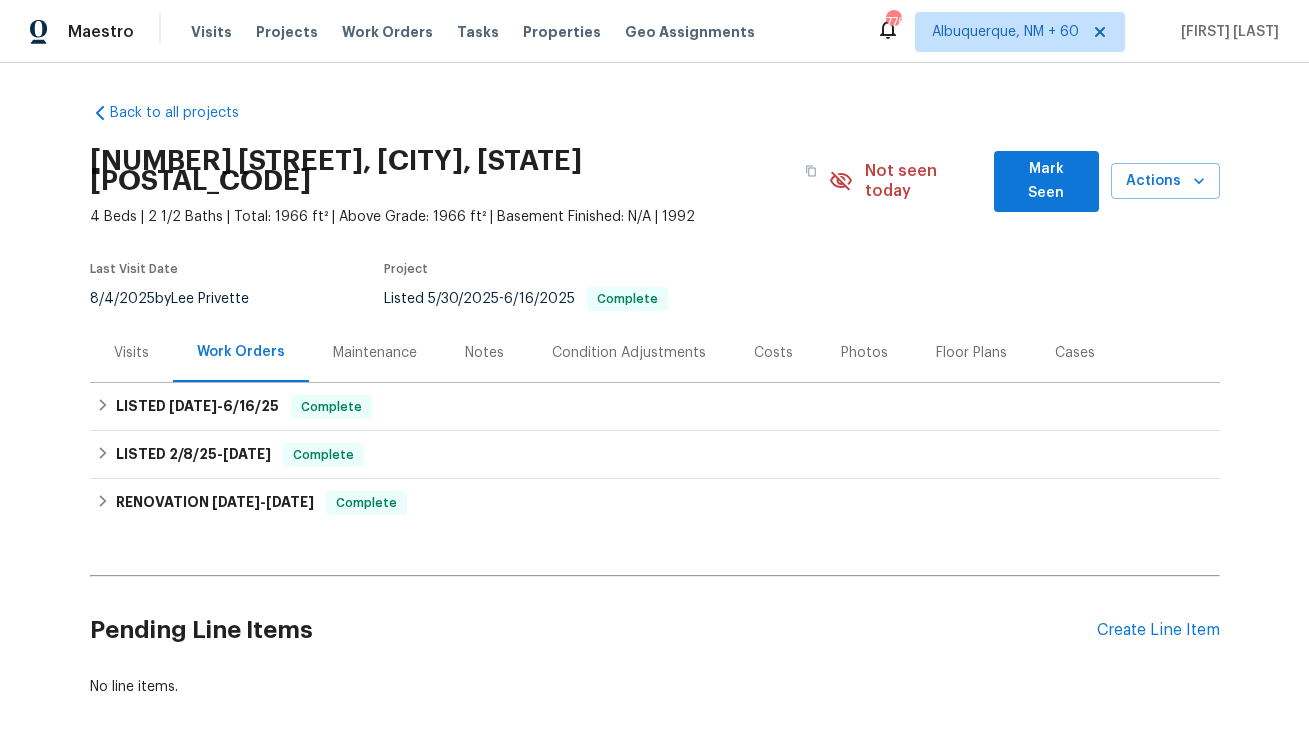 scroll, scrollTop: 0, scrollLeft: 0, axis: both 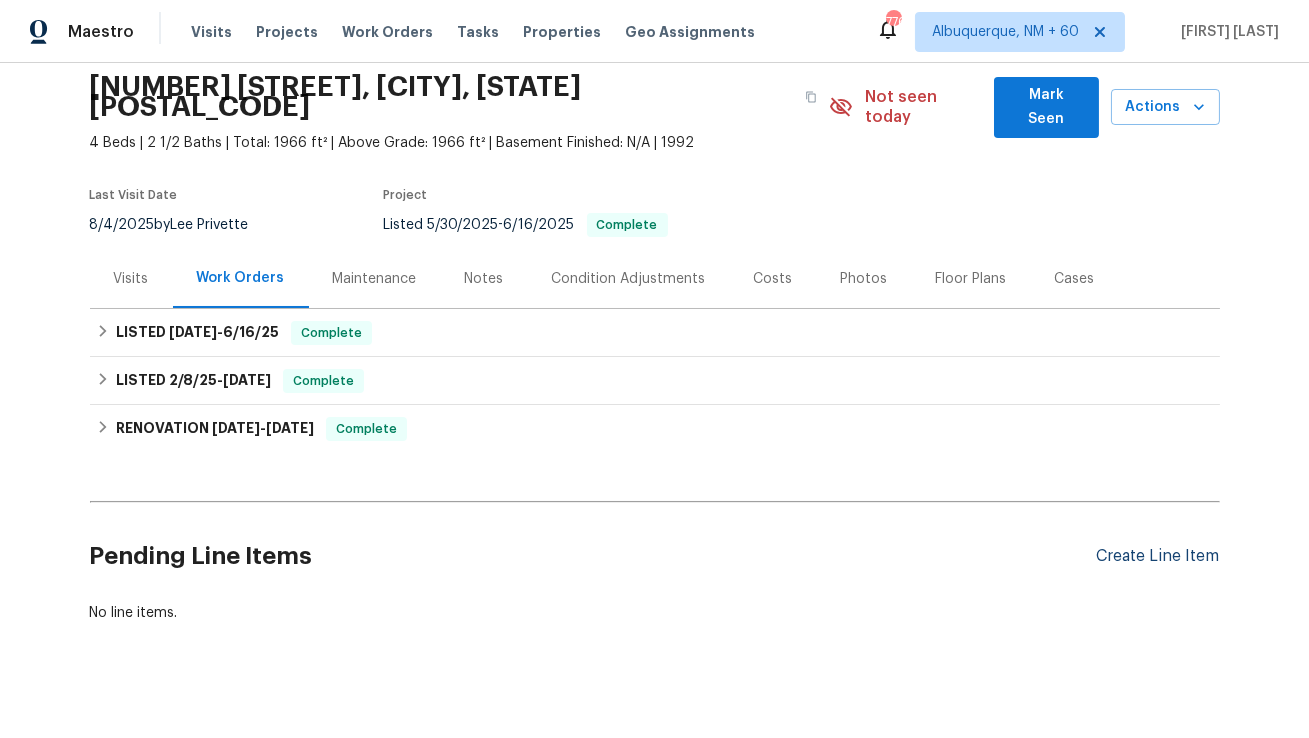 click on "Create Line Item" at bounding box center (1158, 556) 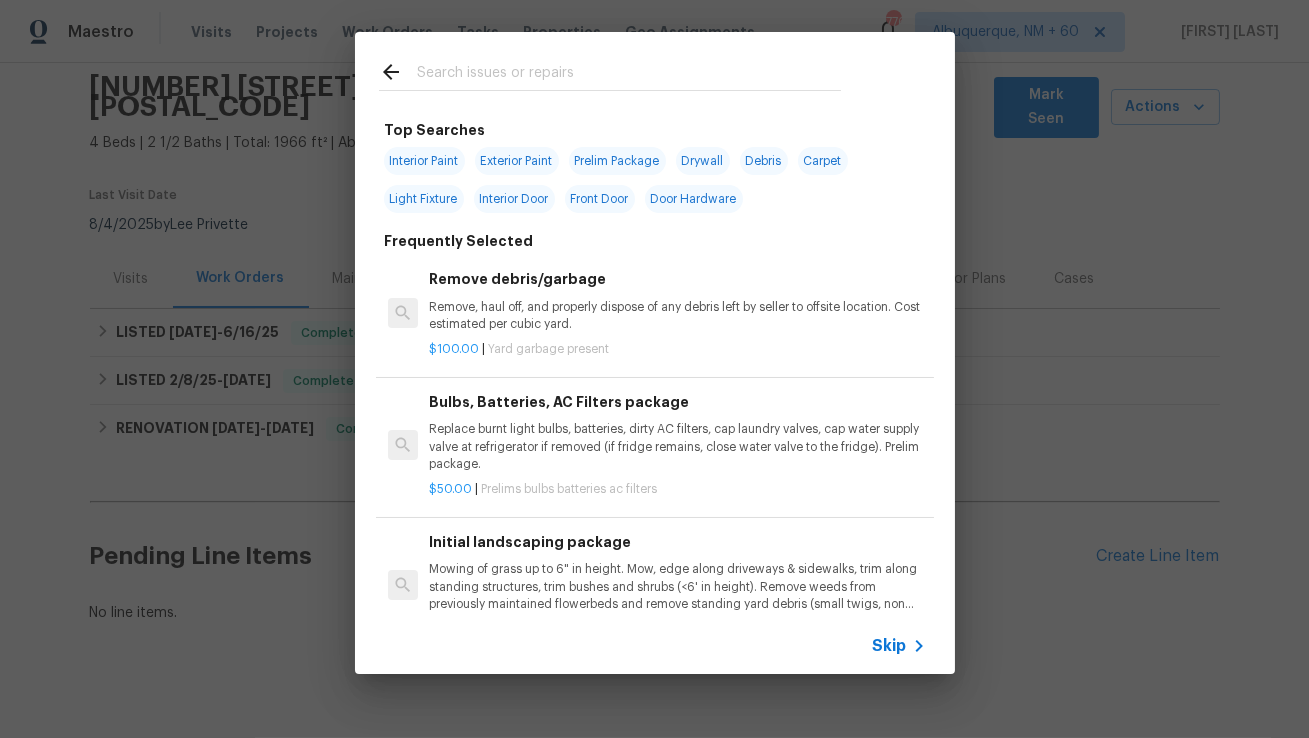click at bounding box center [629, 75] 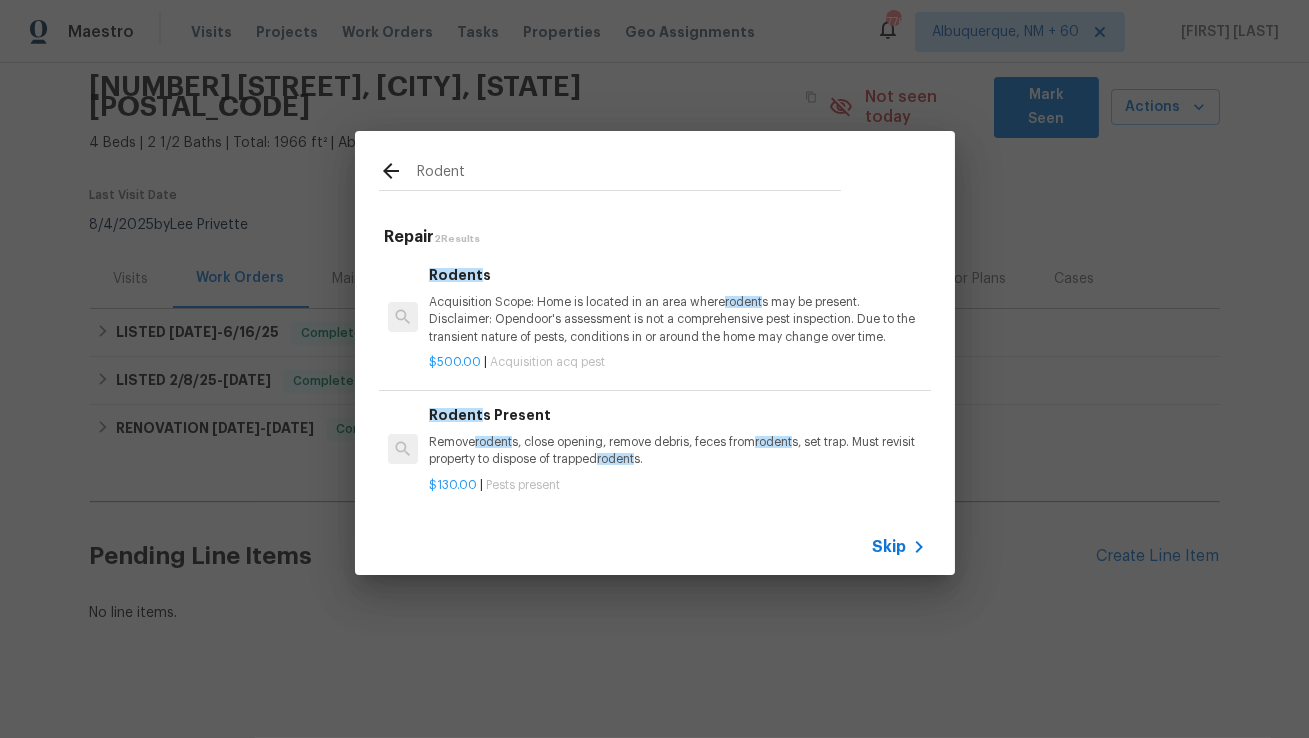 type on "Rodent" 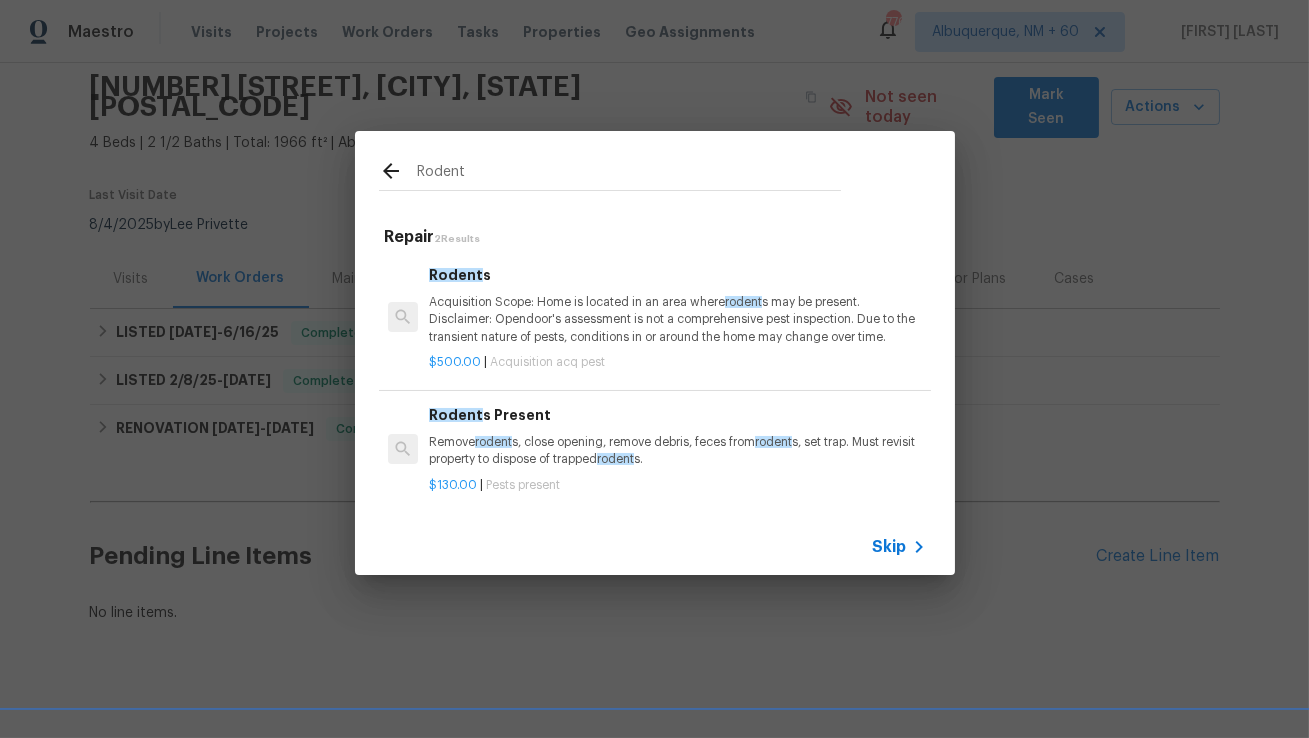 click on "Remove  rodent s, close opening, remove debris, feces from  rodent s, set trap. Must revisit property to dispose of trapped  rodent s." at bounding box center [677, 451] 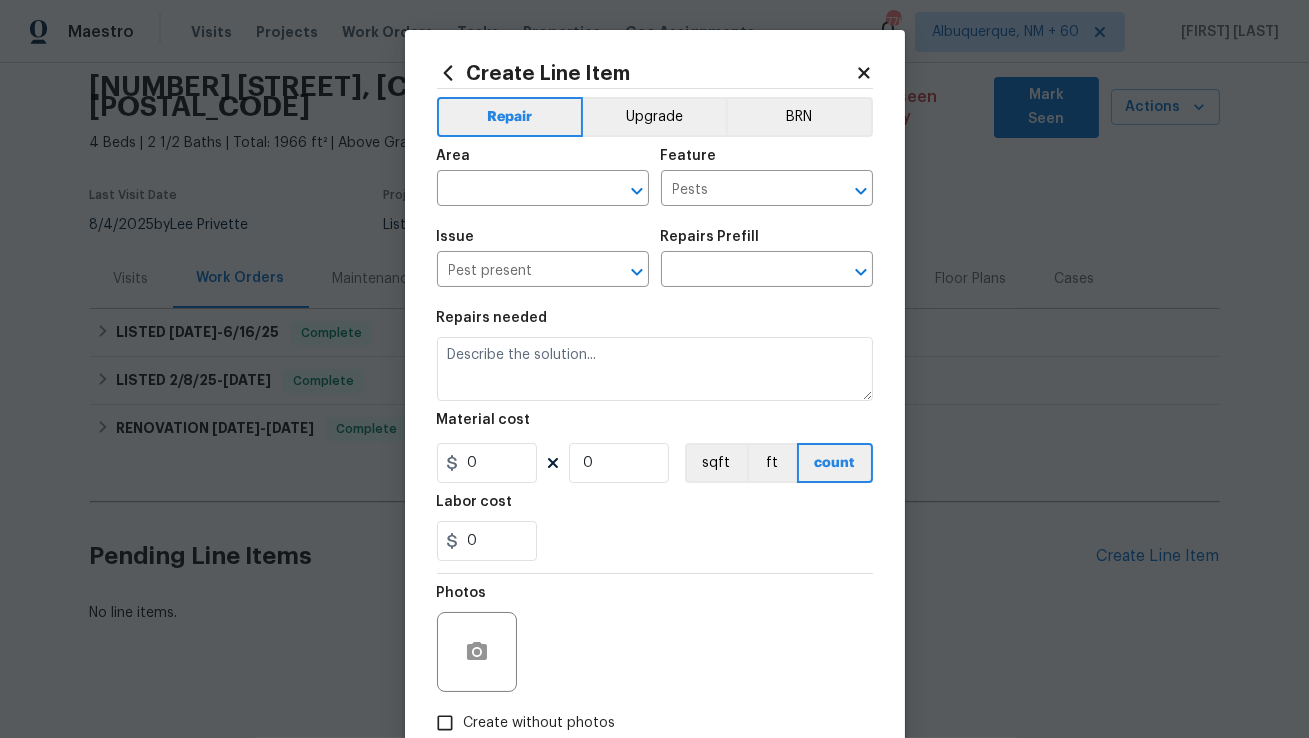 type on "Rodents Present $130.00" 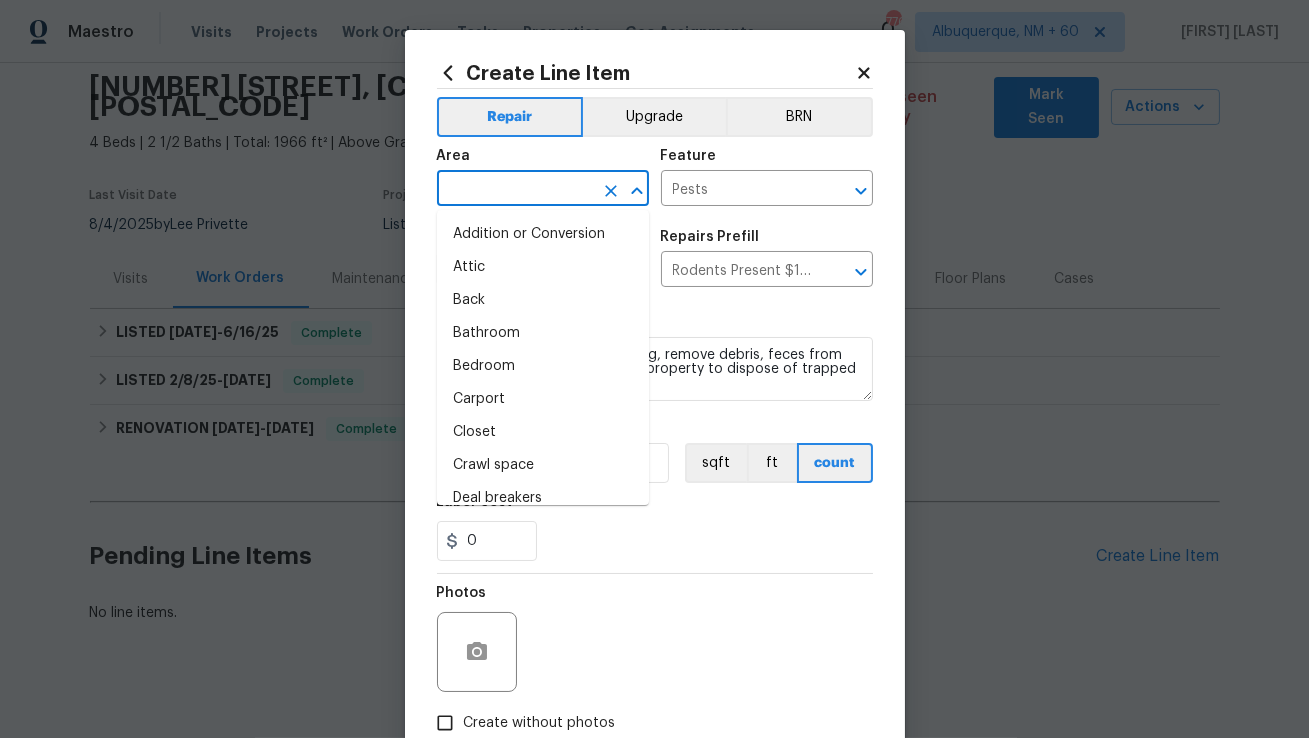 click at bounding box center (515, 190) 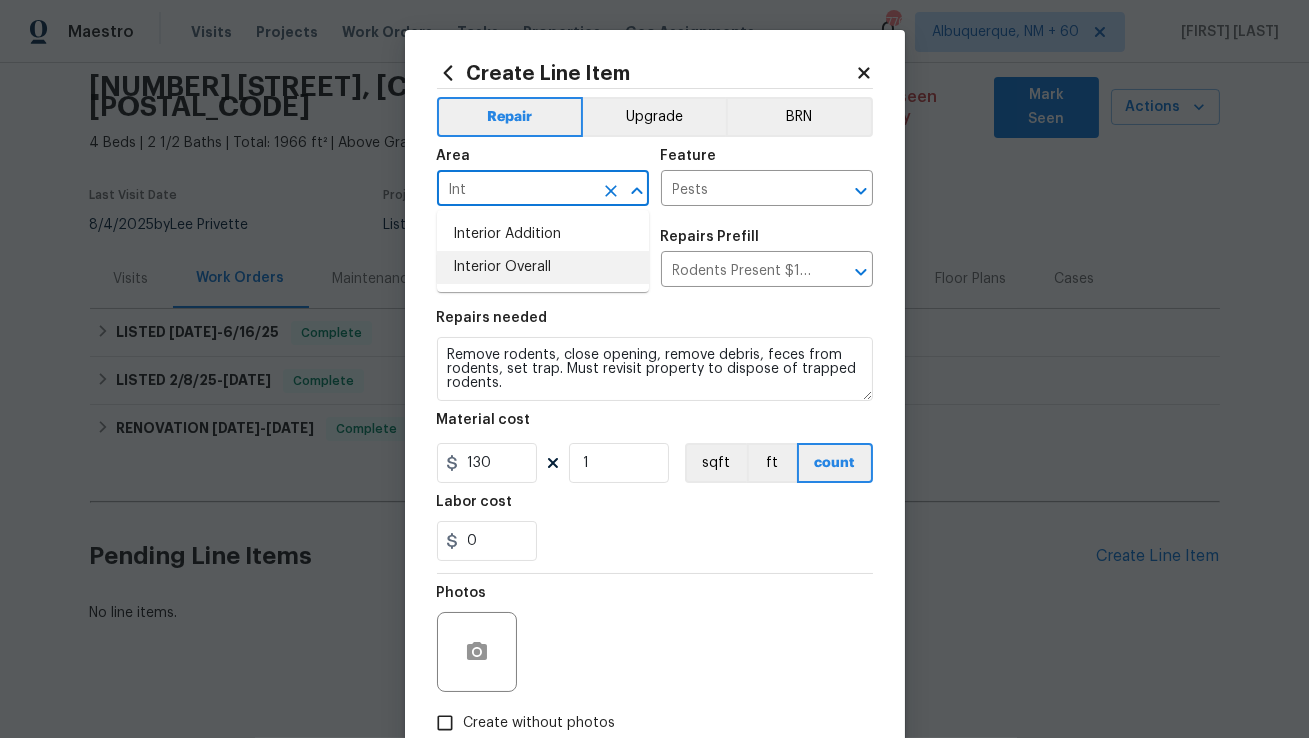 click on "Interior Overall" at bounding box center [543, 267] 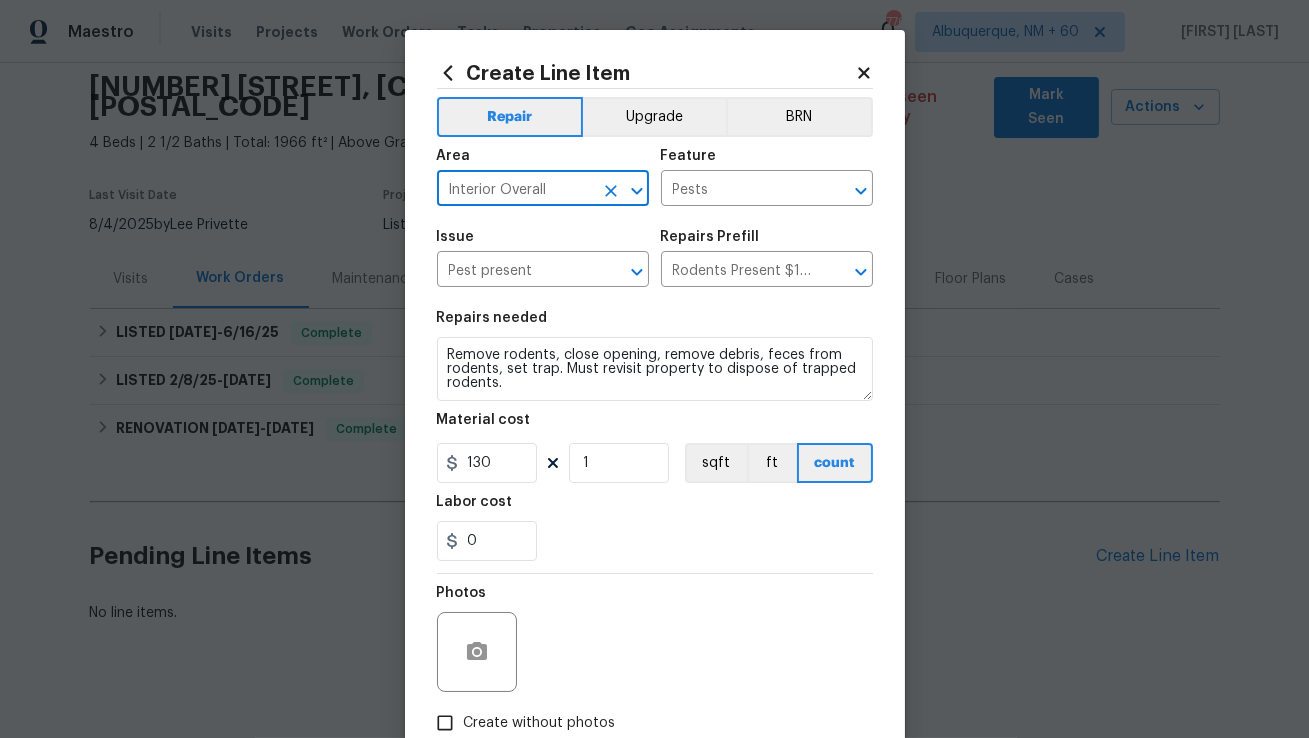type on "Interior Overall" 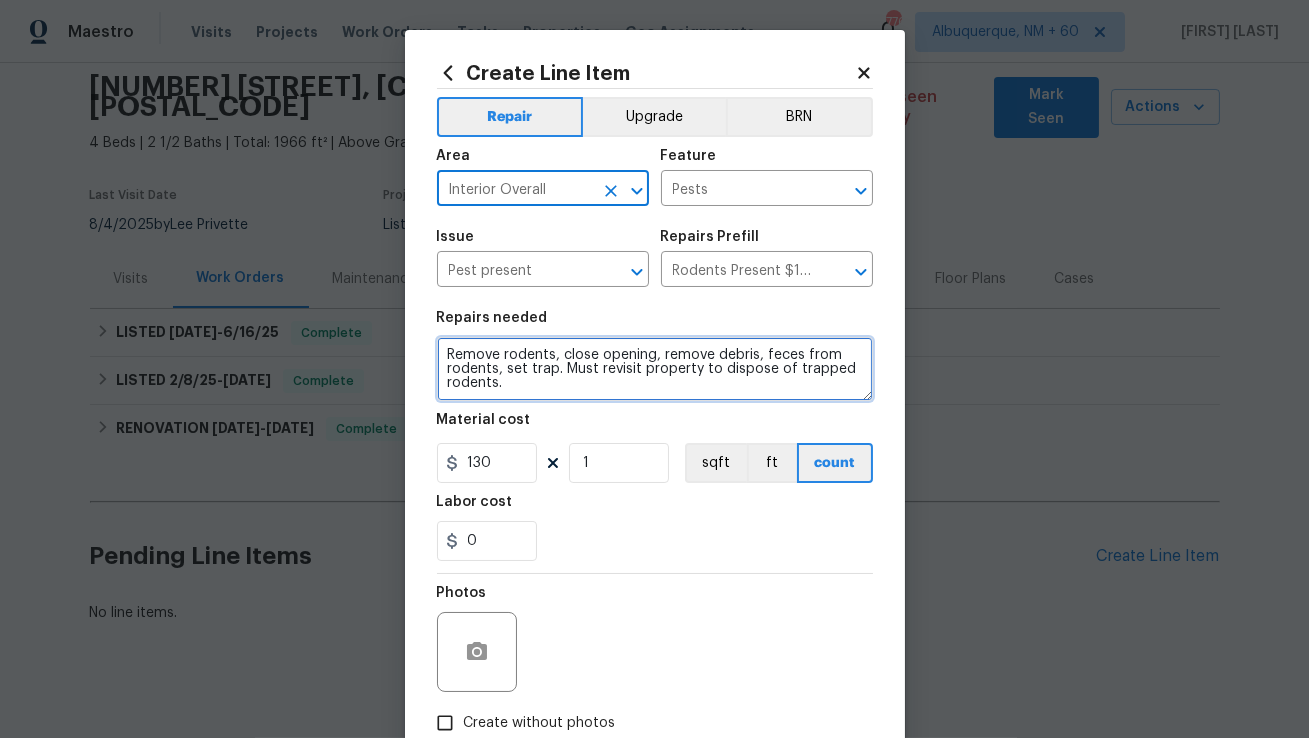 click on "Remove rodents, close opening, remove debris, feces from rodents, set trap. Must revisit property to dispose of trapped rodents." at bounding box center [655, 369] 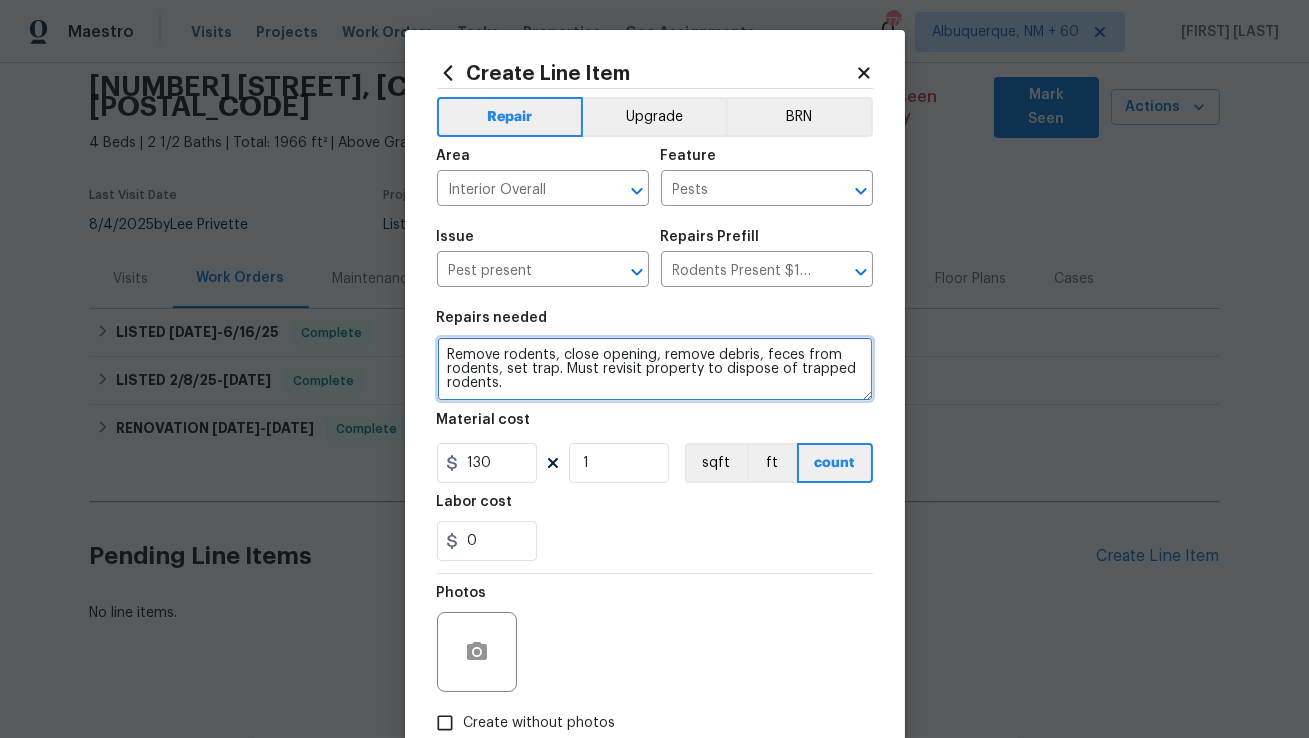 paste on "Holes in exterior siding and there are rodents in walls of property. Please send pest control to diagnose" 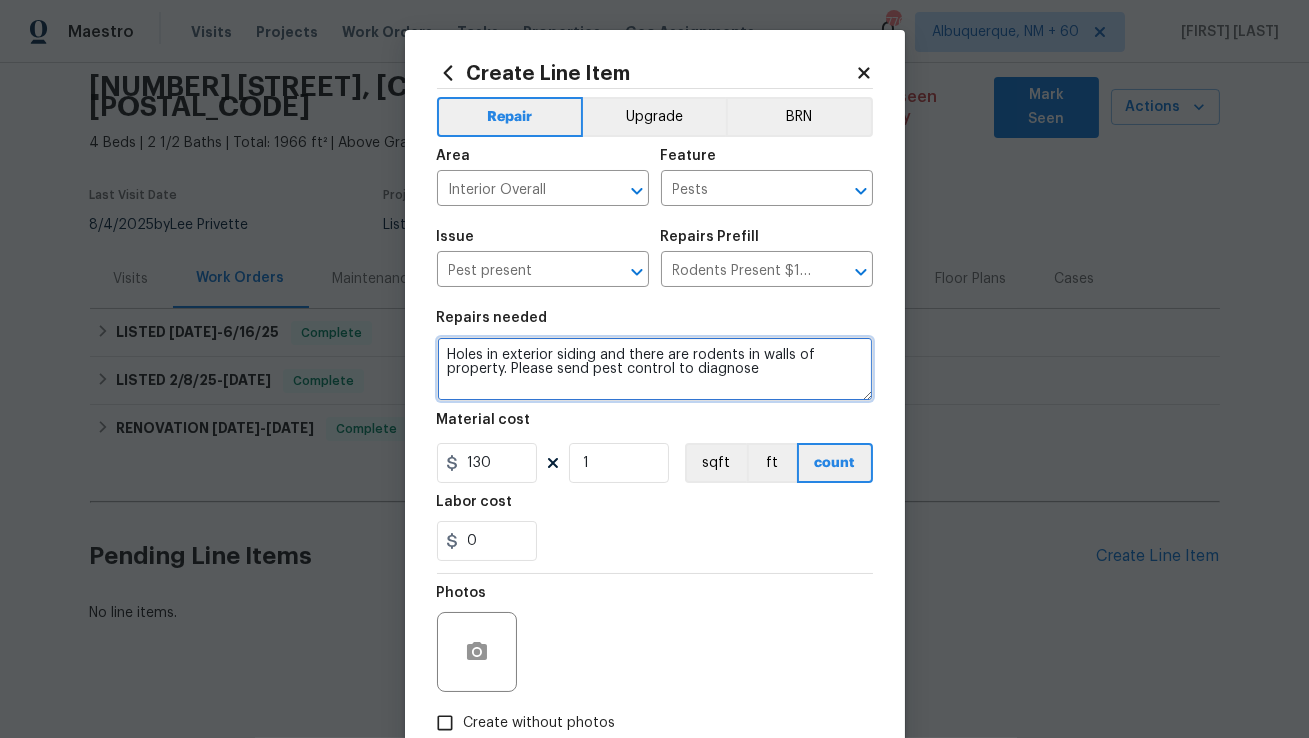 drag, startPoint x: 513, startPoint y: 369, endPoint x: 772, endPoint y: 368, distance: 259.00192 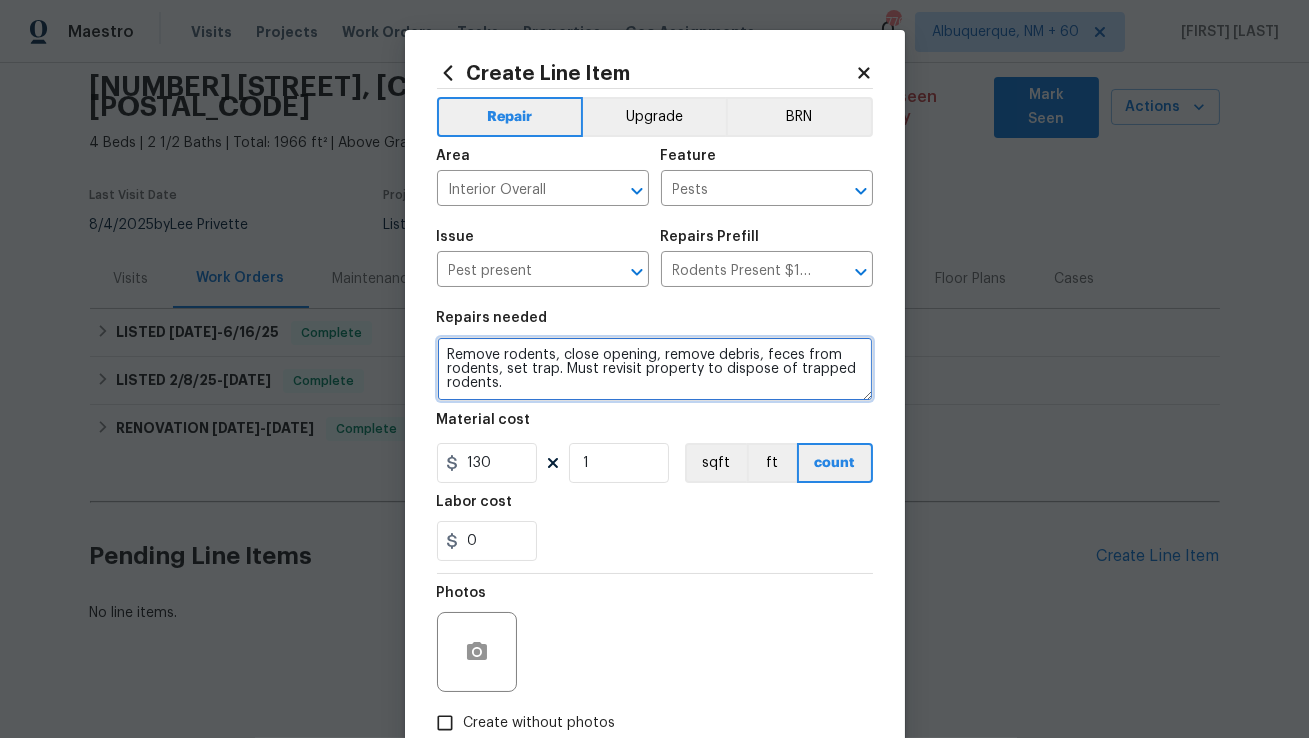 click on "Remove rodents, close opening, remove debris, feces from rodents, set trap. Must revisit property to dispose of trapped rodents." at bounding box center (655, 369) 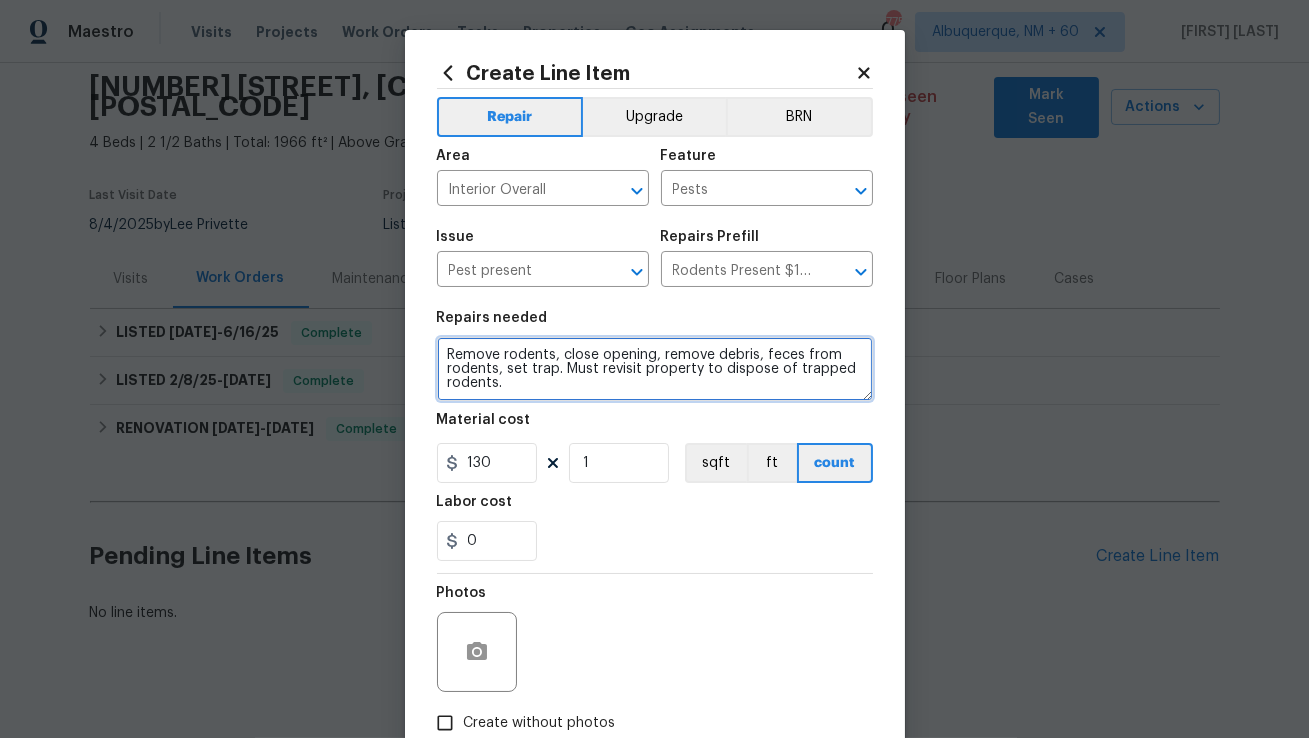 drag, startPoint x: 596, startPoint y: 384, endPoint x: 444, endPoint y: 354, distance: 154.93224 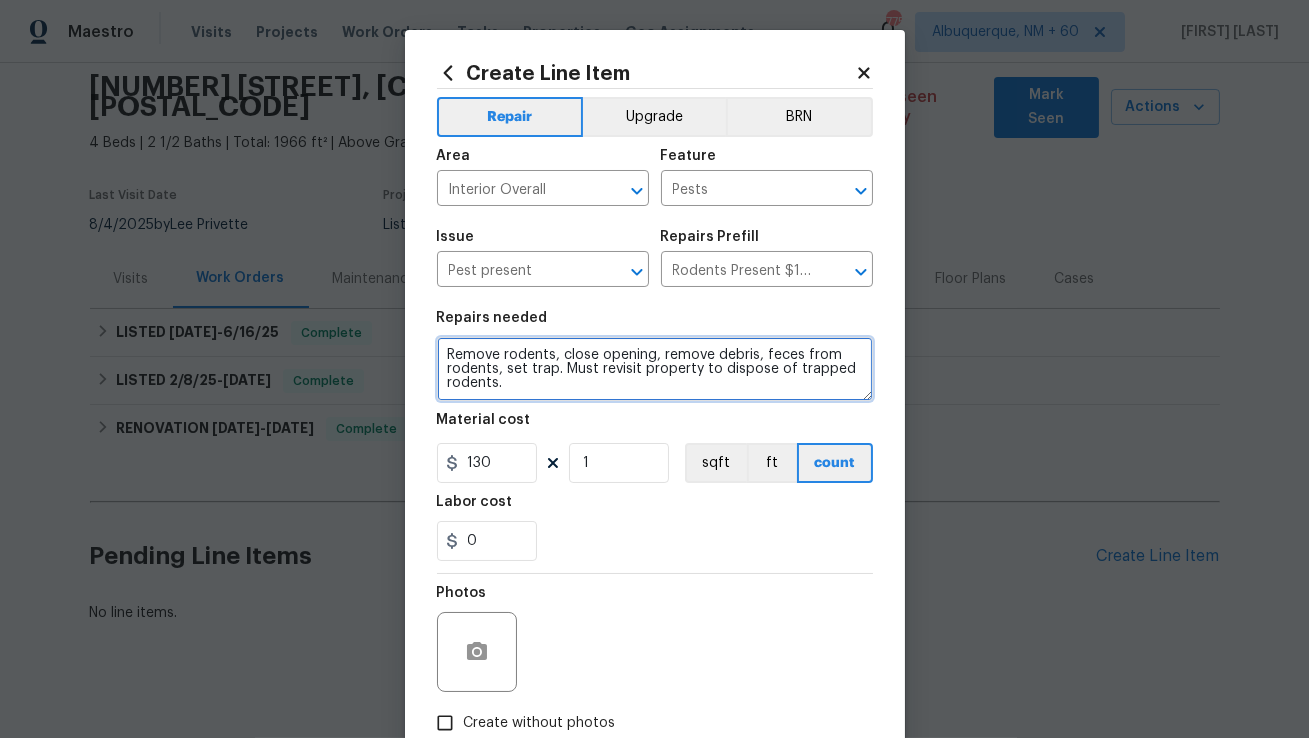 click on "Remove rodents, close opening, remove debris, feces from rodents, set trap. Must revisit property to dispose of trapped rodents." at bounding box center [655, 369] 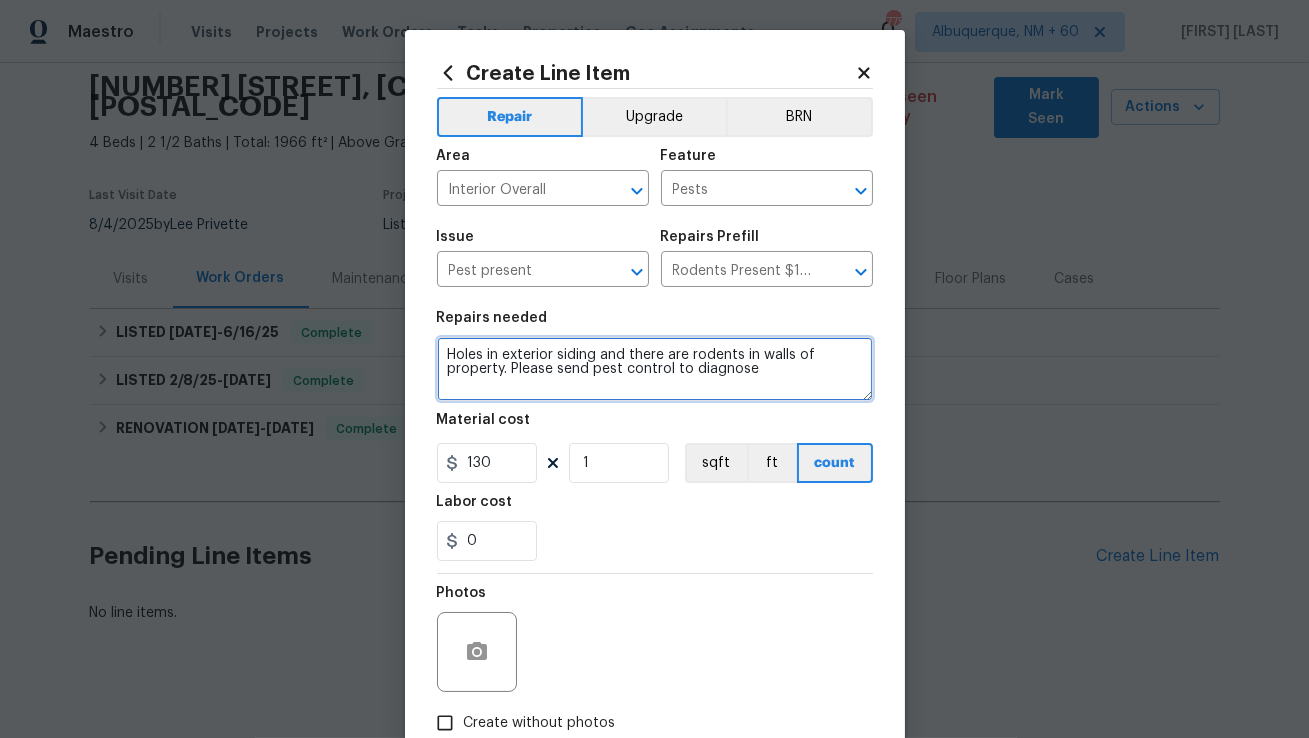 type on "Holes in exterior siding and there are rodents in walls of property. Please send pest control to diagnose" 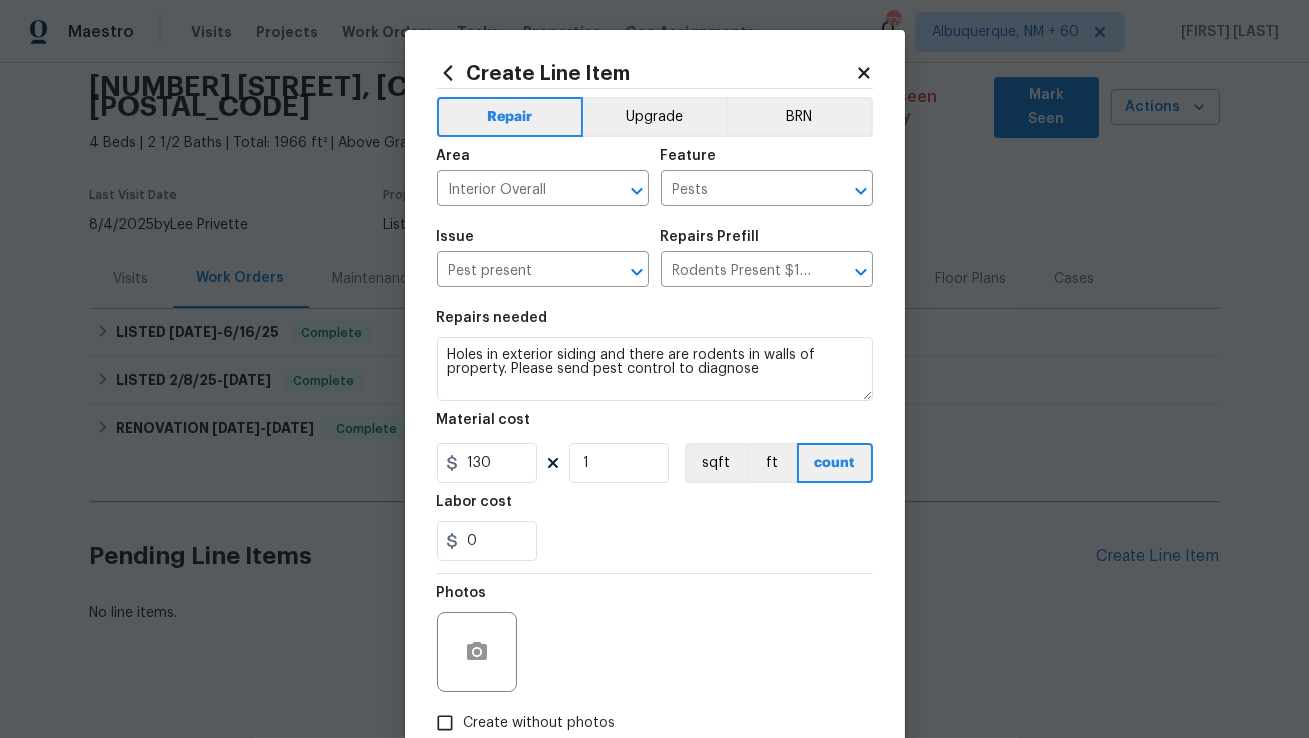 click 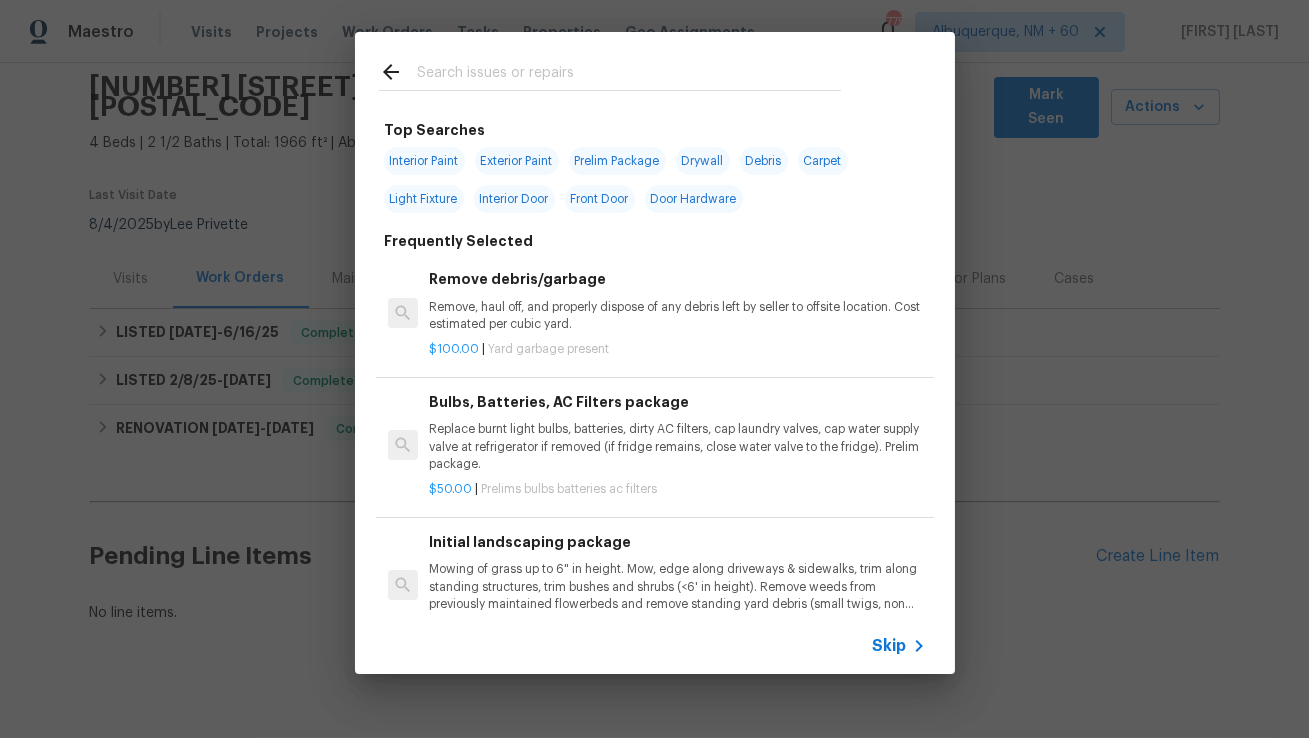 click at bounding box center [629, 75] 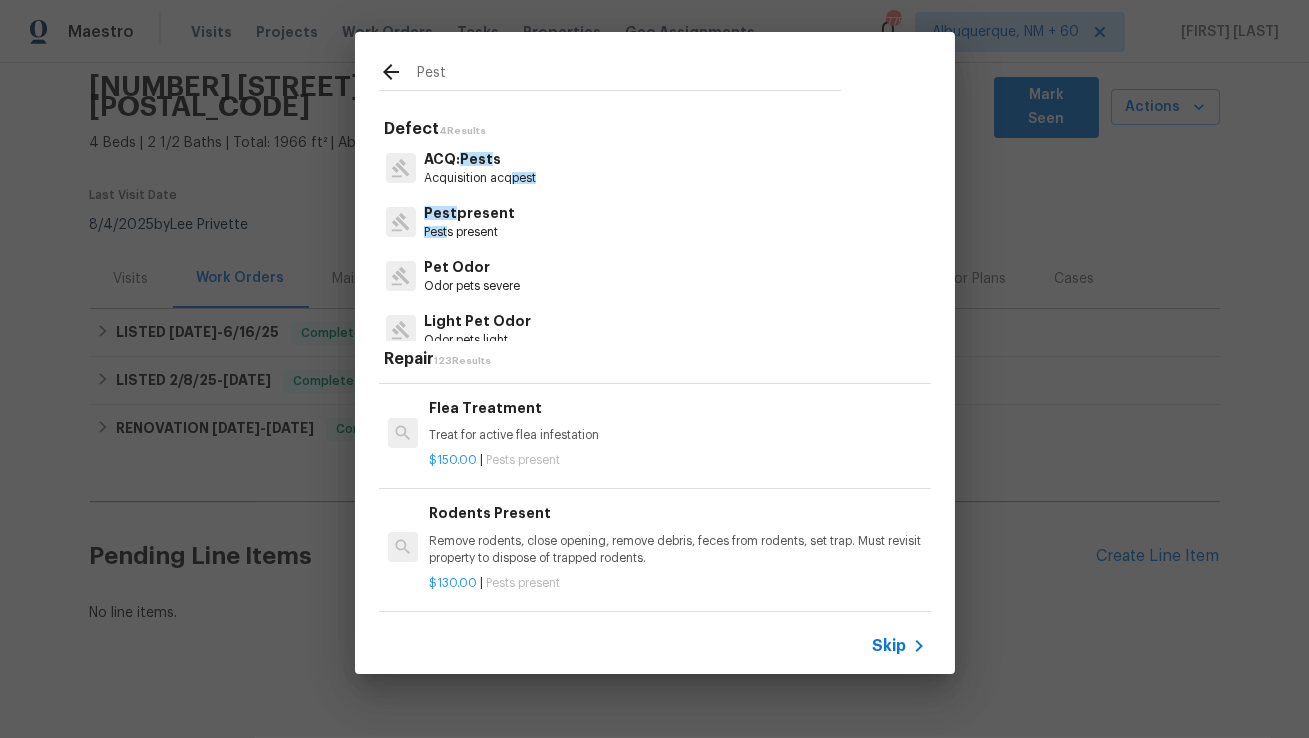 scroll, scrollTop: 360, scrollLeft: 0, axis: vertical 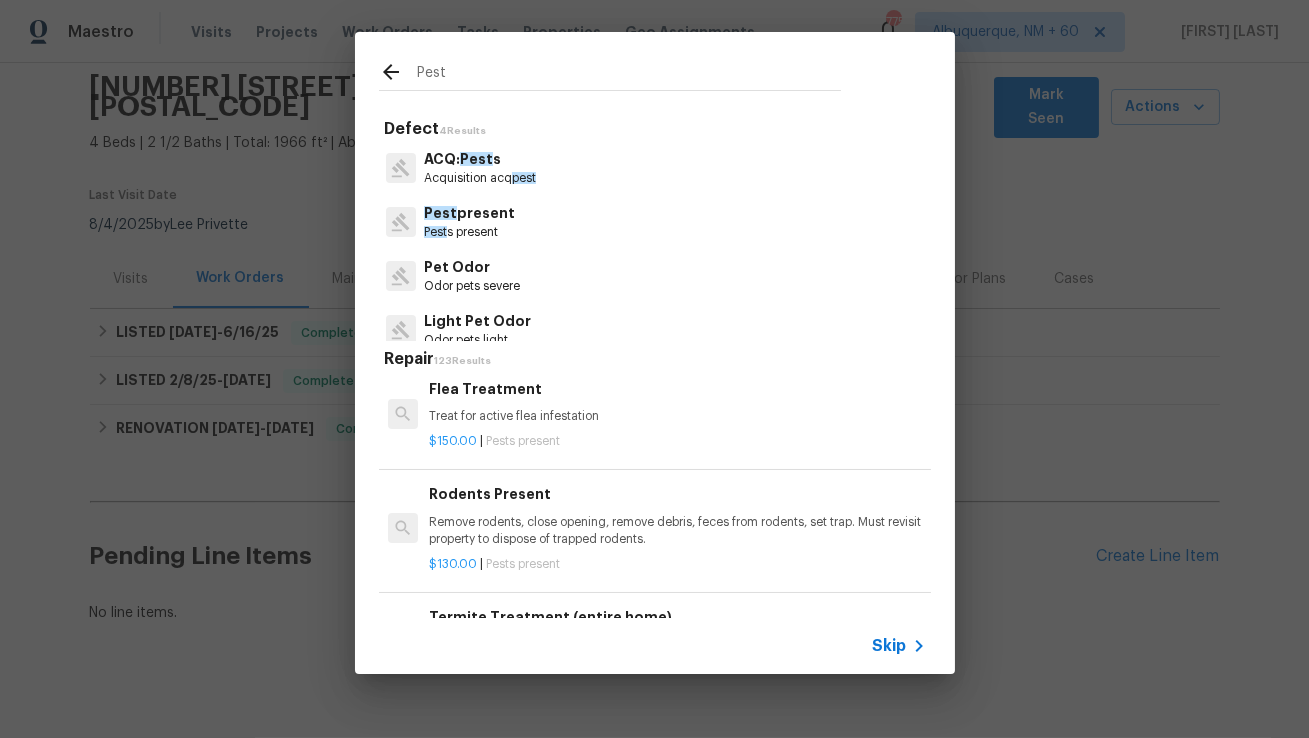type on "Pest" 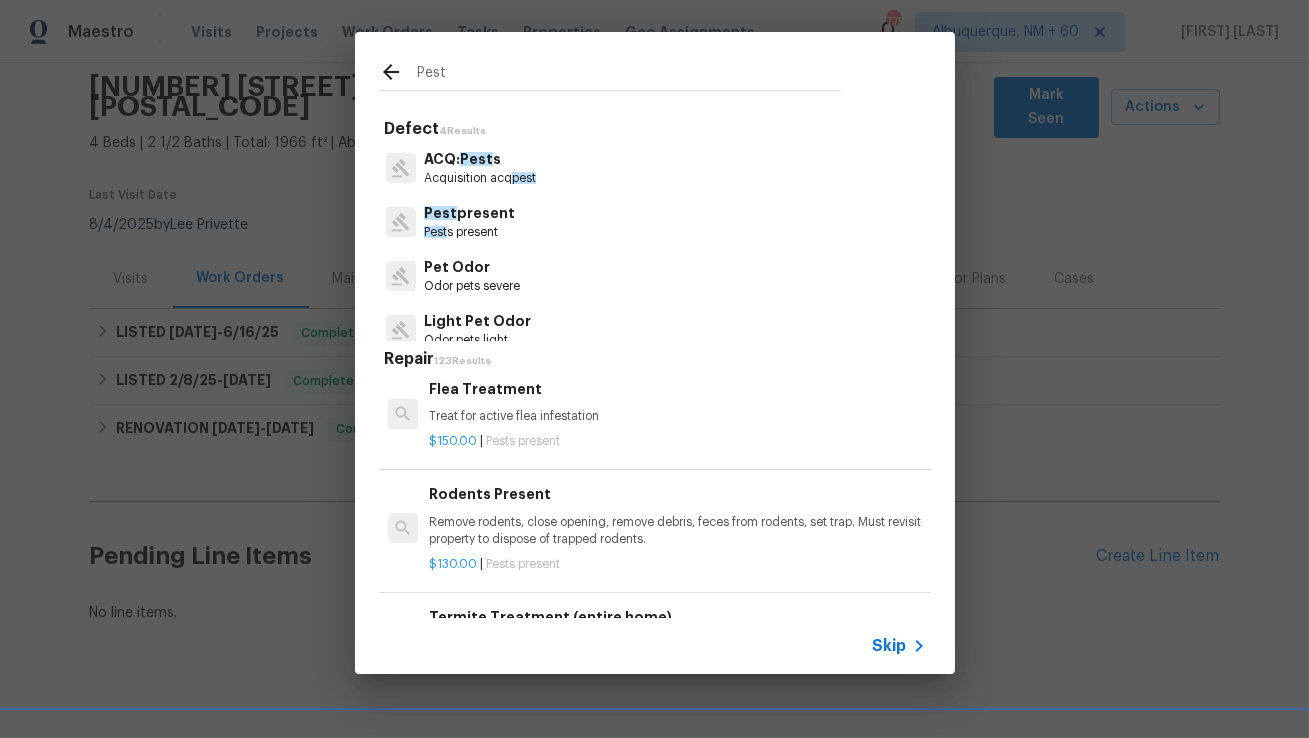 click on "Remove rodents, close opening, remove debris, feces from rodents, set trap. Must revisit property to dispose of trapped rodents." at bounding box center (677, 531) 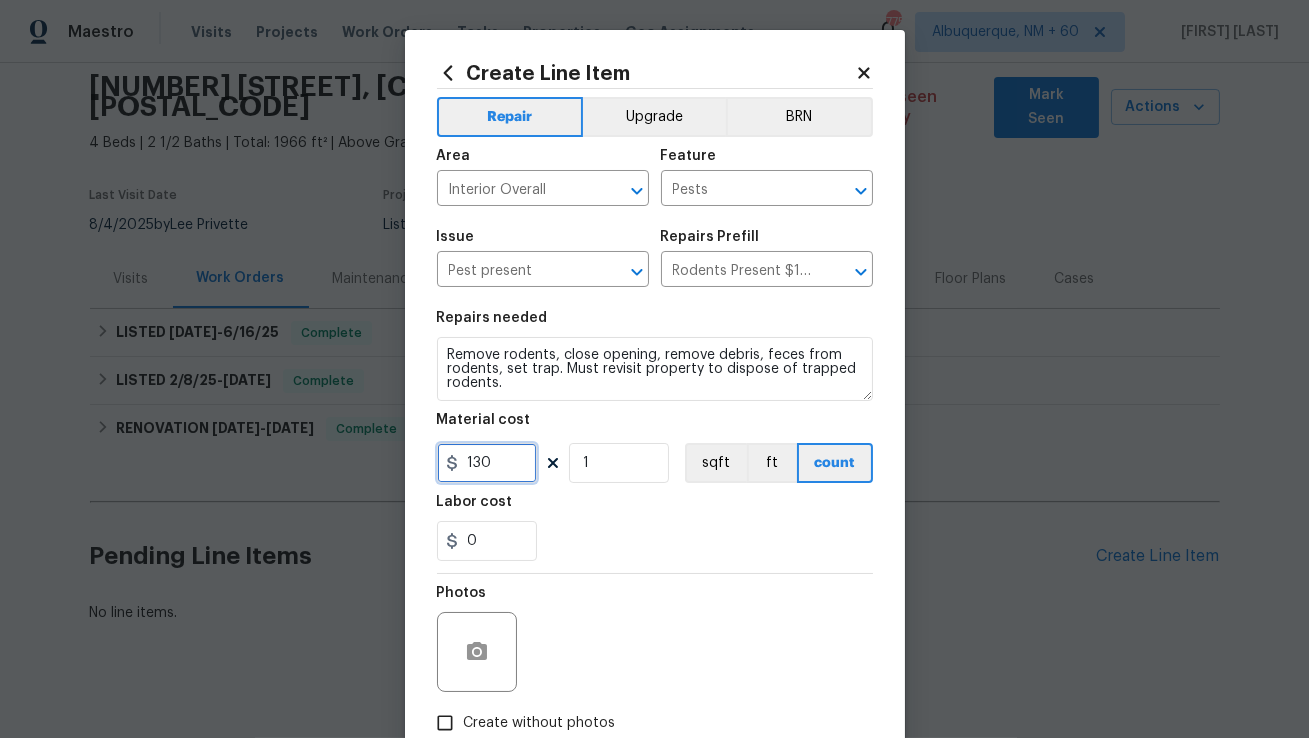 click on "130" at bounding box center (487, 463) 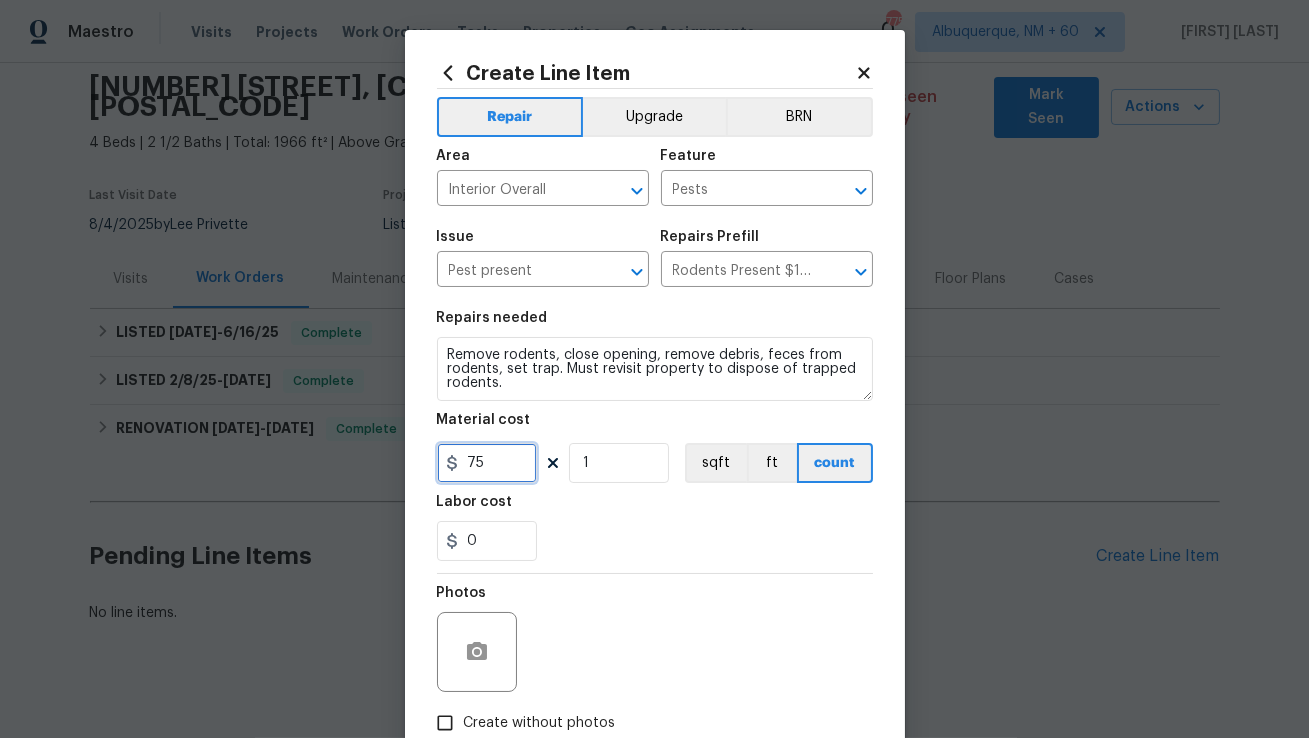 type on "75" 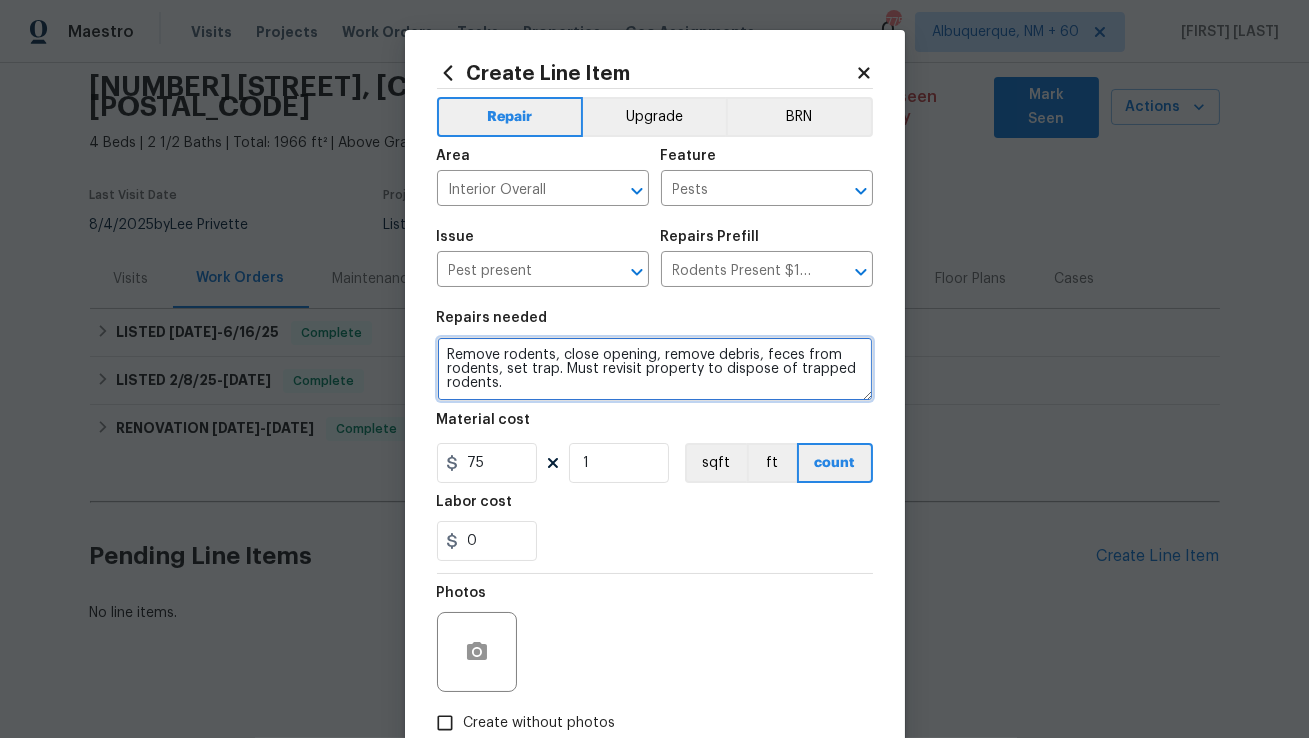 click on "Remove rodents, close opening, remove debris, feces from rodents, set trap. Must revisit property to dispose of trapped rodents." at bounding box center (655, 369) 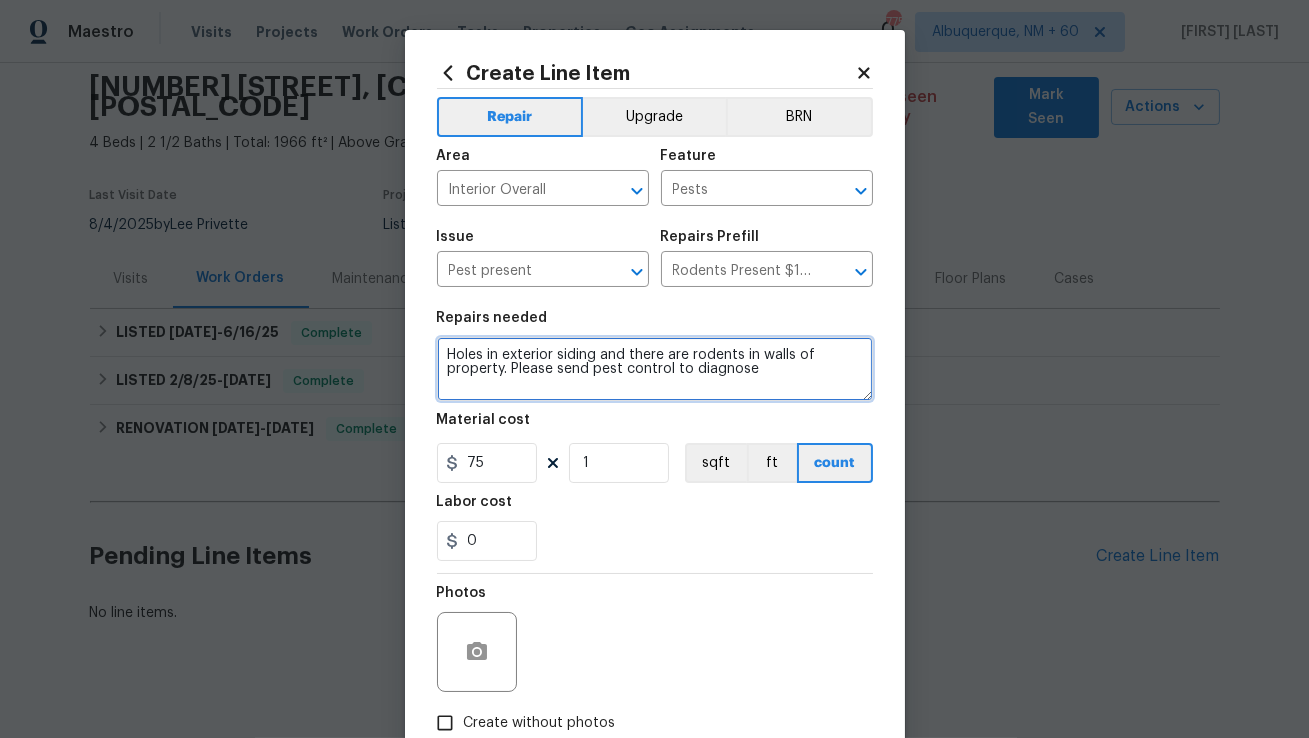 drag, startPoint x: 512, startPoint y: 372, endPoint x: 778, endPoint y: 378, distance: 266.06766 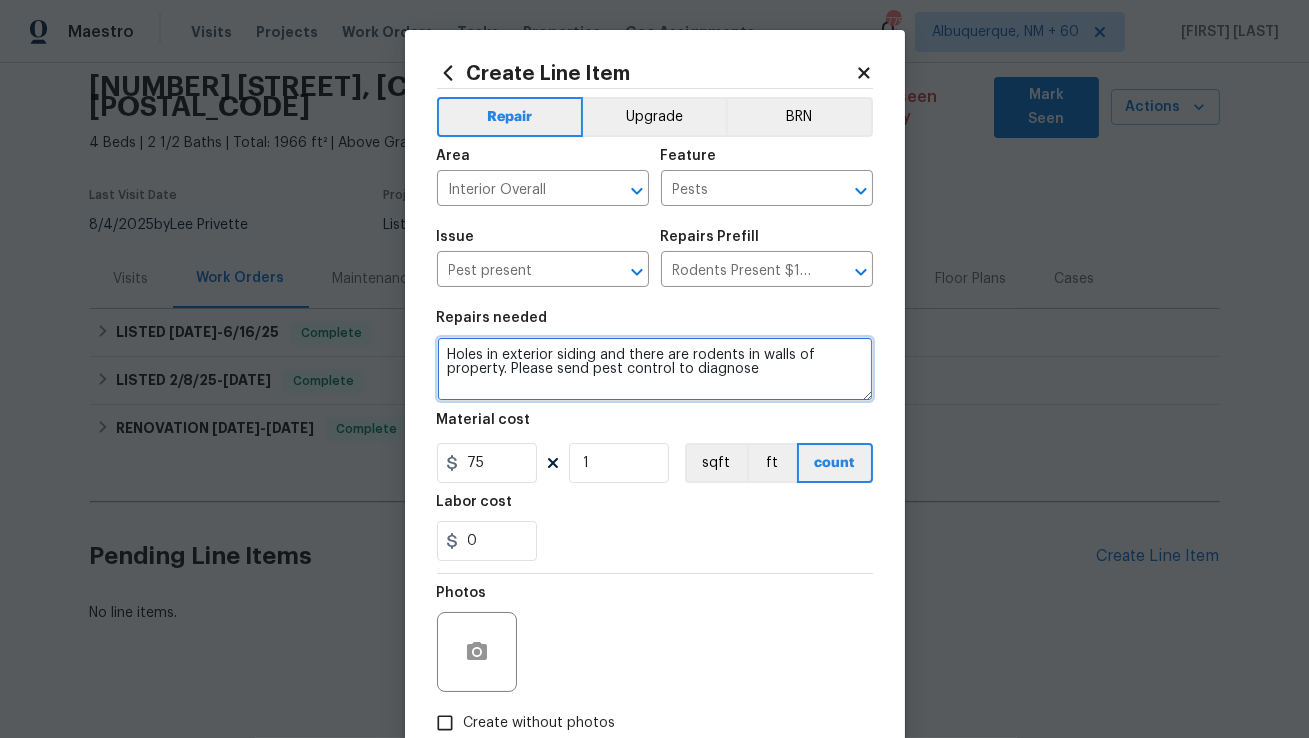 drag, startPoint x: 557, startPoint y: 375, endPoint x: 755, endPoint y: 375, distance: 198 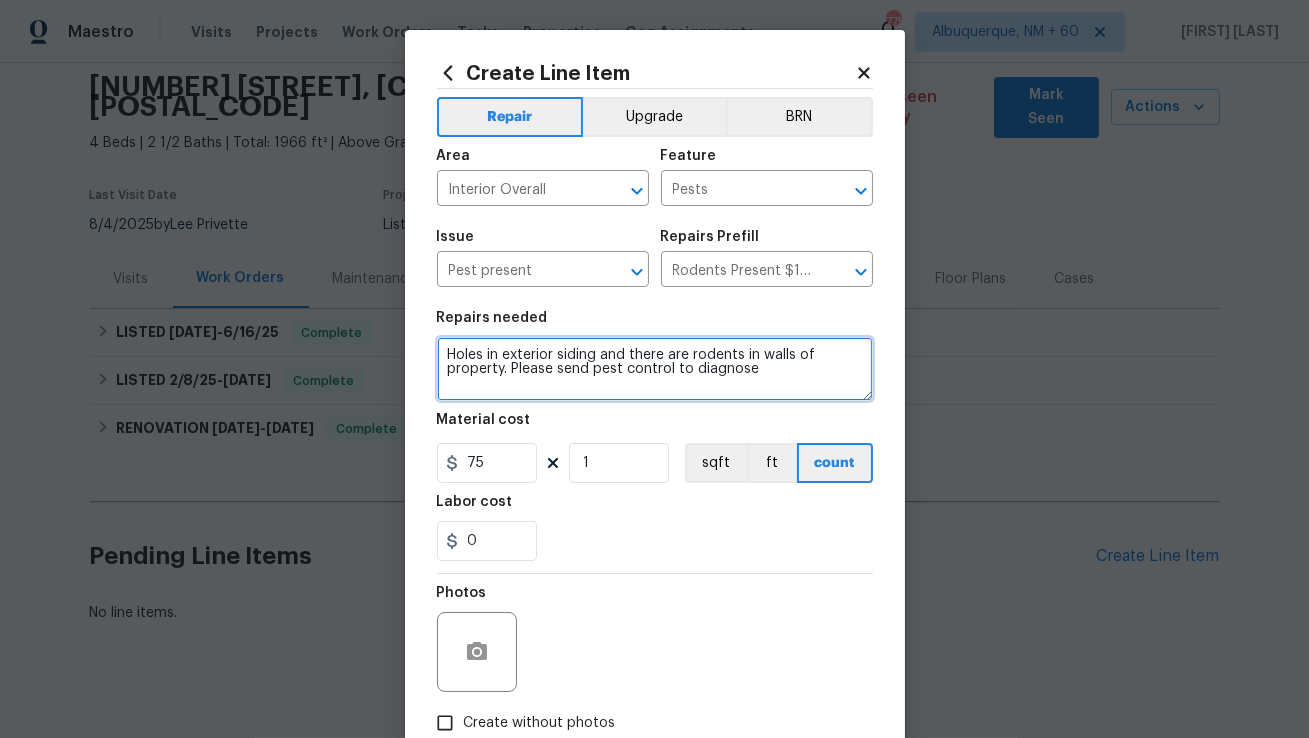 click on "Holes in exterior siding and there are rodents in walls of property. Please send pest control to diagnose" at bounding box center [655, 369] 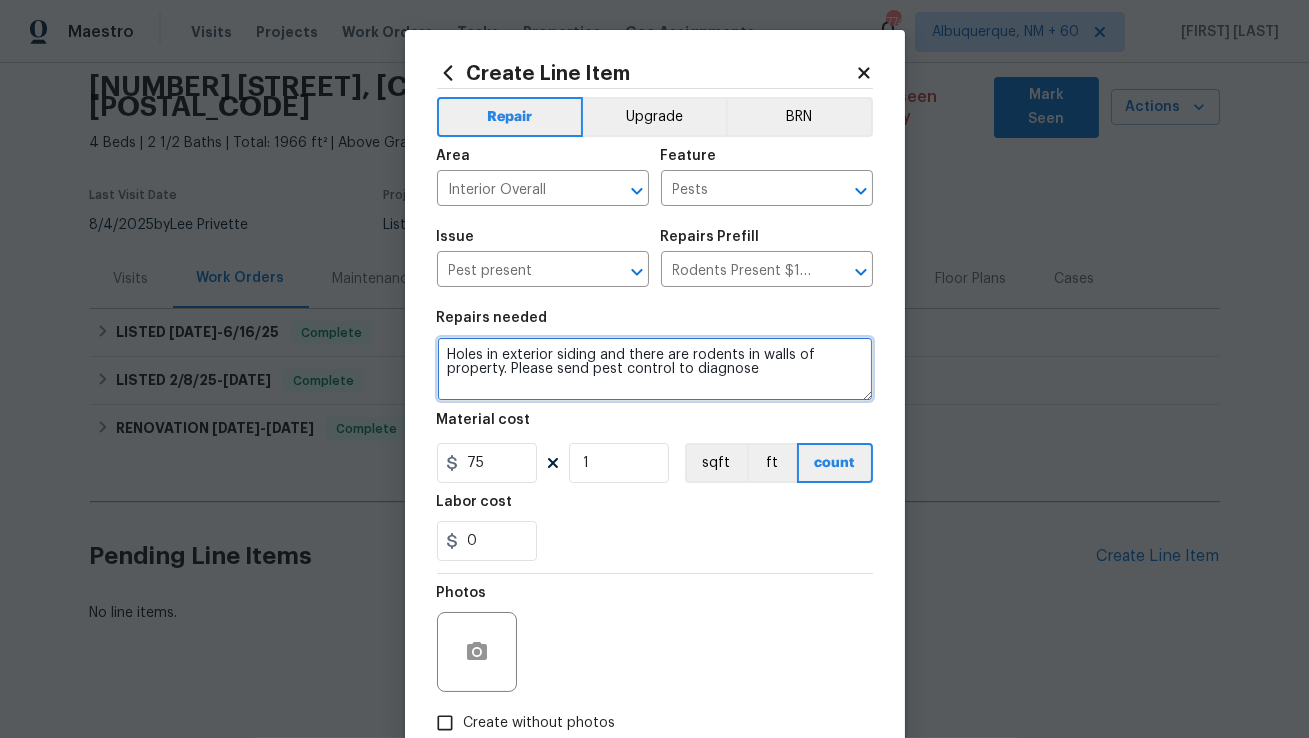 drag, startPoint x: 557, startPoint y: 372, endPoint x: 672, endPoint y: 369, distance: 115.03912 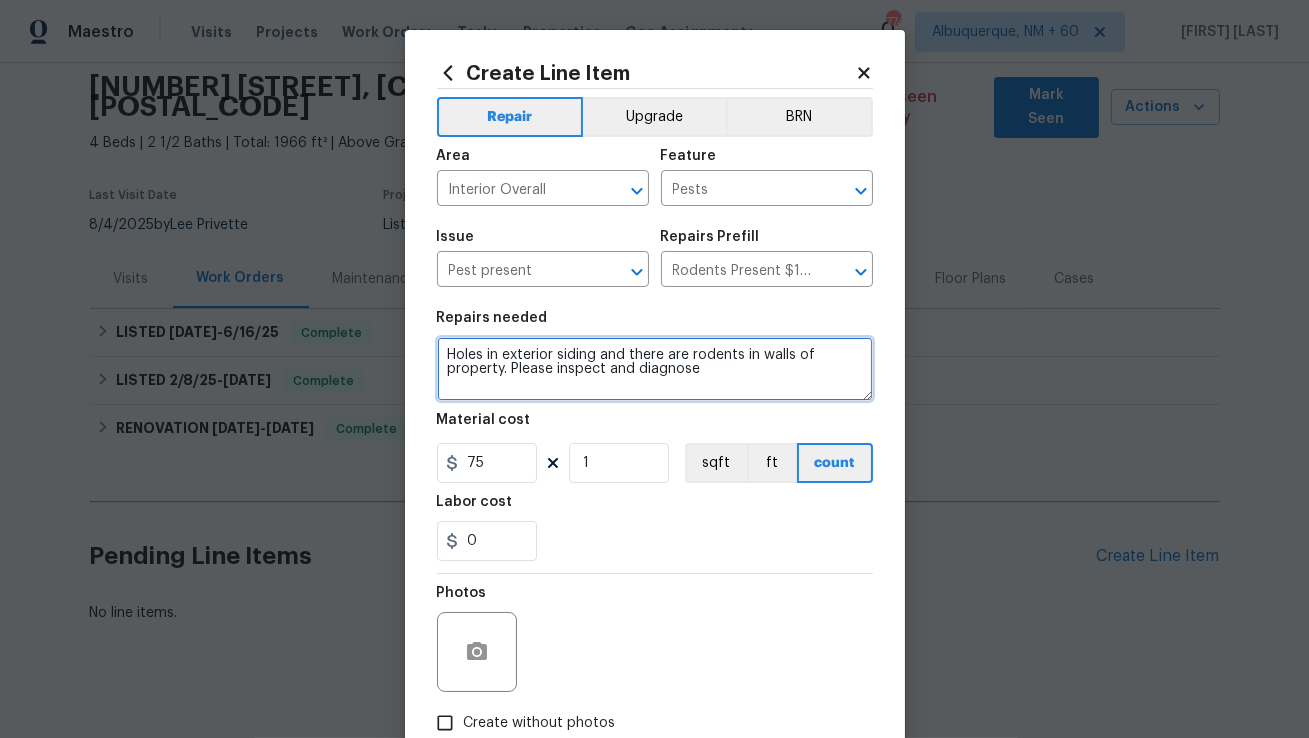 click on "Holes in exterior siding and there are rodents in walls of property. Please inspect and diagnose" at bounding box center [655, 369] 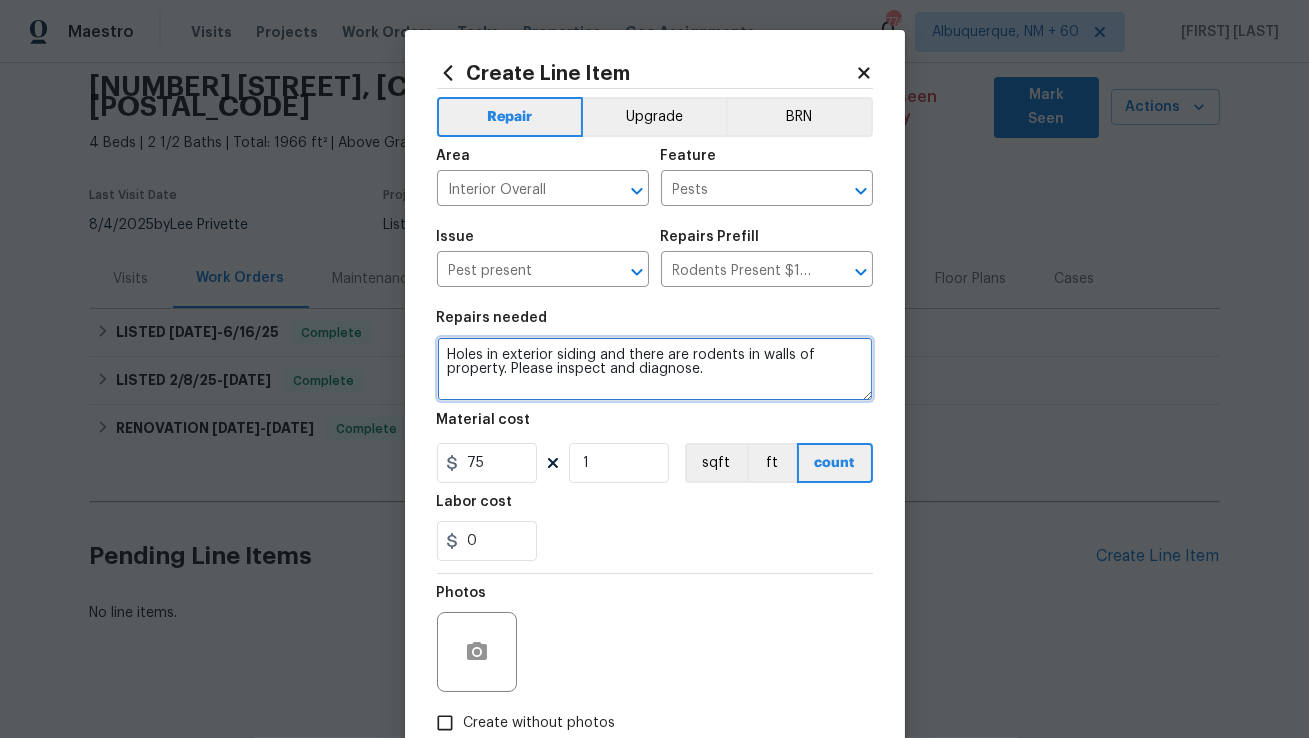 drag, startPoint x: 715, startPoint y: 371, endPoint x: 395, endPoint y: 356, distance: 320.35138 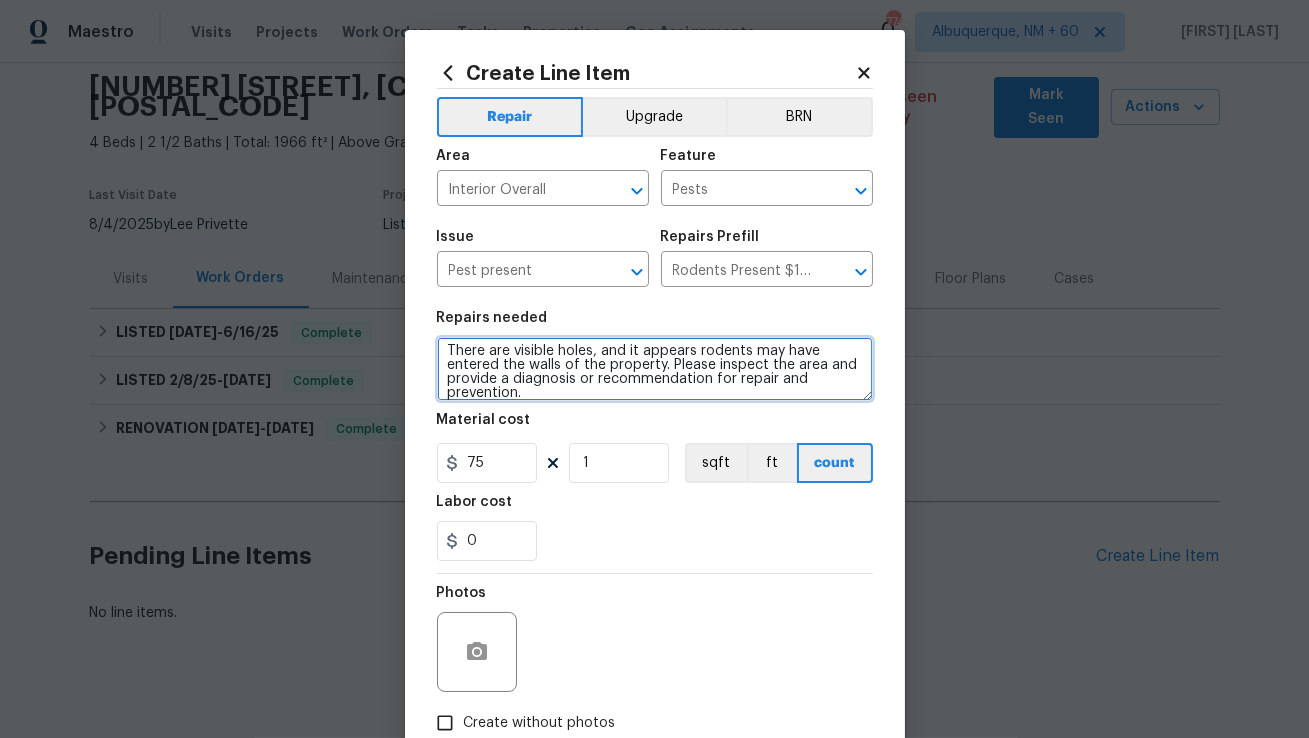 scroll, scrollTop: 0, scrollLeft: 0, axis: both 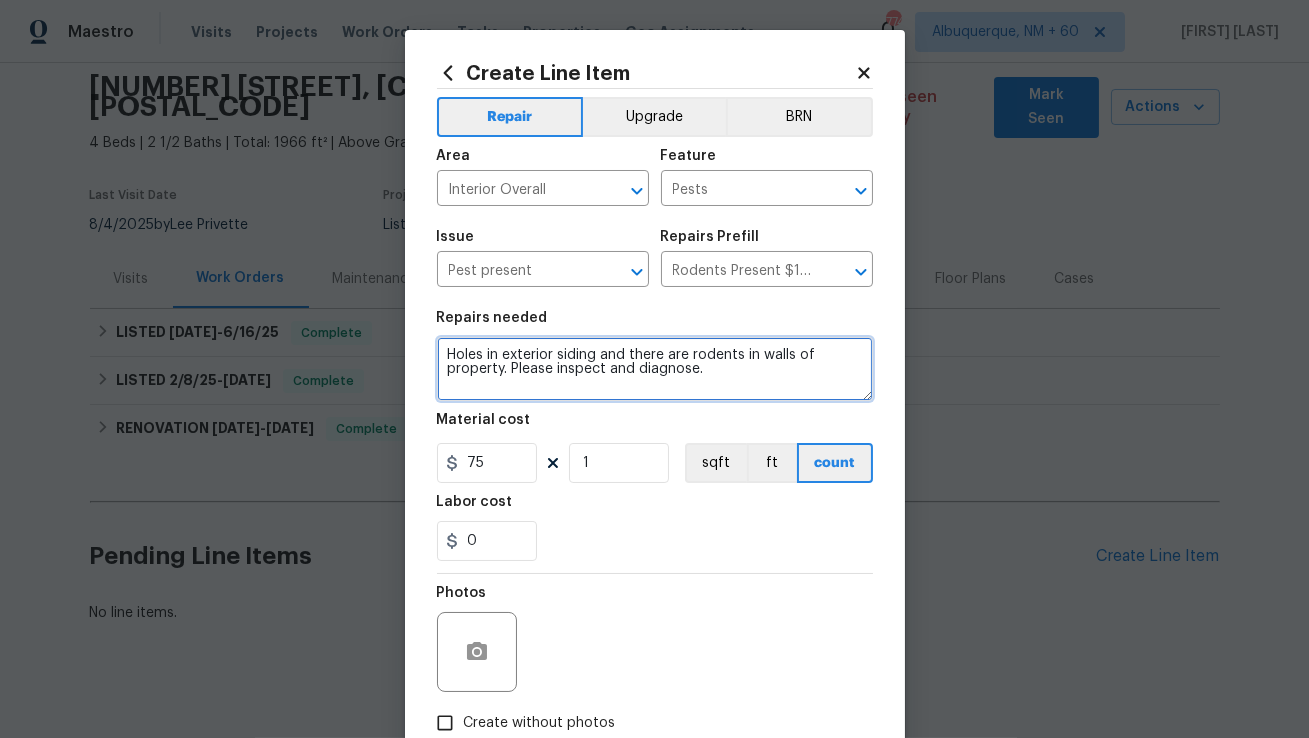 click on "Holes in exterior siding and there are rodents in walls of property. Please inspect and diagnose." at bounding box center [655, 369] 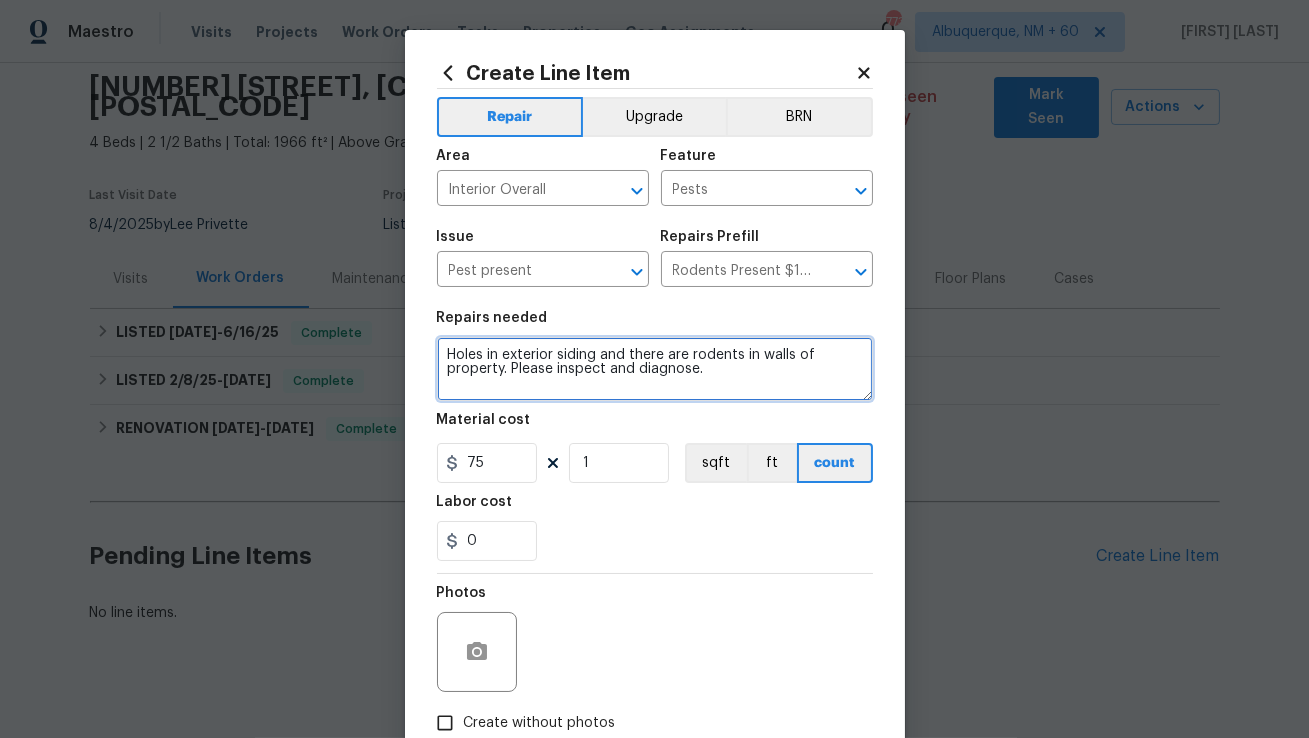 paste on "There are visible holes, and it appears rodents may have entered the walls of the property. Please inspect the area and provide a diagnosis or recommendation for repair and prevention." 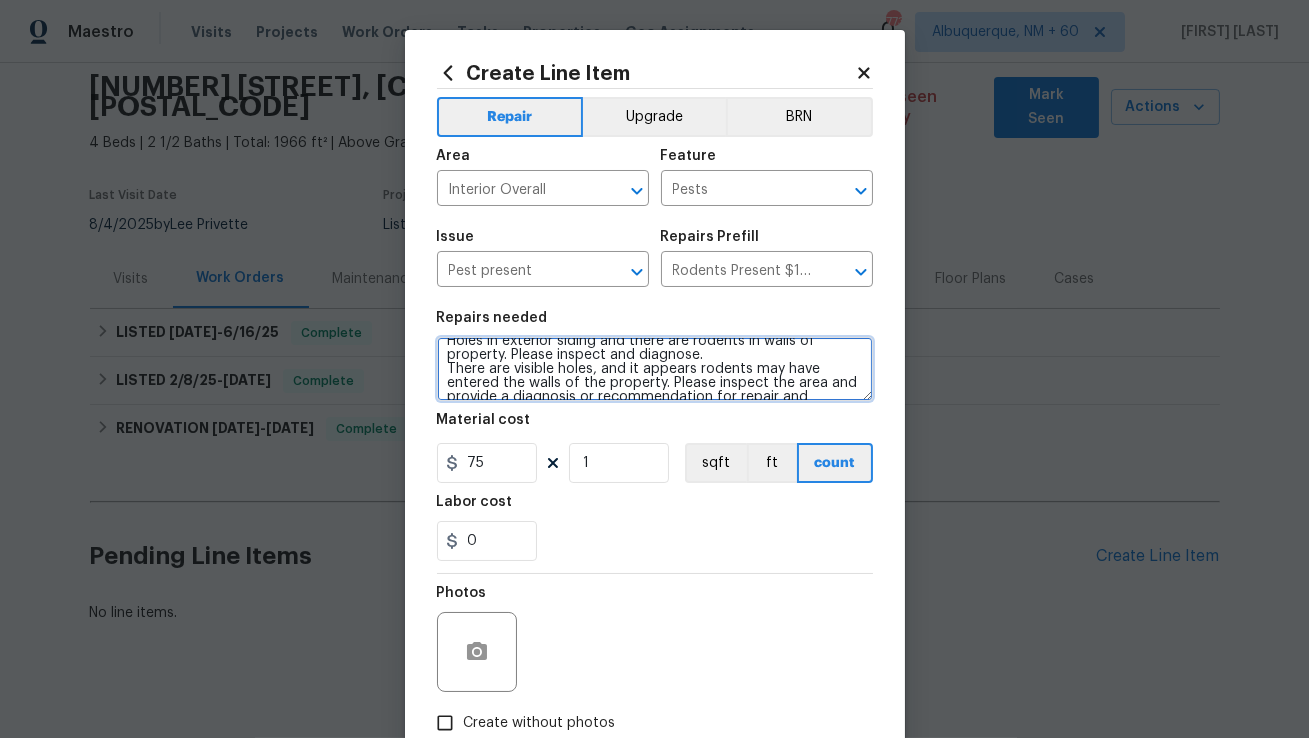 scroll, scrollTop: 9, scrollLeft: 0, axis: vertical 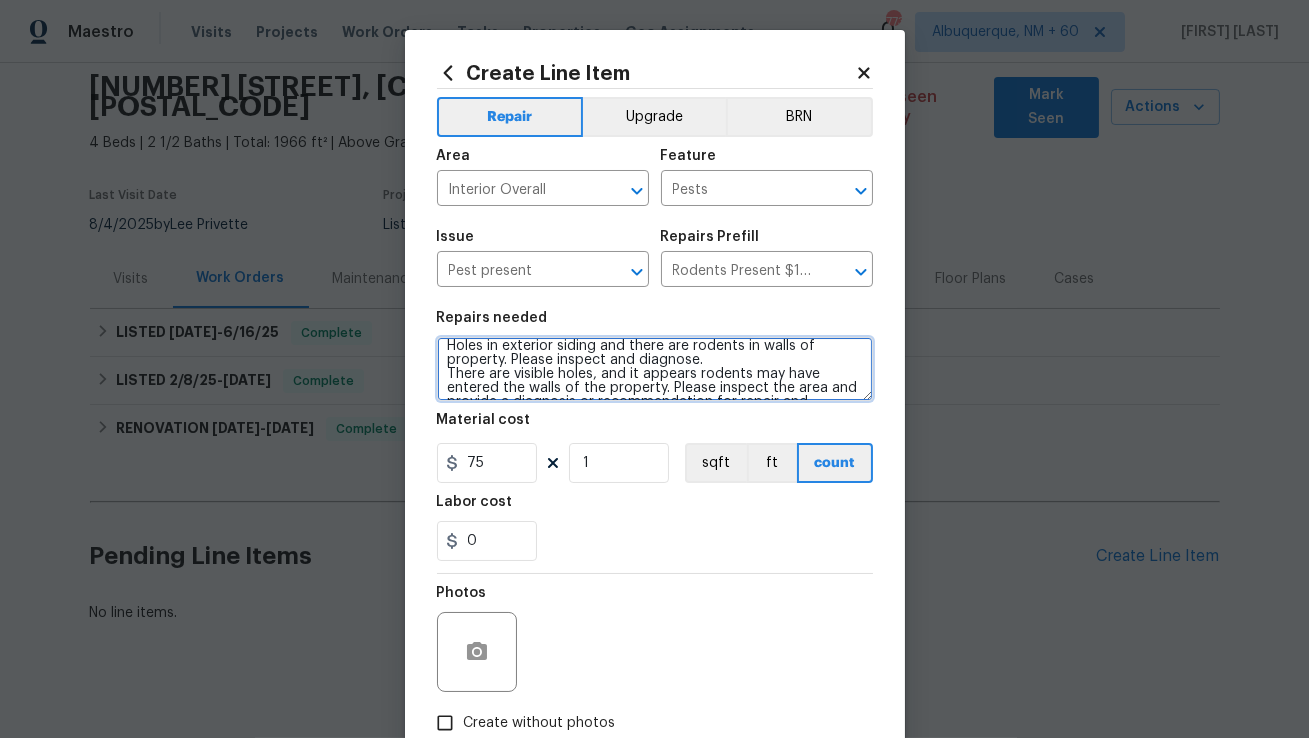 drag, startPoint x: 670, startPoint y: 386, endPoint x: 433, endPoint y: 376, distance: 237.21088 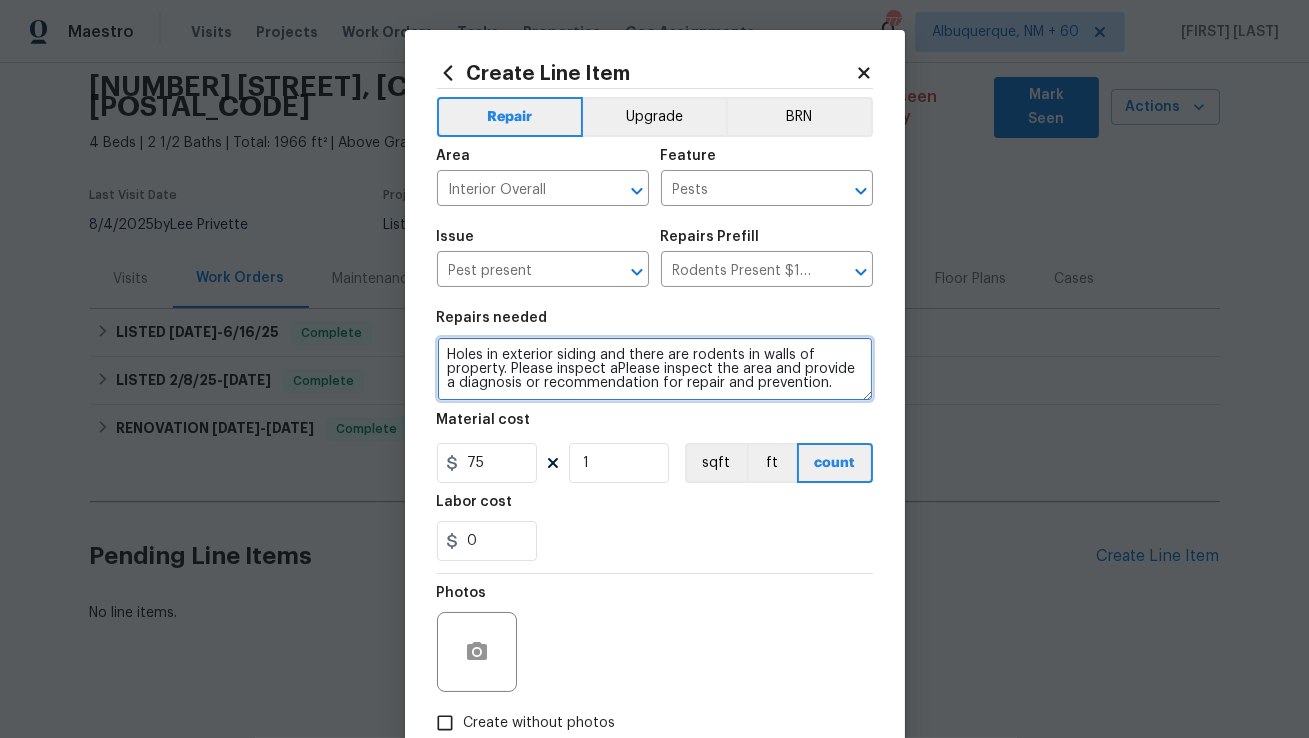 scroll, scrollTop: 0, scrollLeft: 0, axis: both 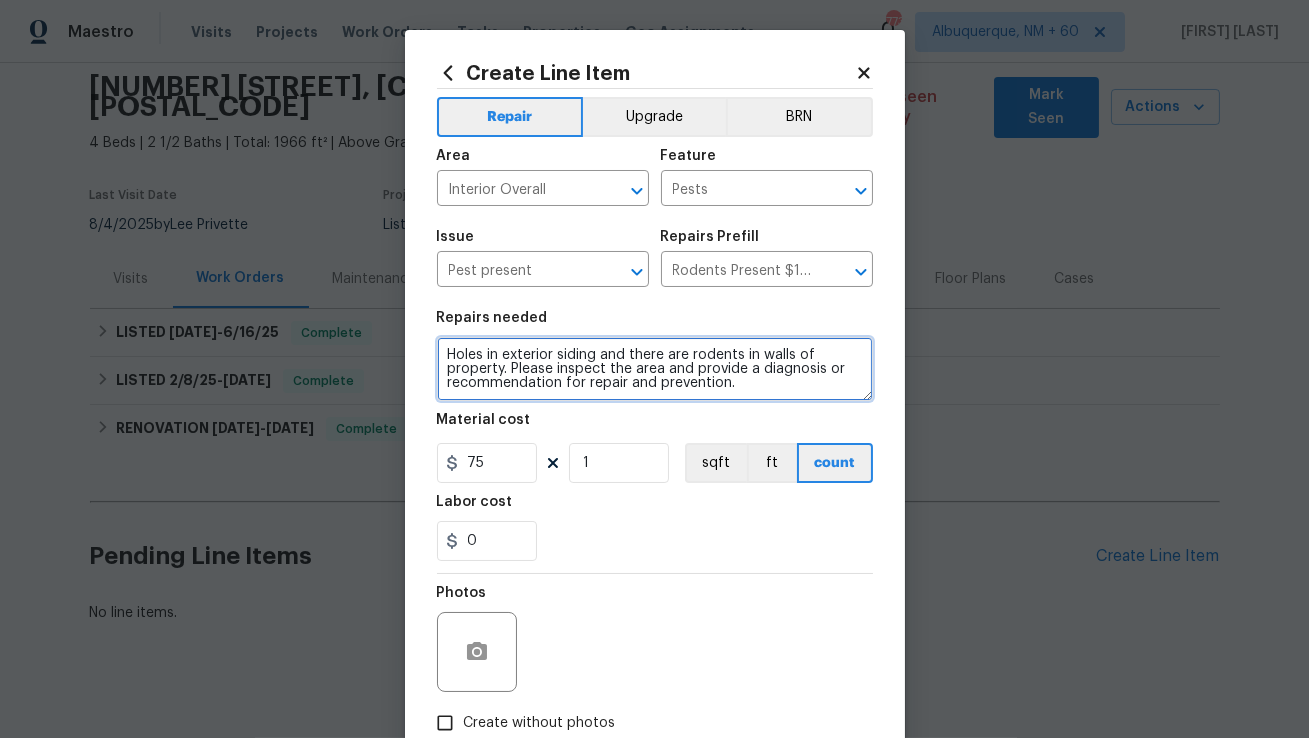 click on "Holes in exterior siding and there are rodents in walls of property. Please inspect the area and provide a diagnosis or recommendation for repair and prevention." at bounding box center [655, 369] 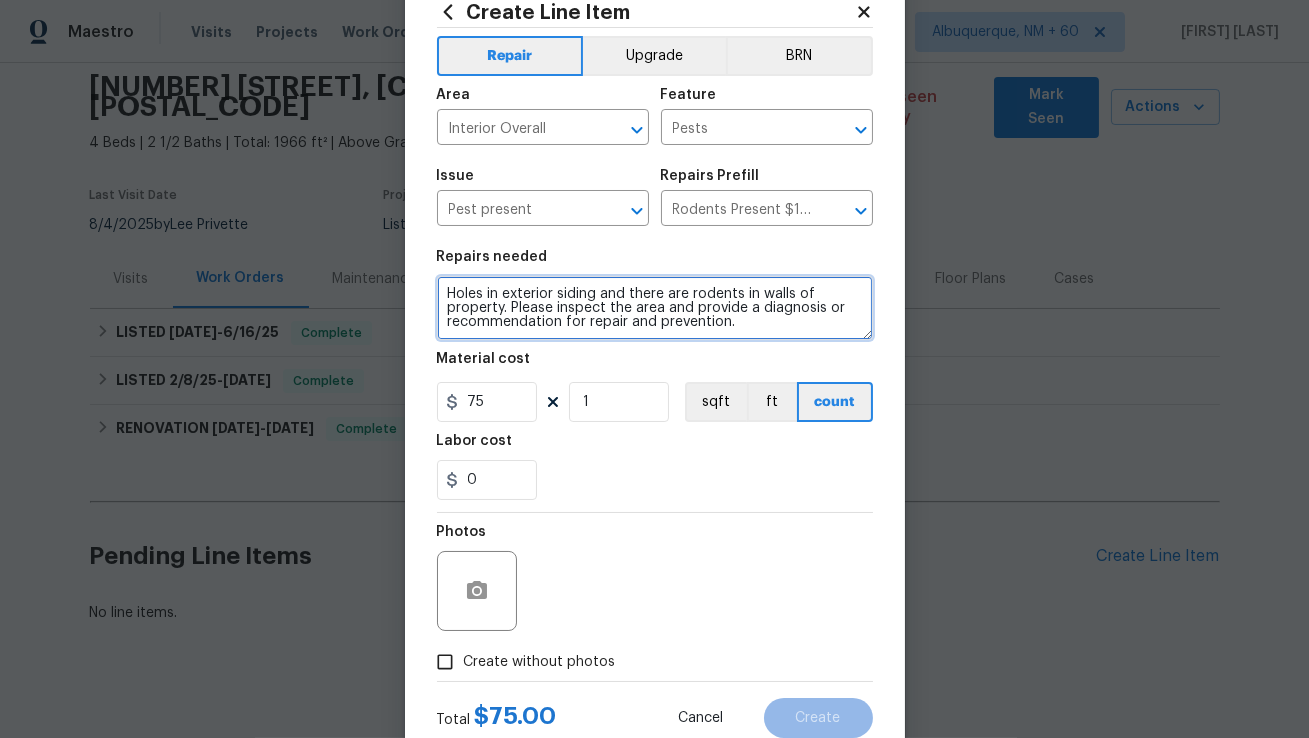 scroll, scrollTop: 123, scrollLeft: 0, axis: vertical 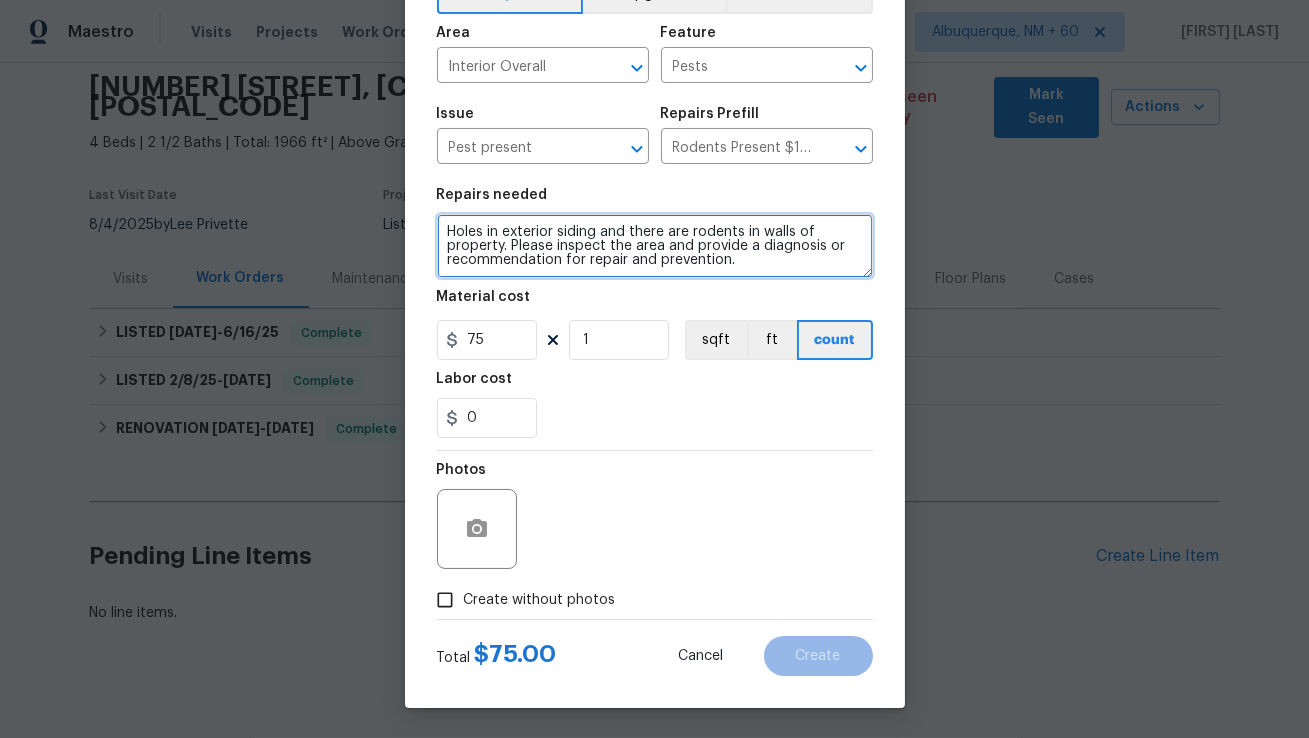 type on "Holes in exterior siding and there are rodents in walls of property. Please inspect the area and provide a diagnosis or recommendation for repair and prevention." 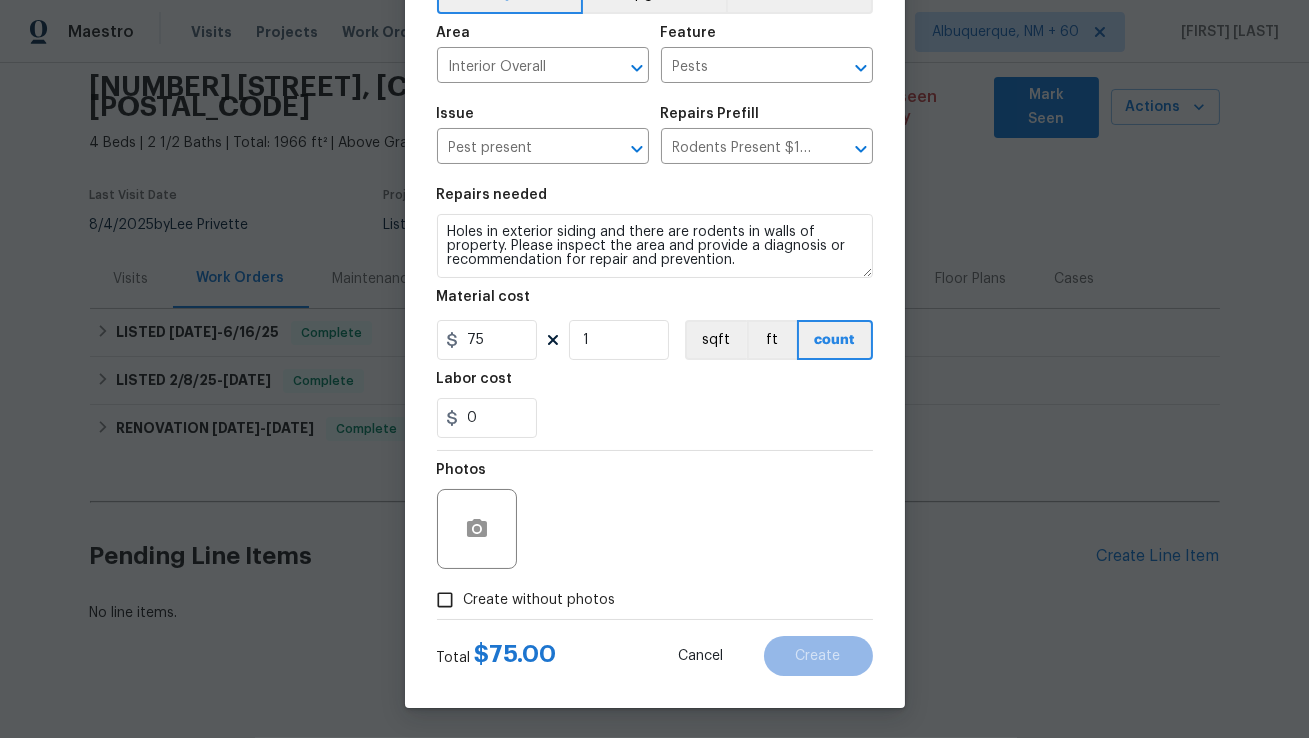 click on "Create without photos" at bounding box center (445, 600) 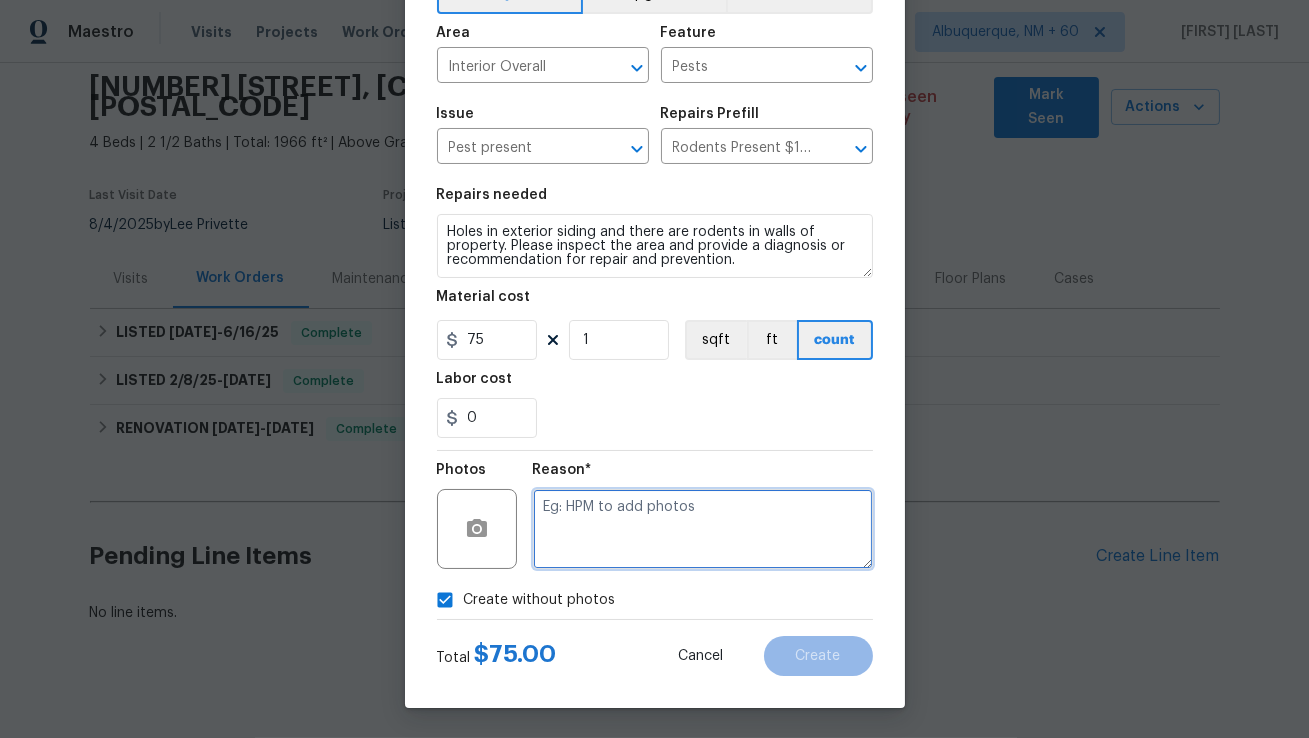 click at bounding box center [703, 529] 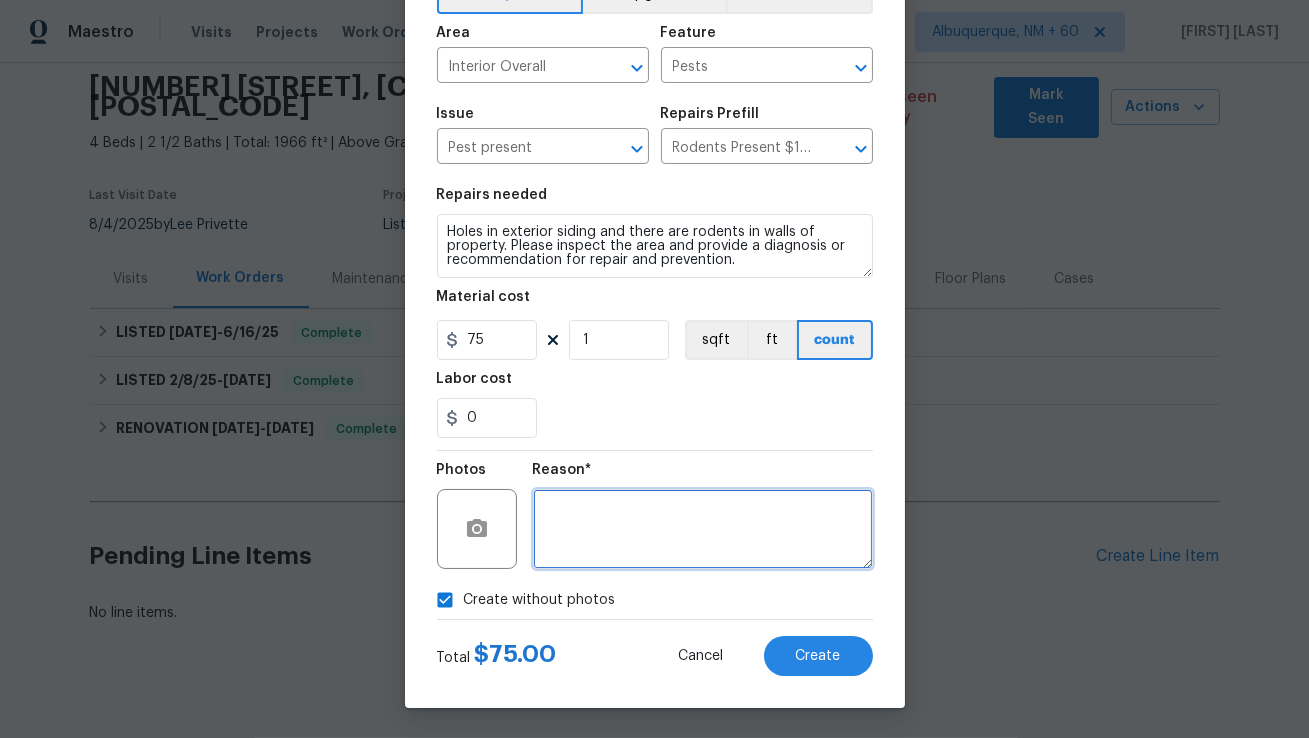 type 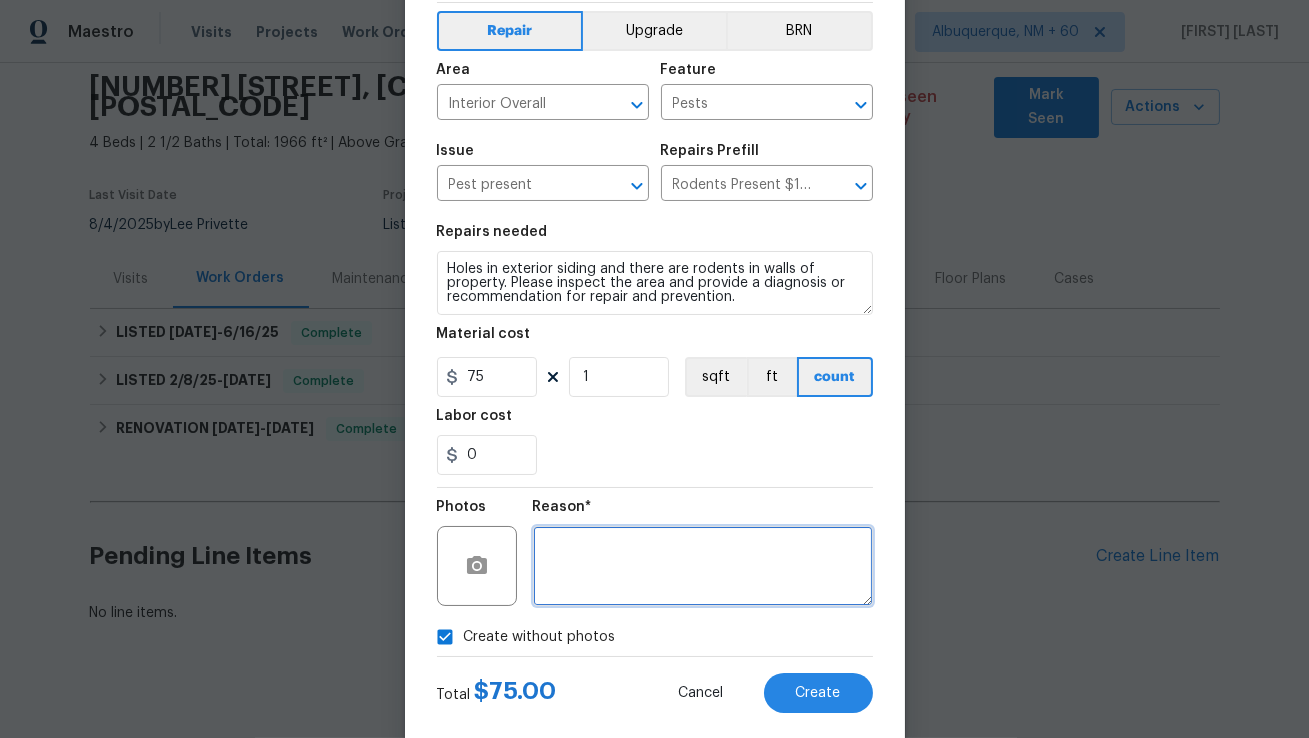 scroll, scrollTop: 98, scrollLeft: 0, axis: vertical 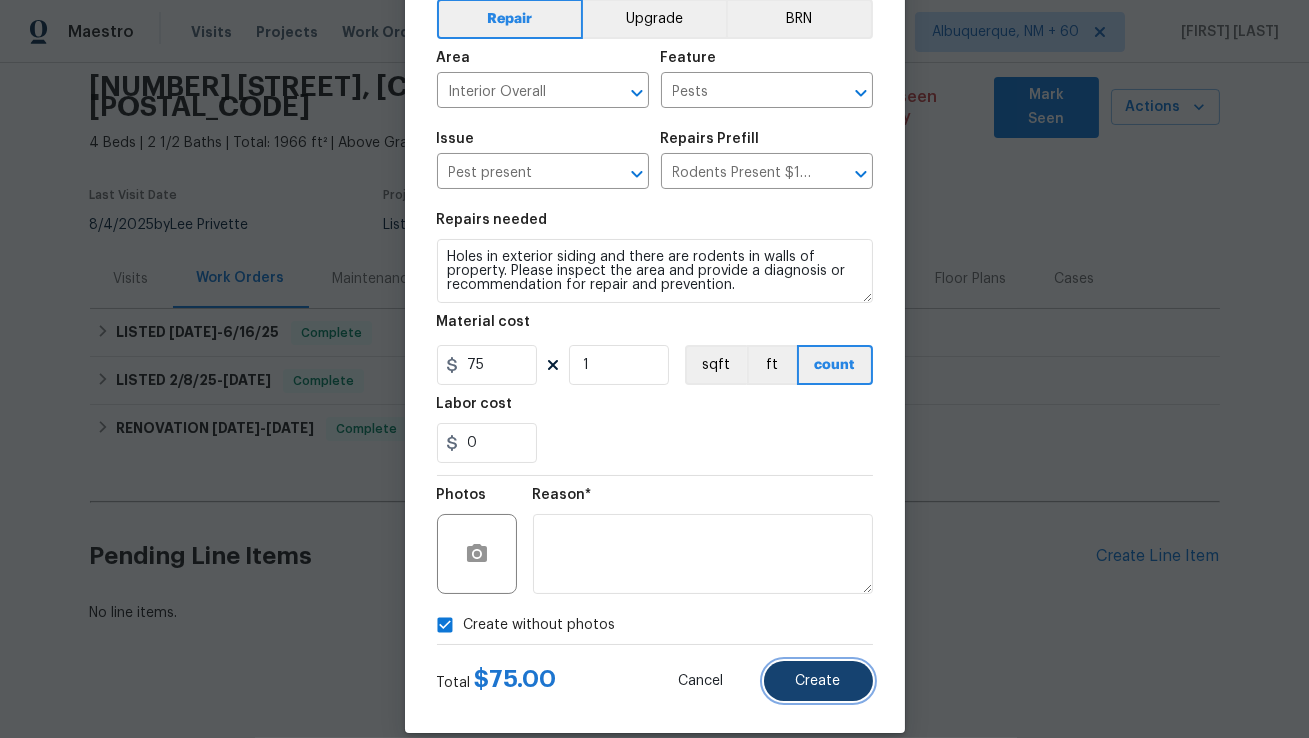 click on "Create" at bounding box center (818, 681) 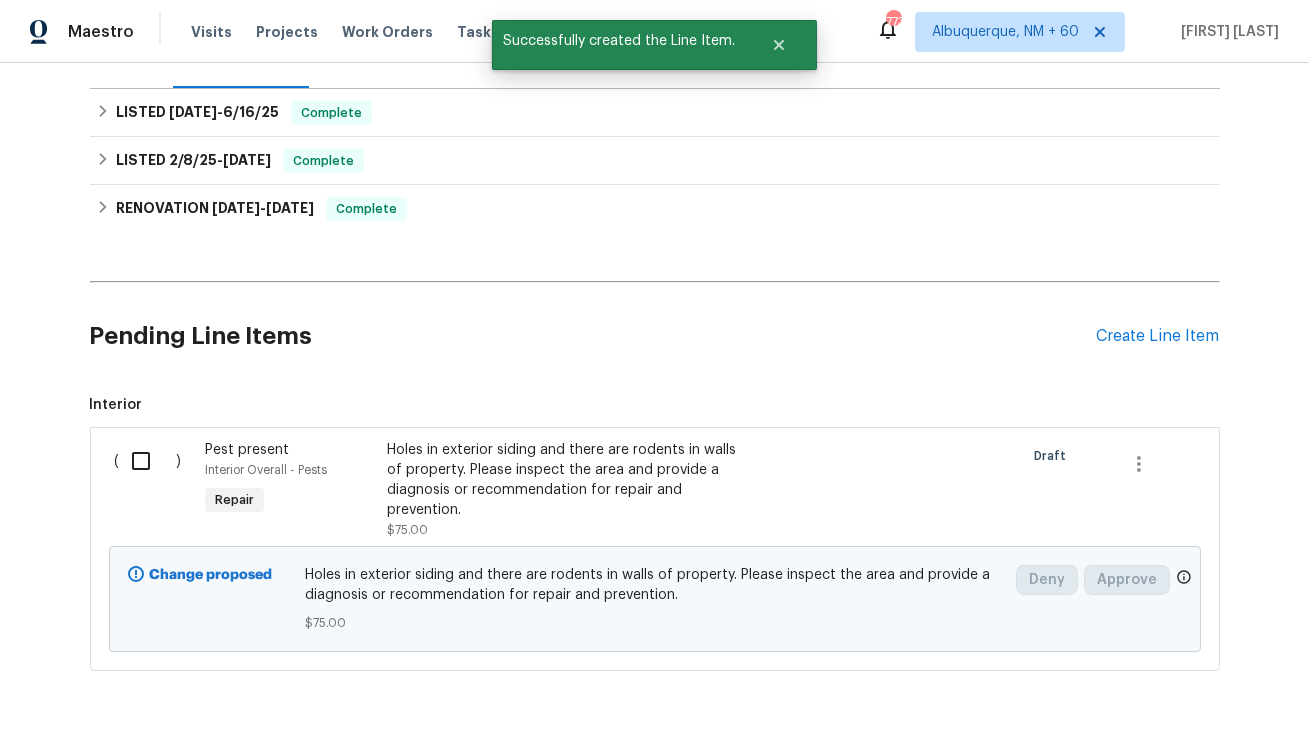 scroll, scrollTop: 297, scrollLeft: 0, axis: vertical 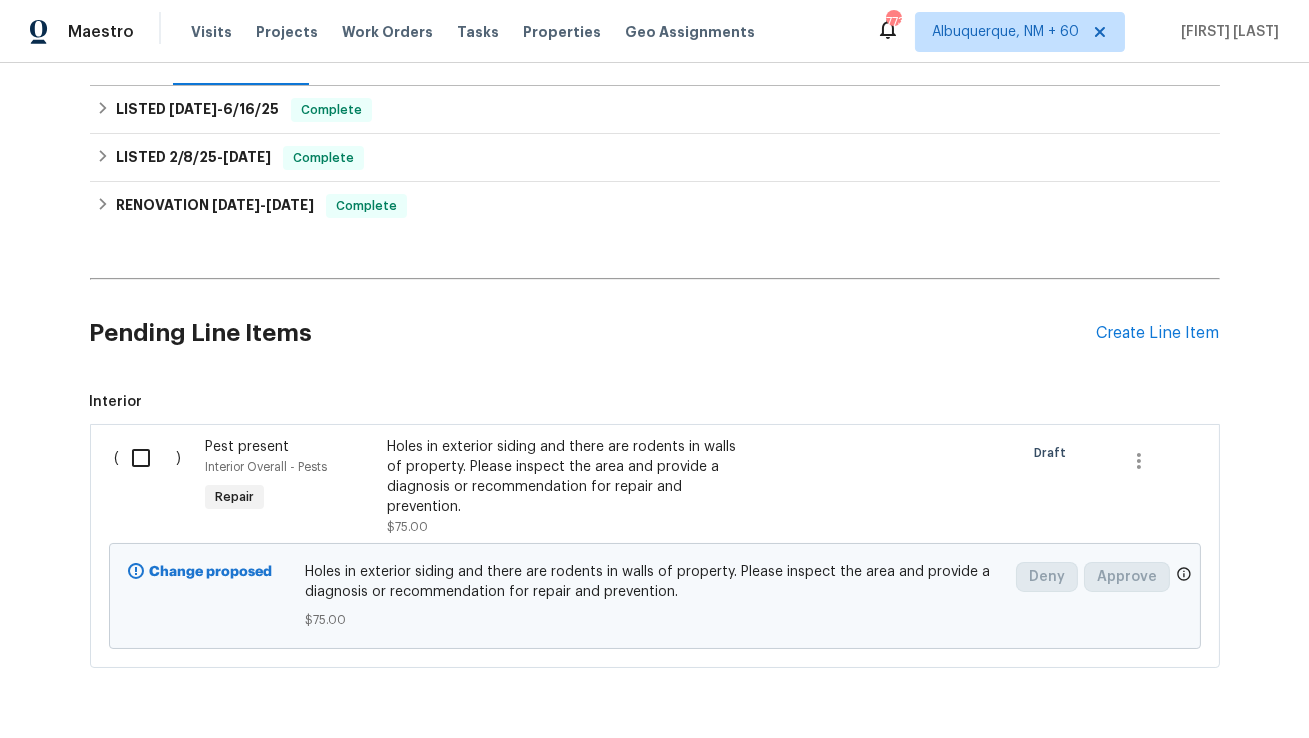 click at bounding box center (148, 458) 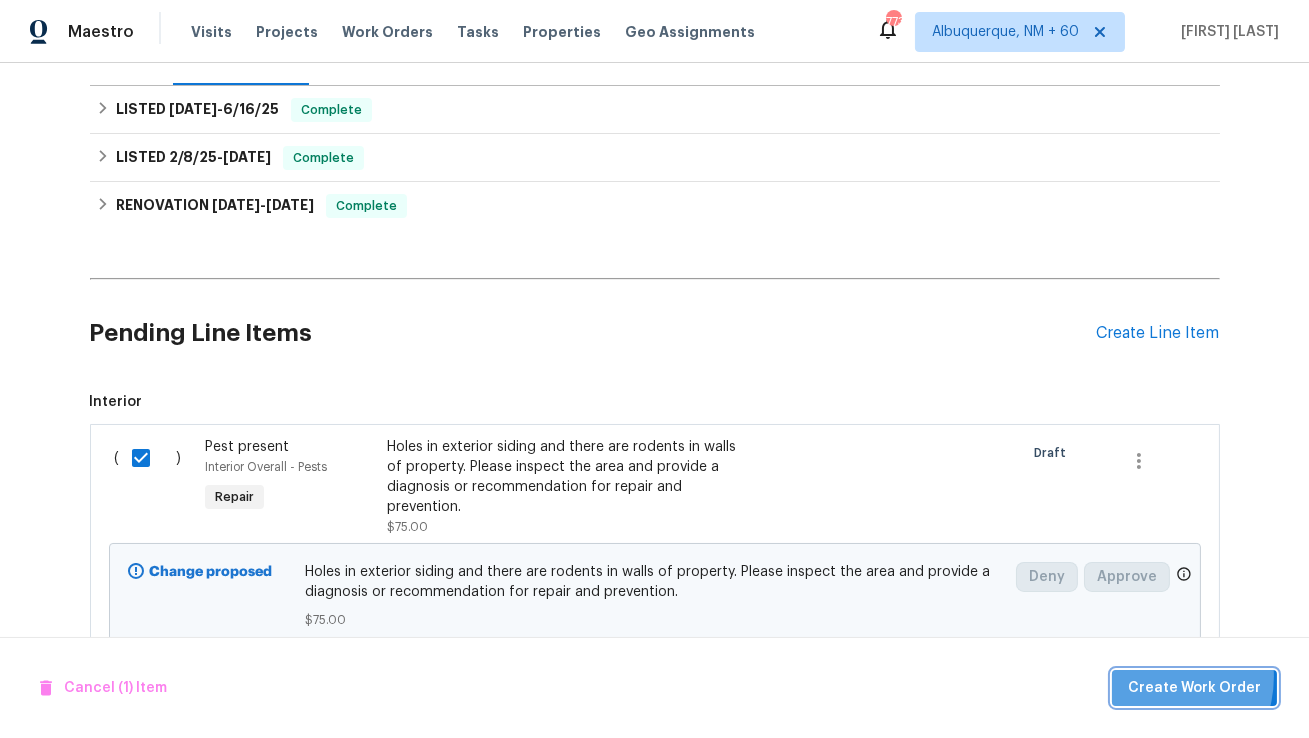 click on "Create Work Order" at bounding box center (1194, 688) 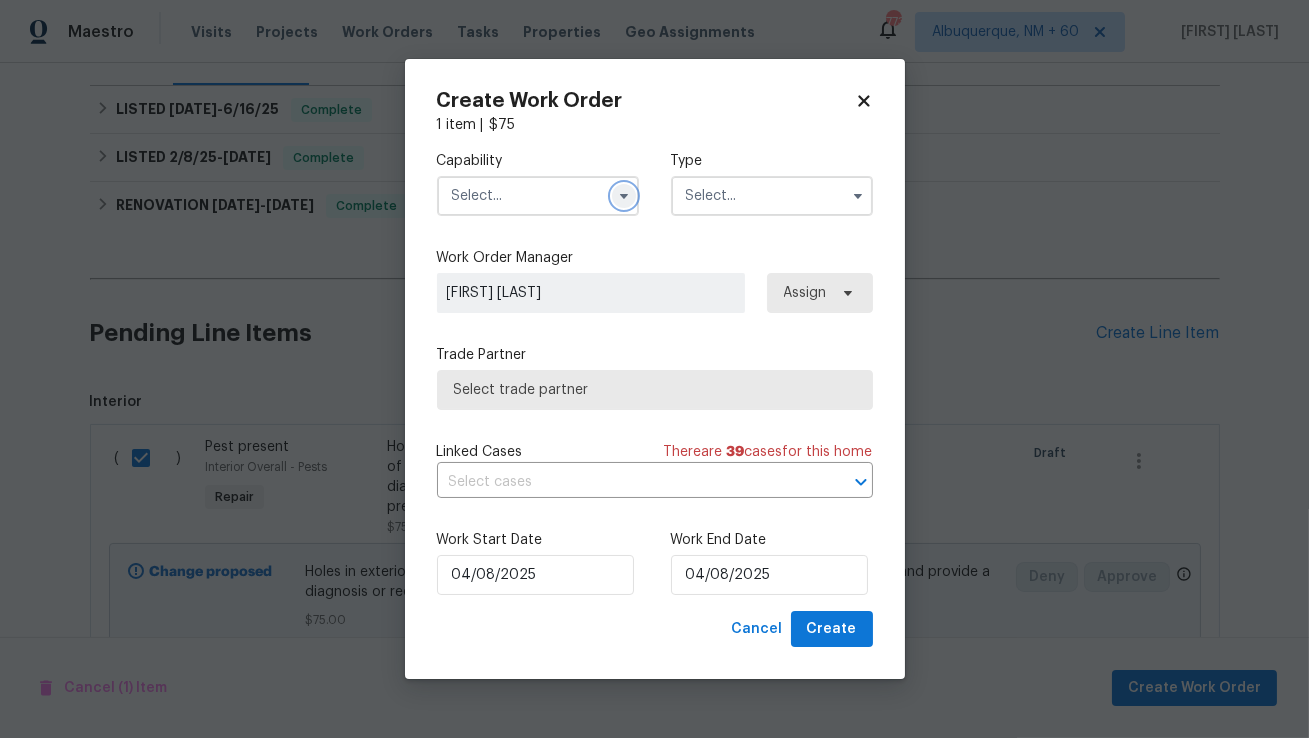 click 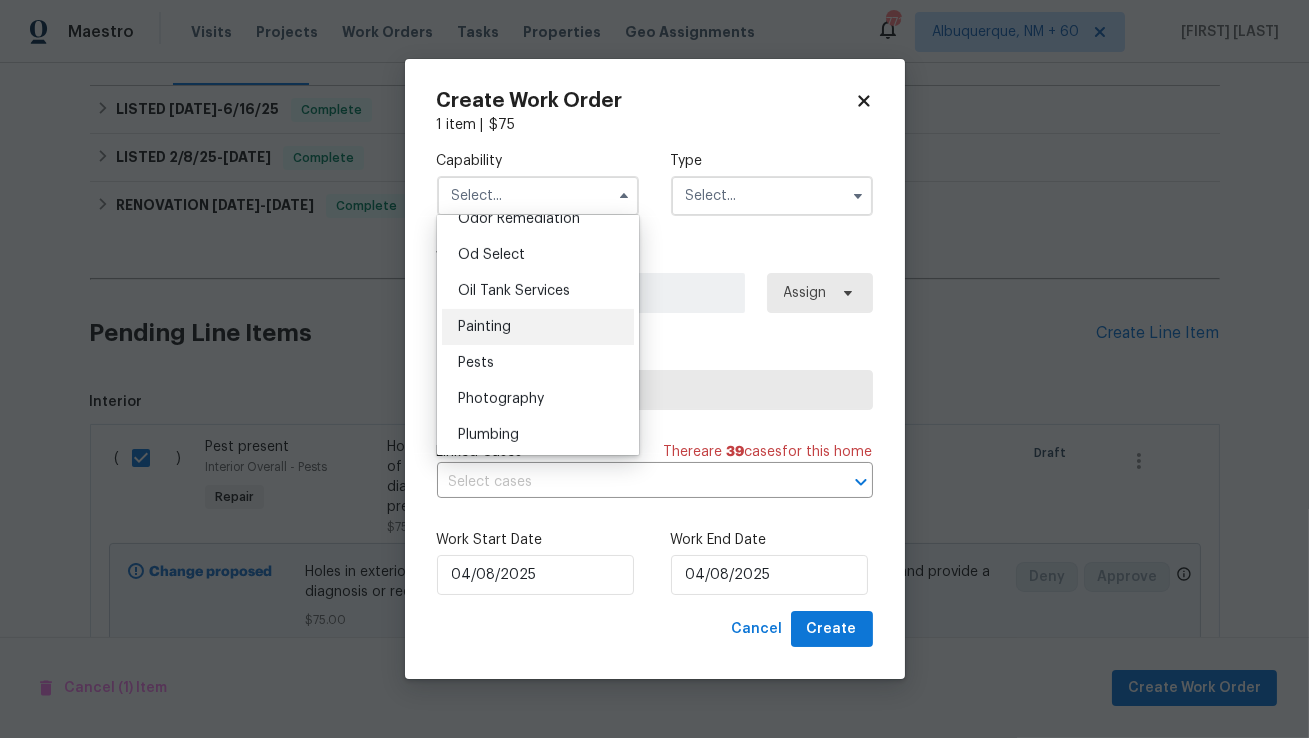 scroll, scrollTop: 1602, scrollLeft: 0, axis: vertical 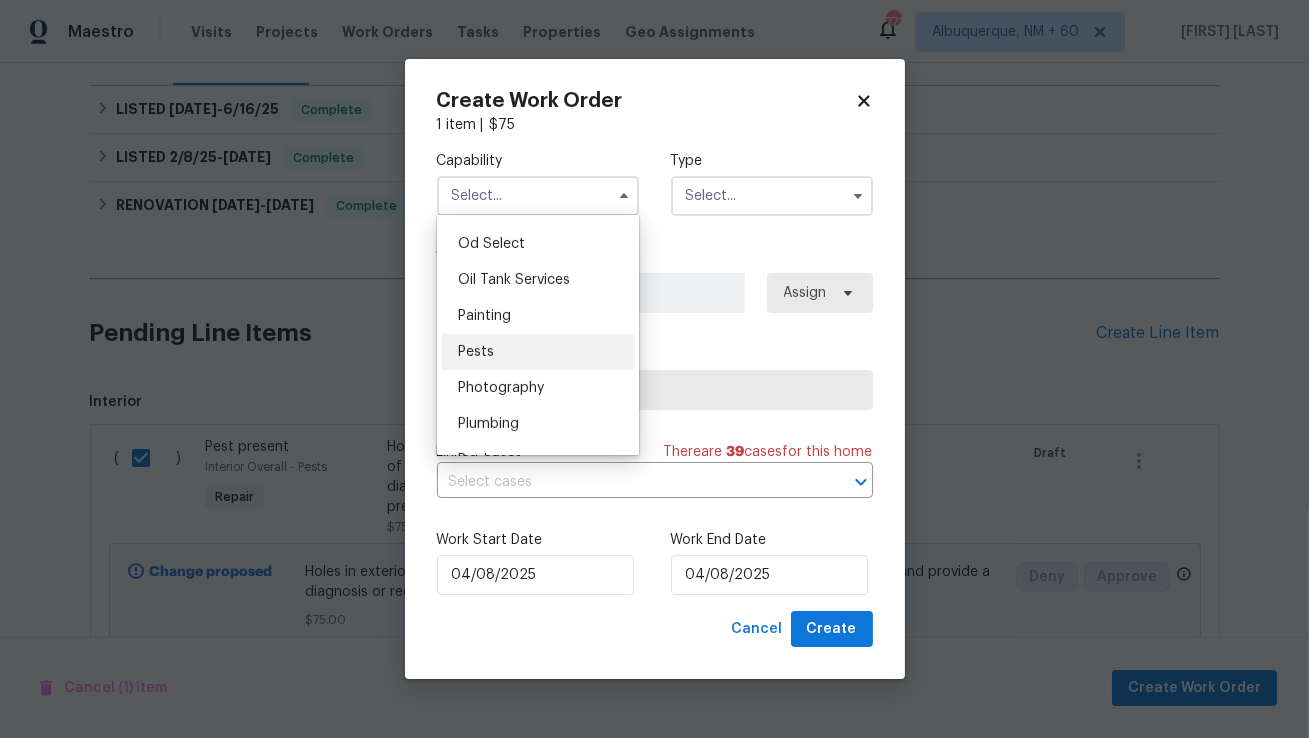 click on "Pests" at bounding box center (538, 352) 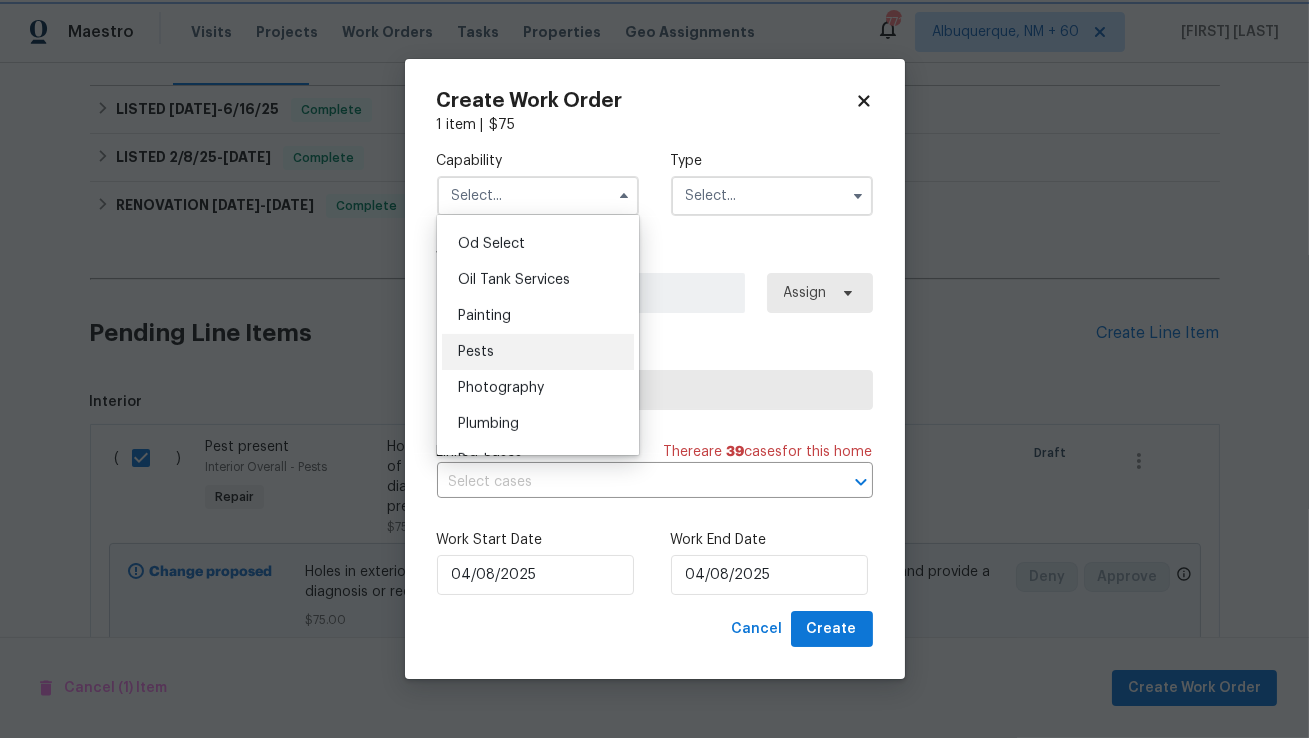 type on "Pests" 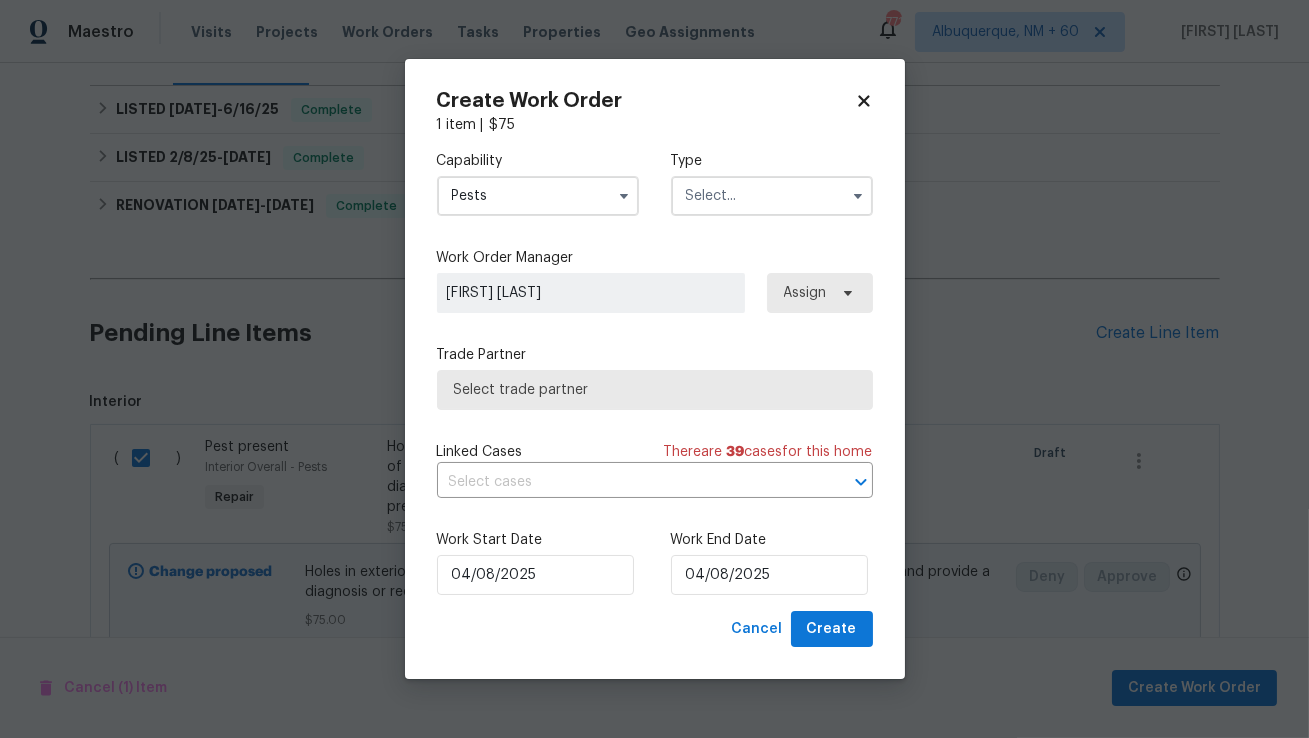 click at bounding box center [772, 196] 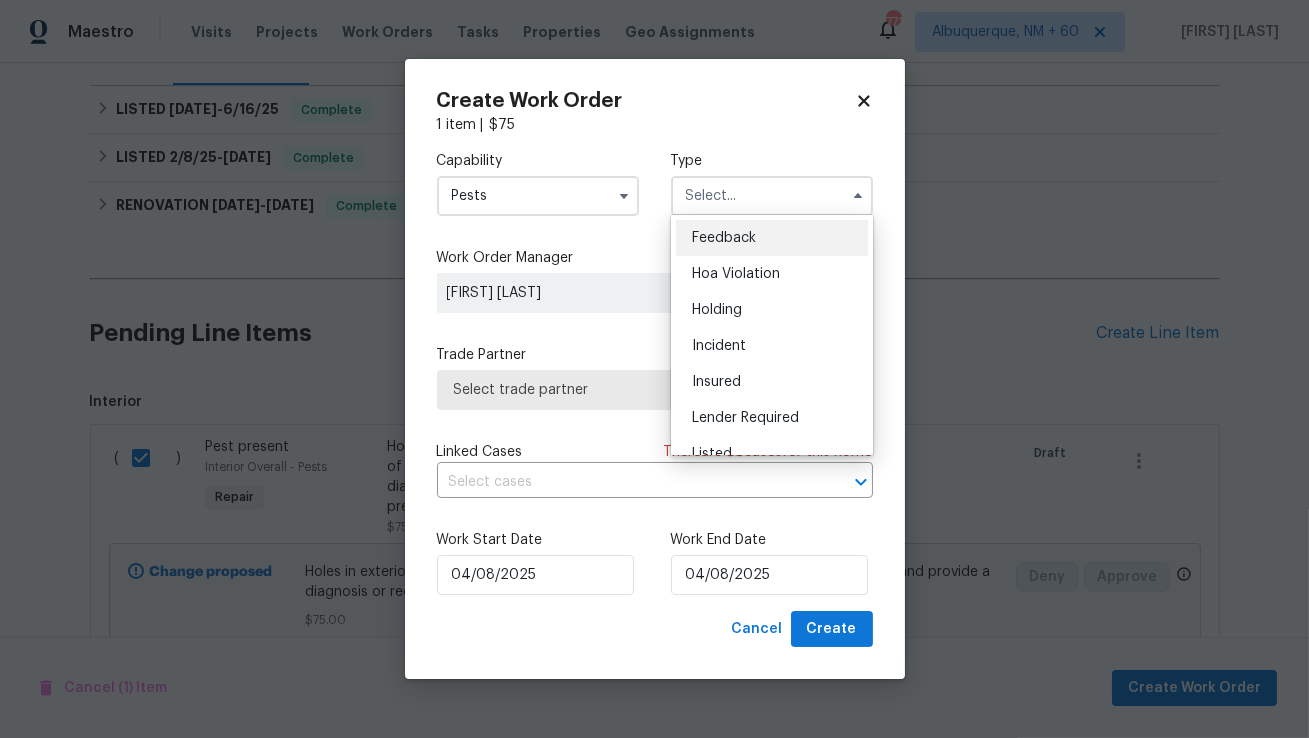 click on "Feedback" at bounding box center (724, 238) 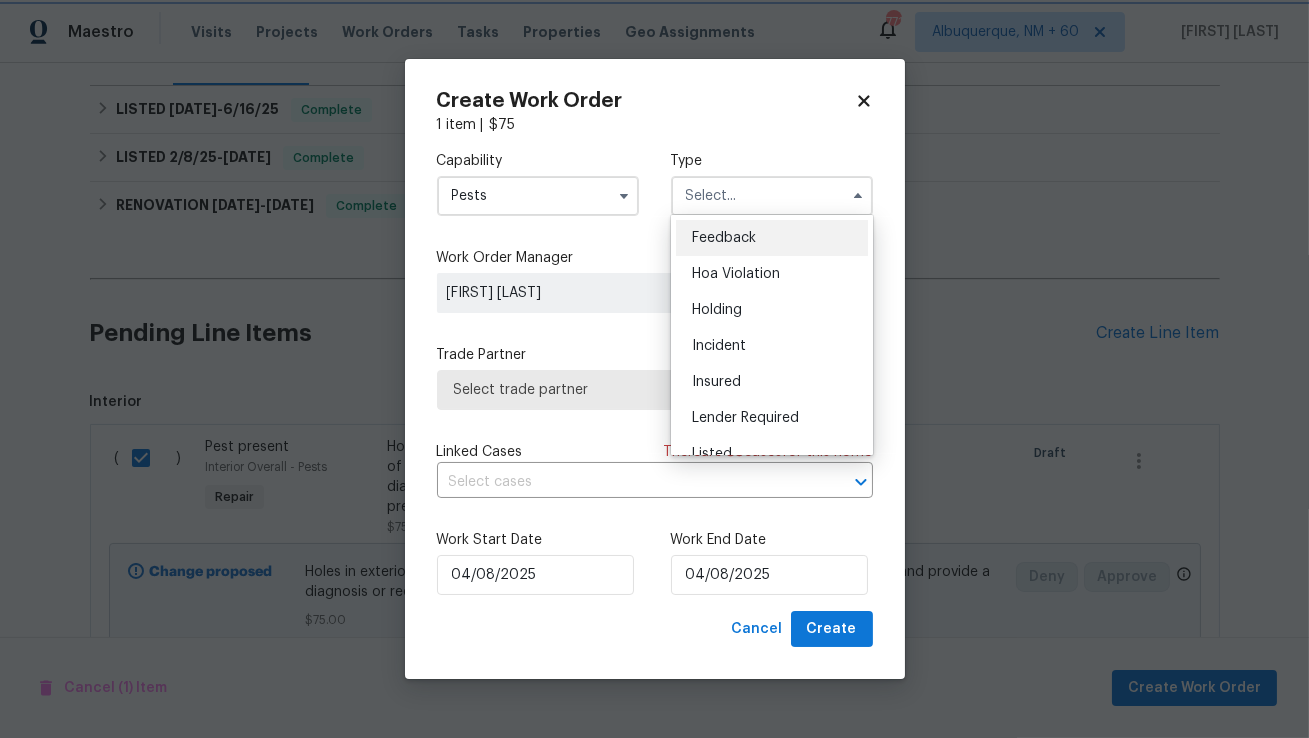 type on "Feedback" 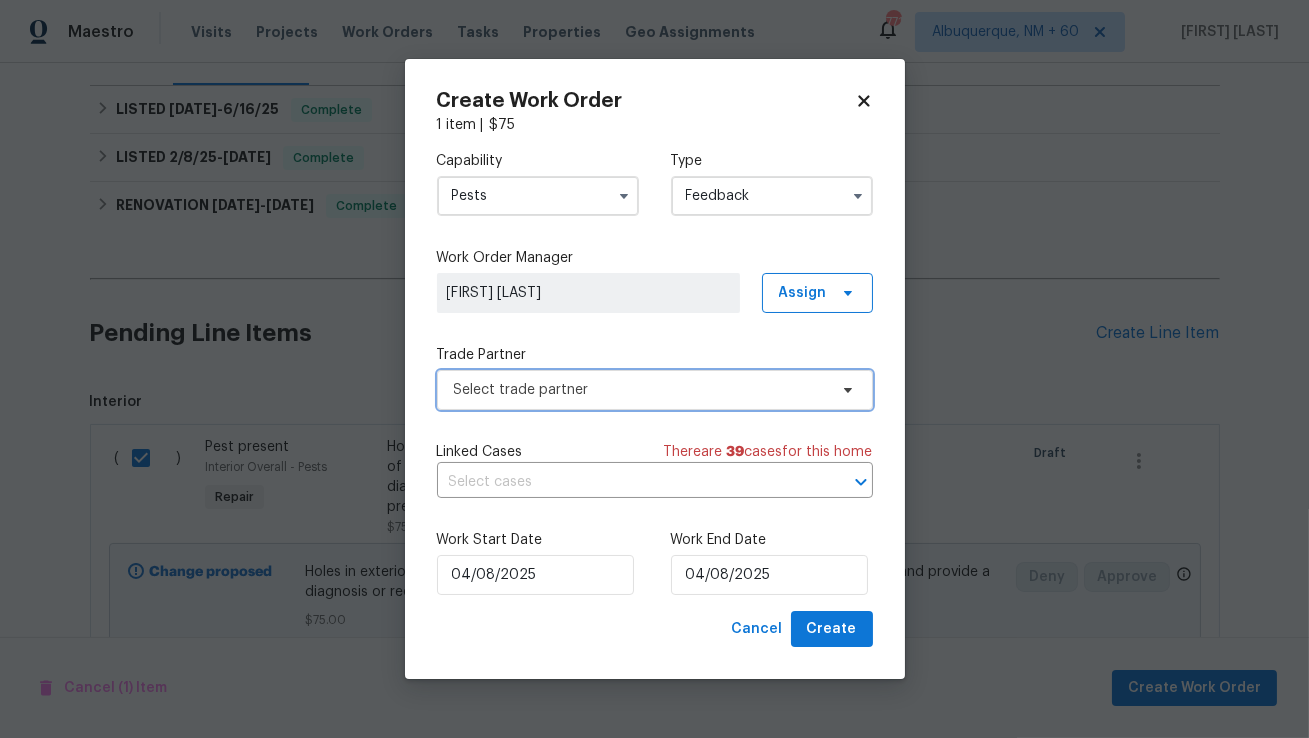 click on "Select trade partner" at bounding box center [655, 390] 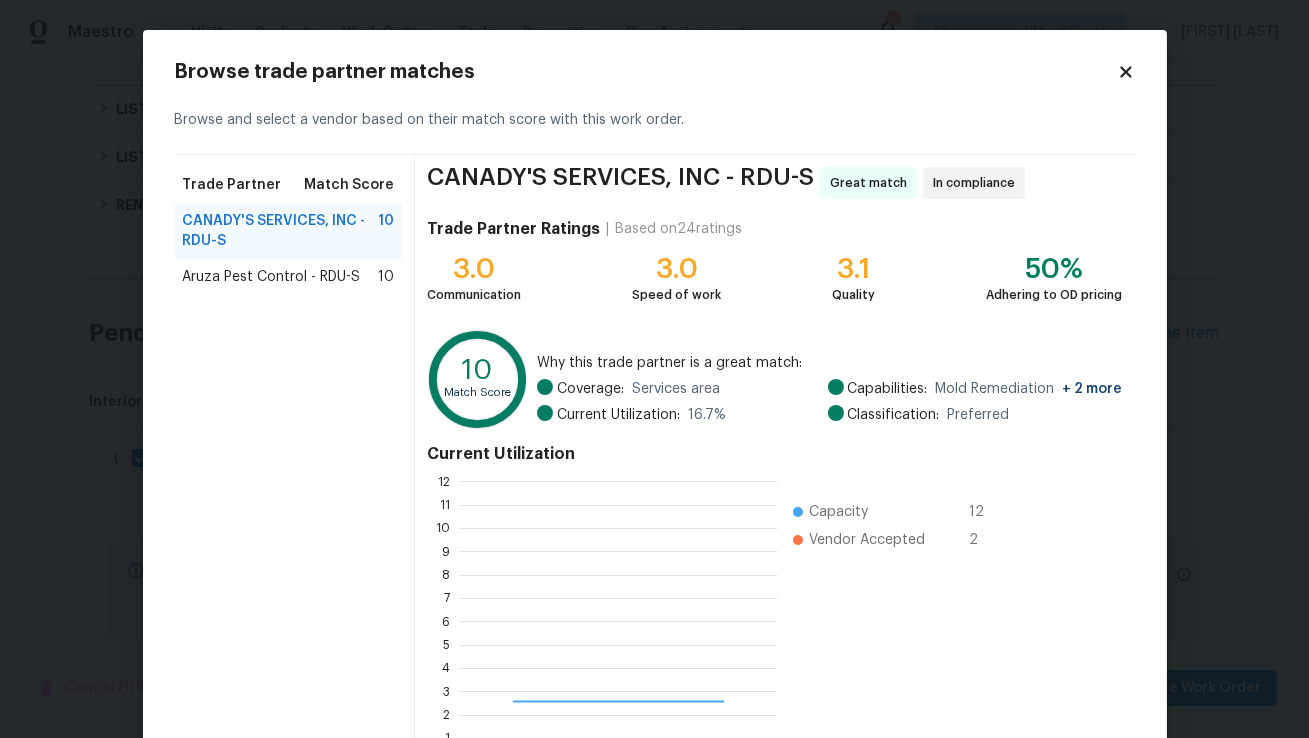 scroll, scrollTop: 1, scrollLeft: 1, axis: both 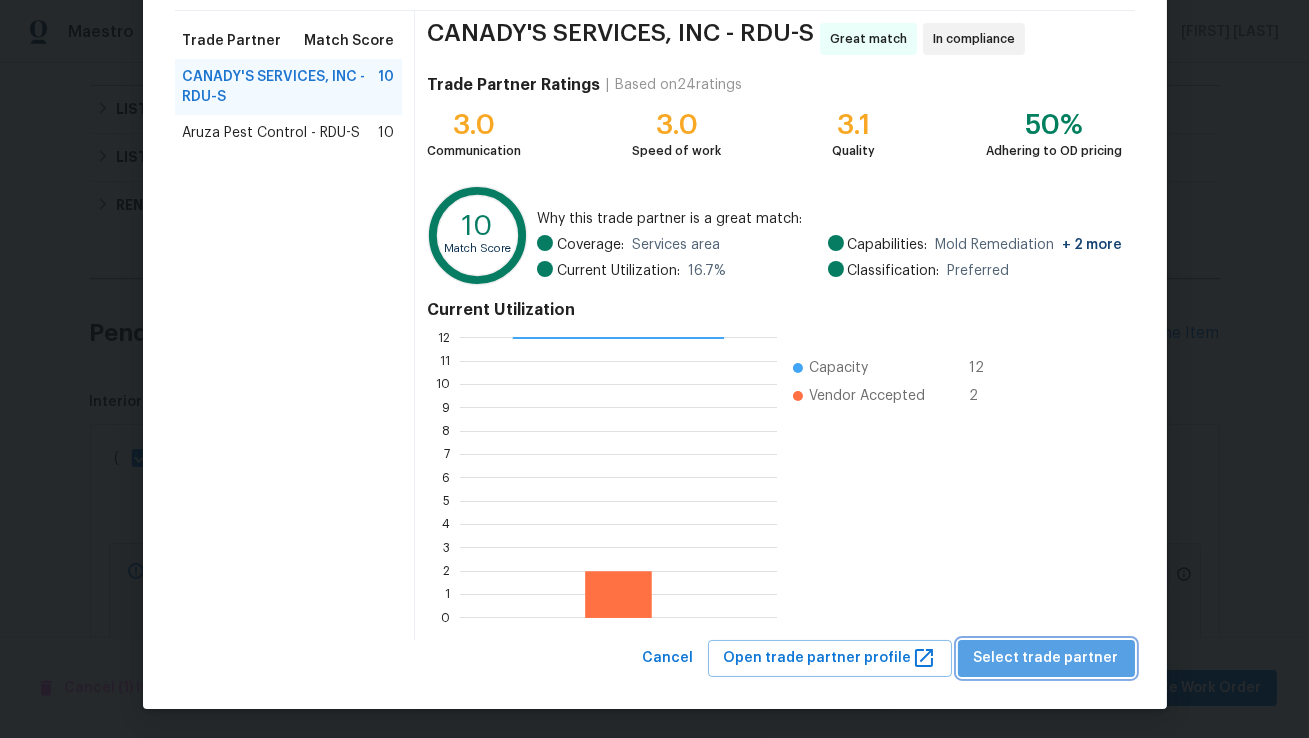 click on "Select trade partner" at bounding box center [1046, 658] 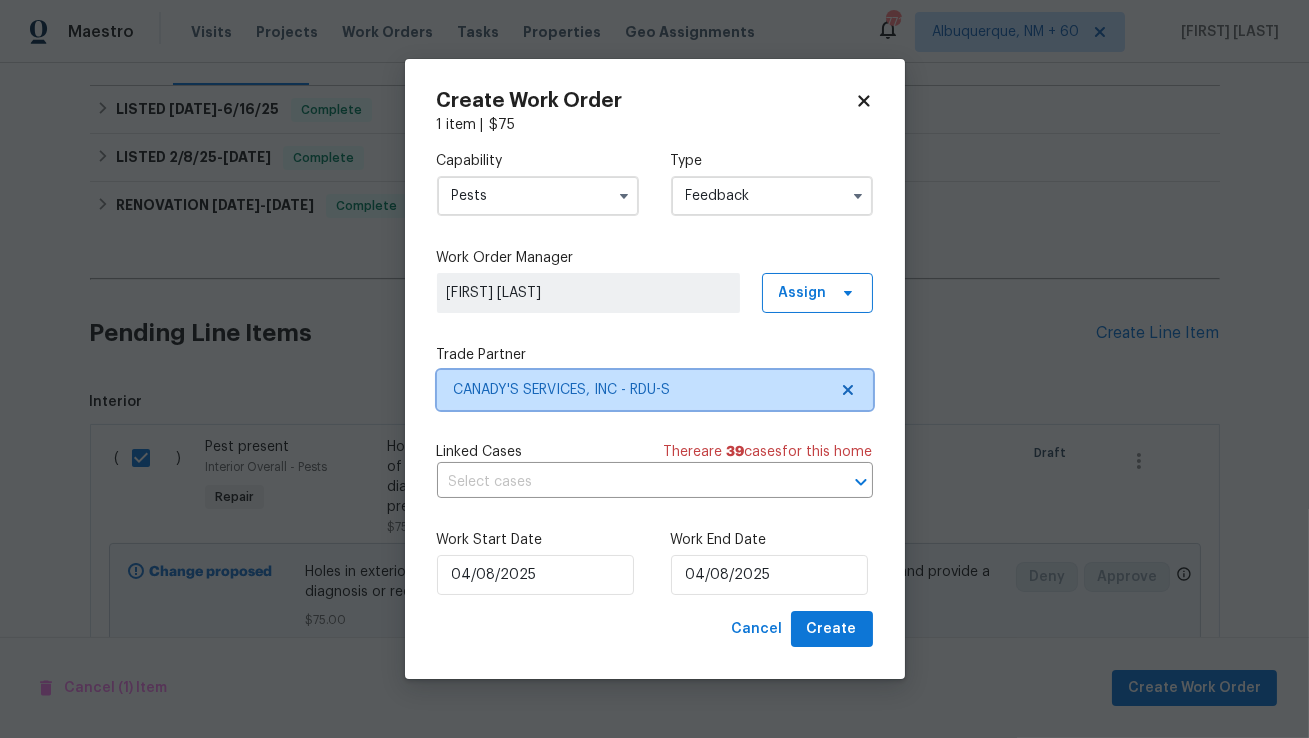 scroll, scrollTop: 0, scrollLeft: 0, axis: both 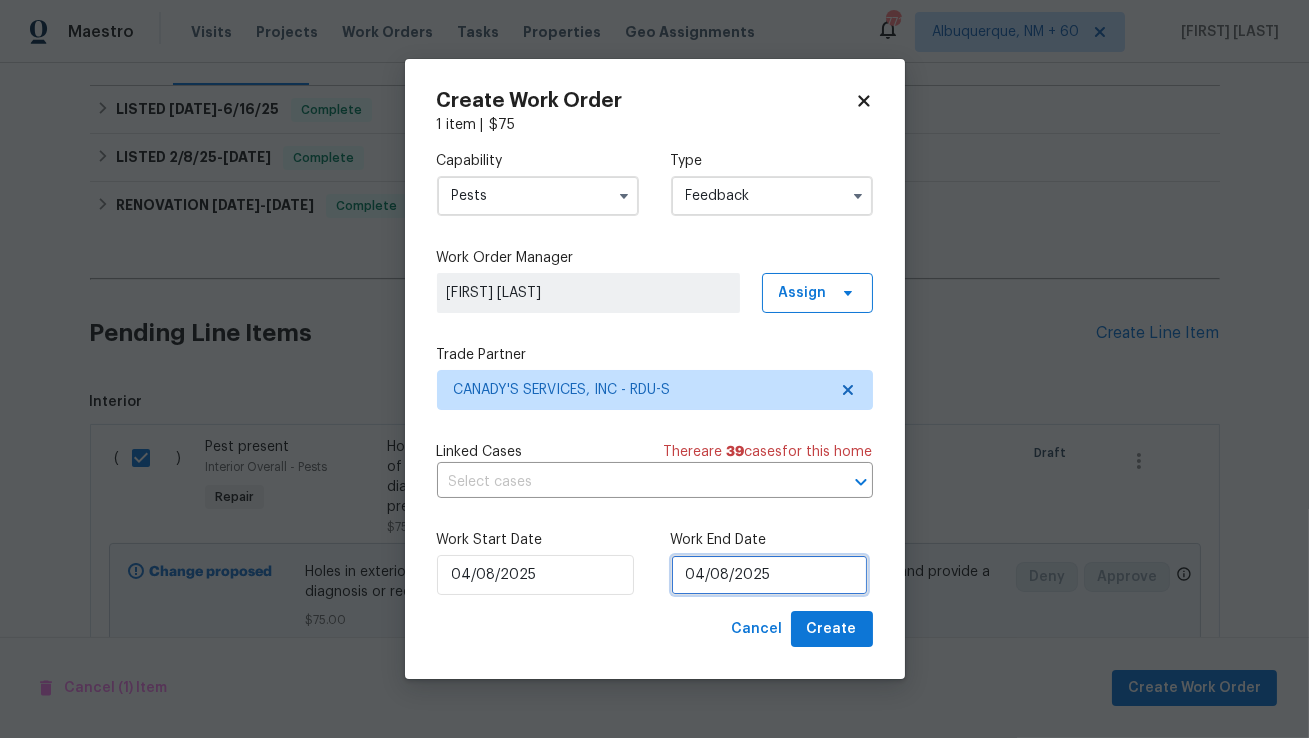 click on "04/08/2025" at bounding box center (769, 575) 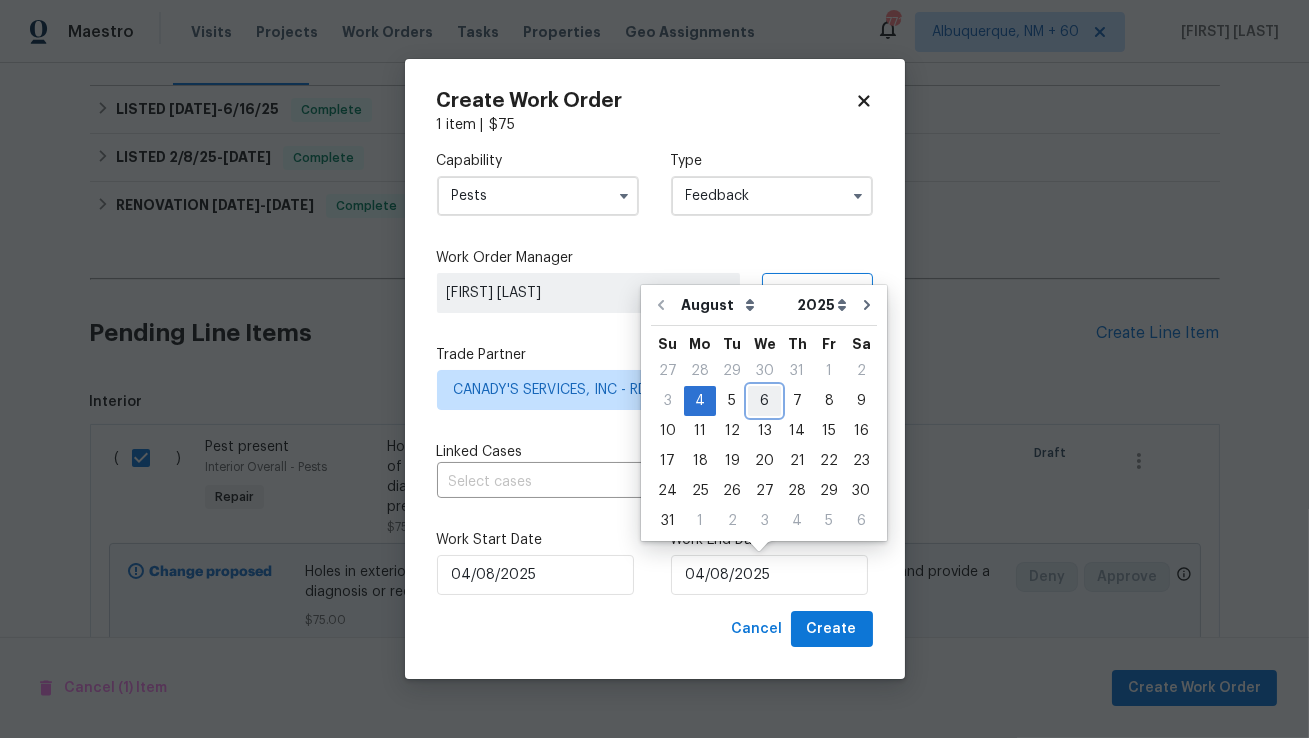 click on "6" at bounding box center (764, 401) 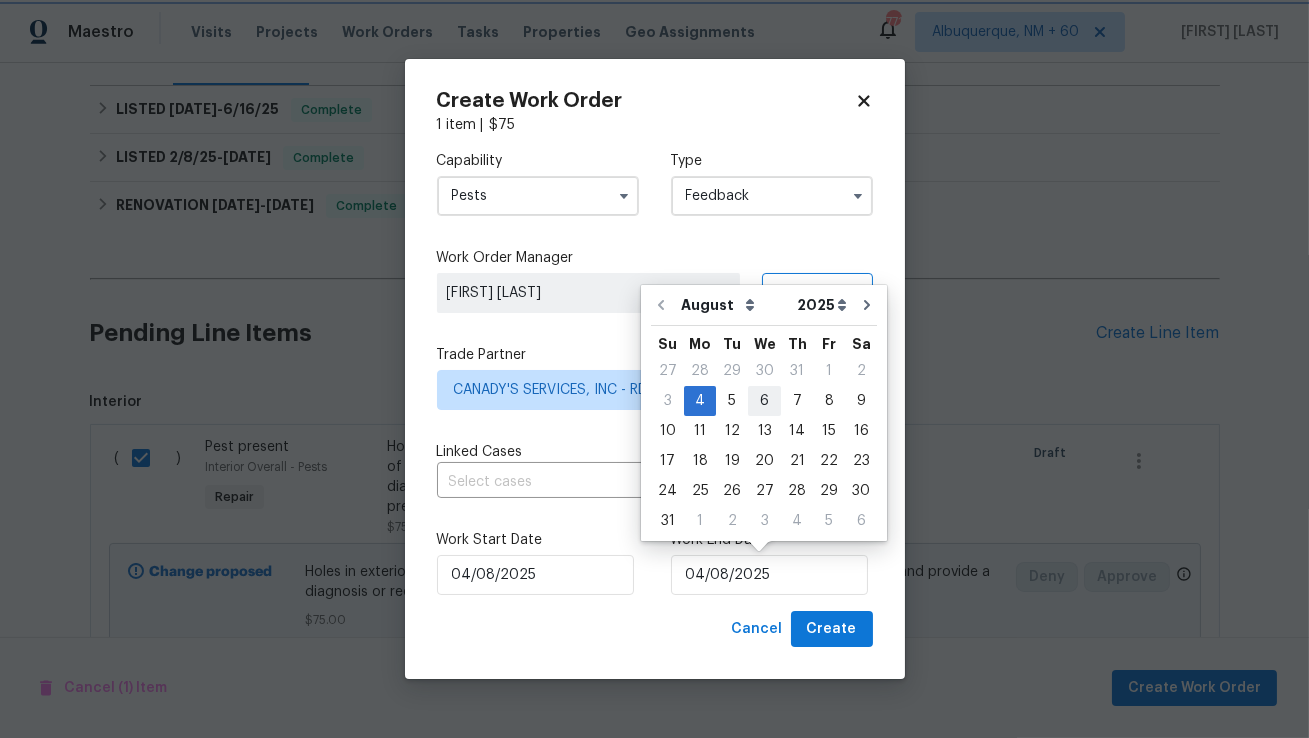 type on "06/08/2025" 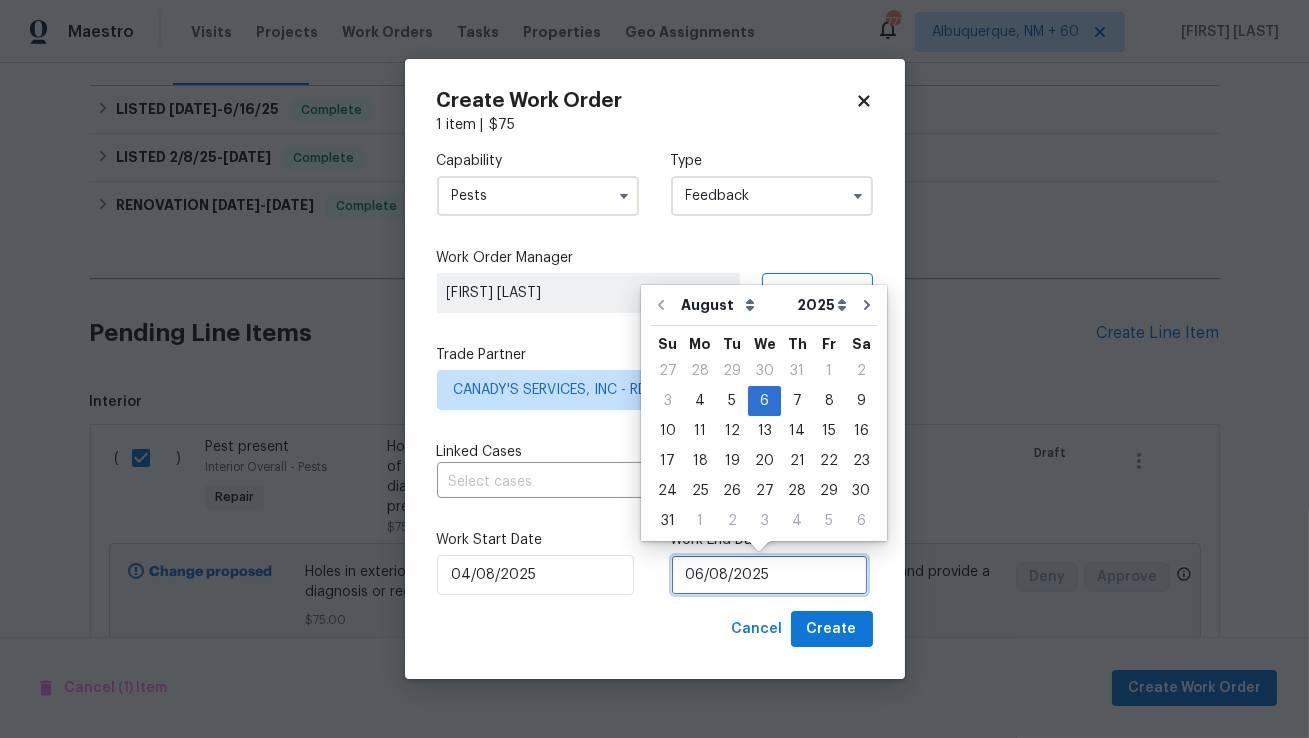 click on "06/08/2025" at bounding box center (769, 575) 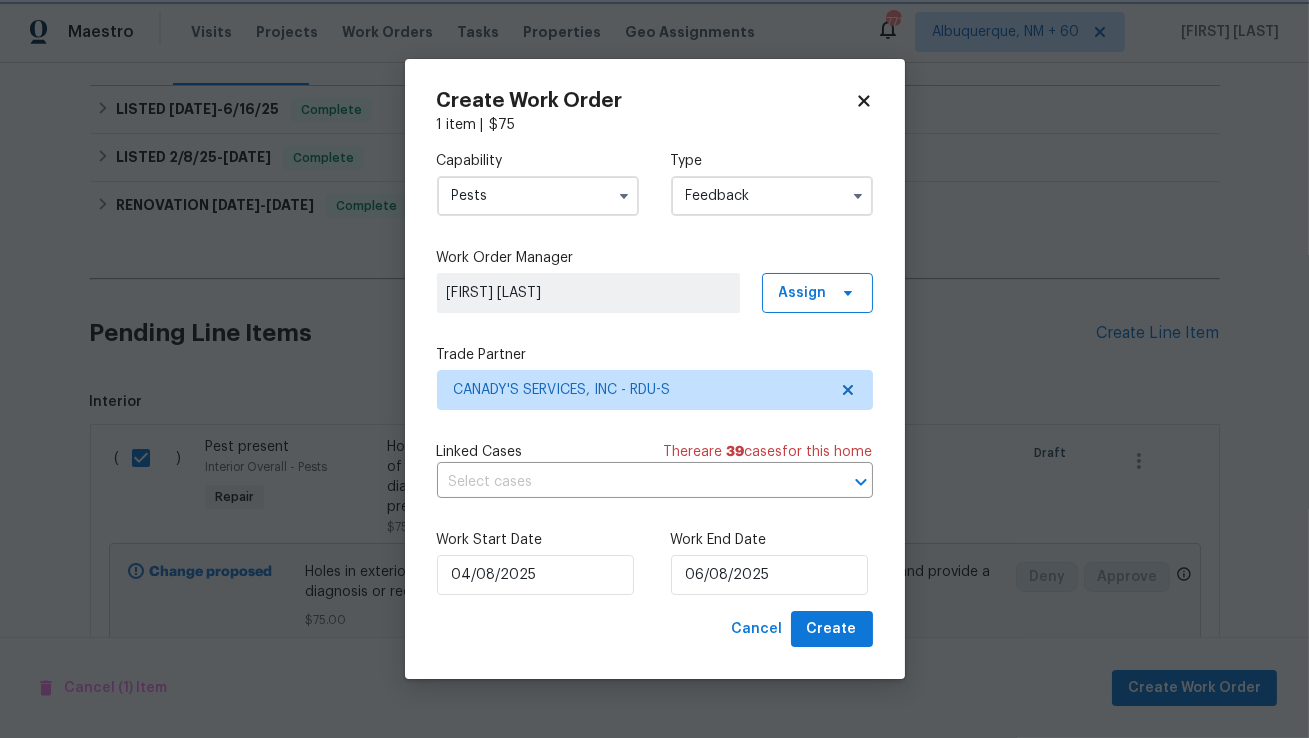 click on "Cancel Create" at bounding box center (655, 629) 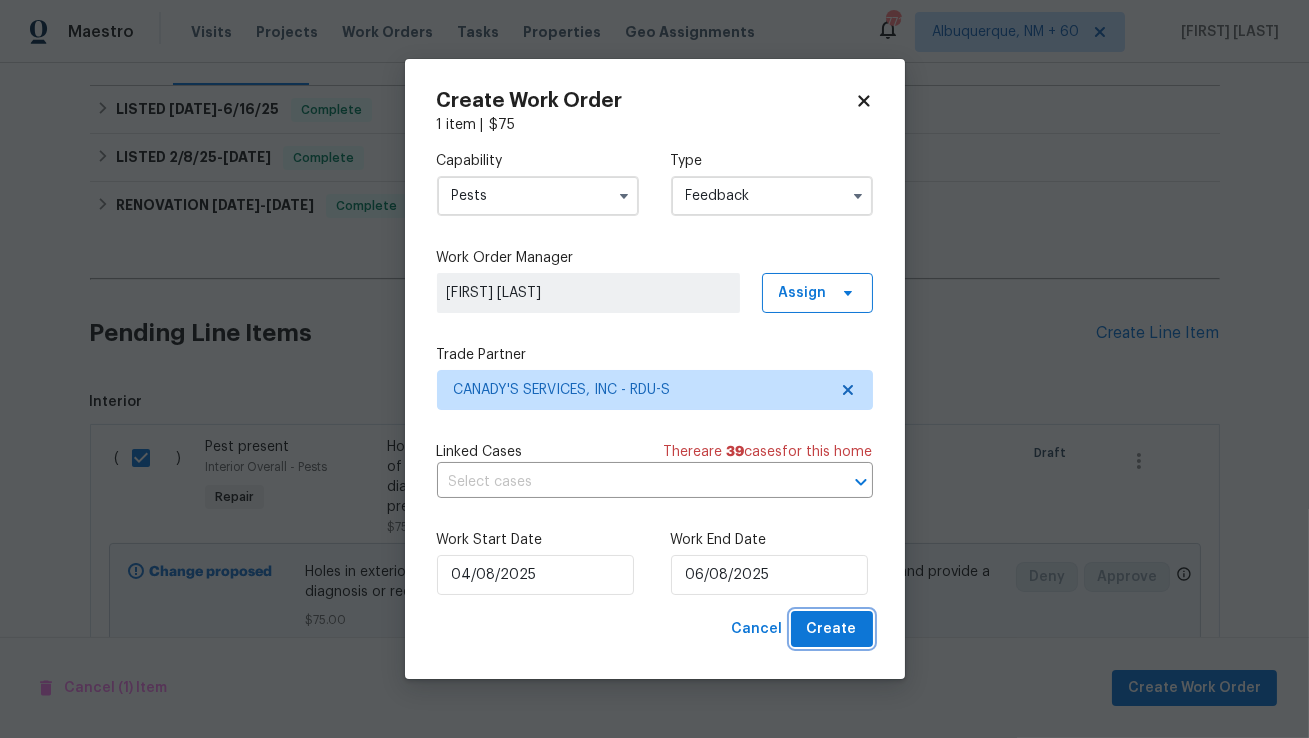 click on "Create" at bounding box center (832, 629) 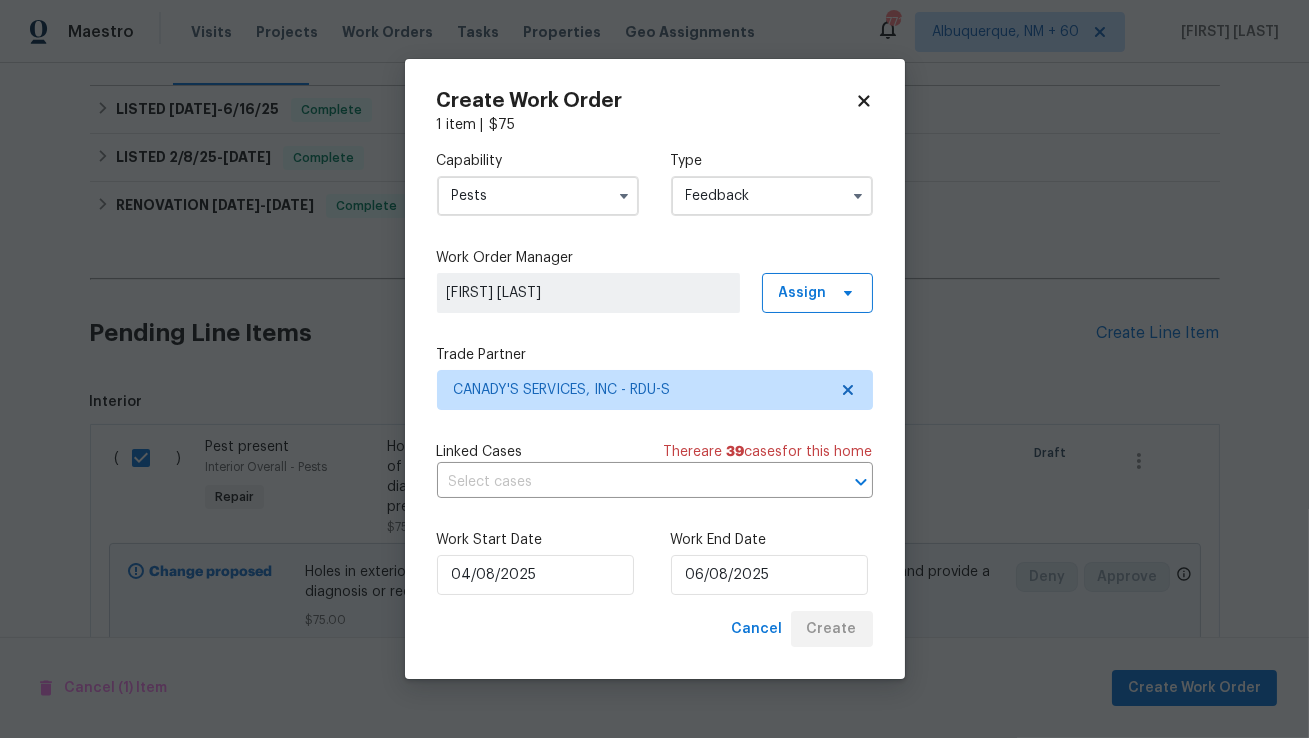 checkbox on "false" 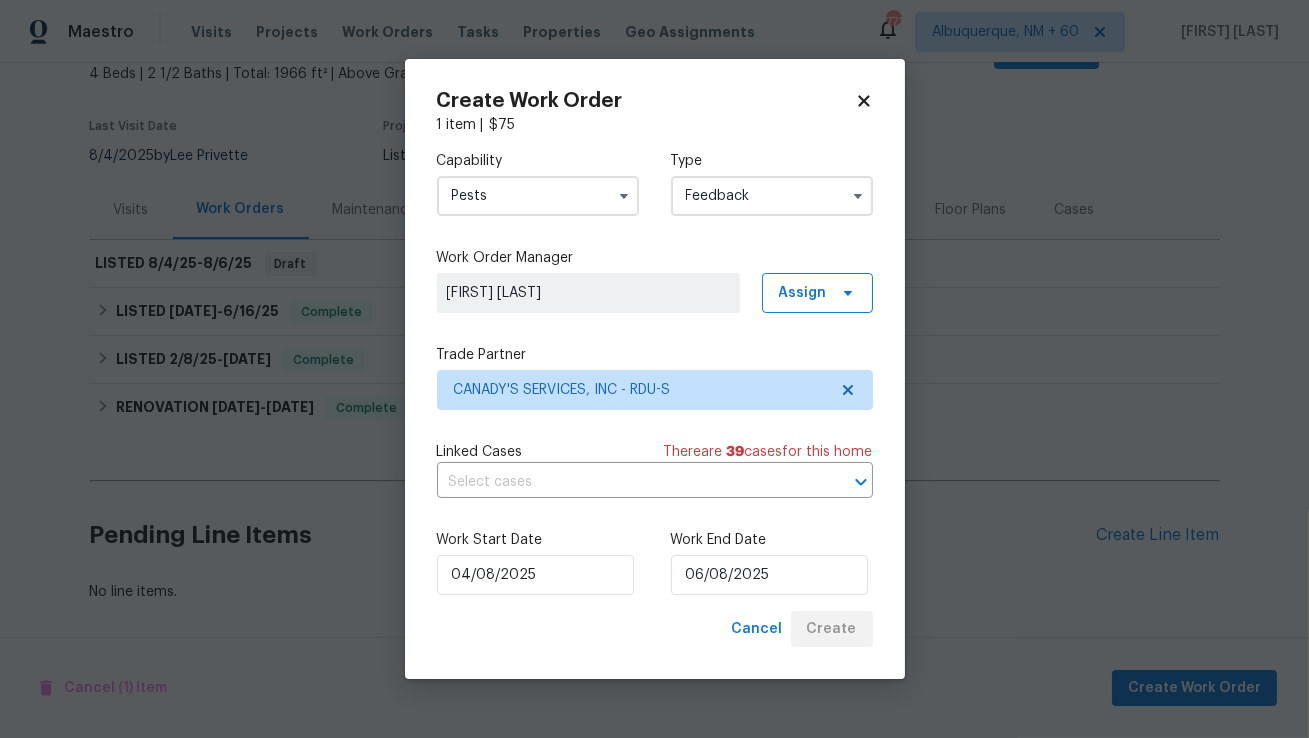 scroll, scrollTop: 122, scrollLeft: 0, axis: vertical 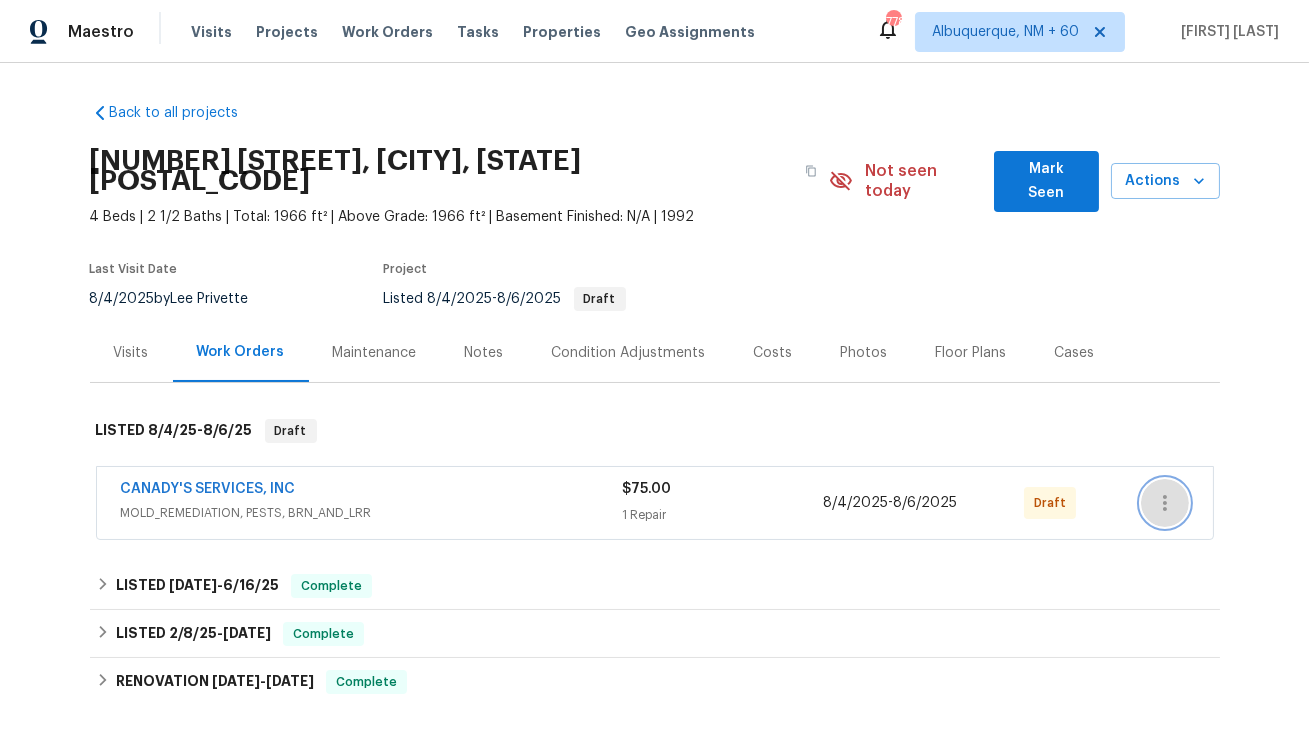 click 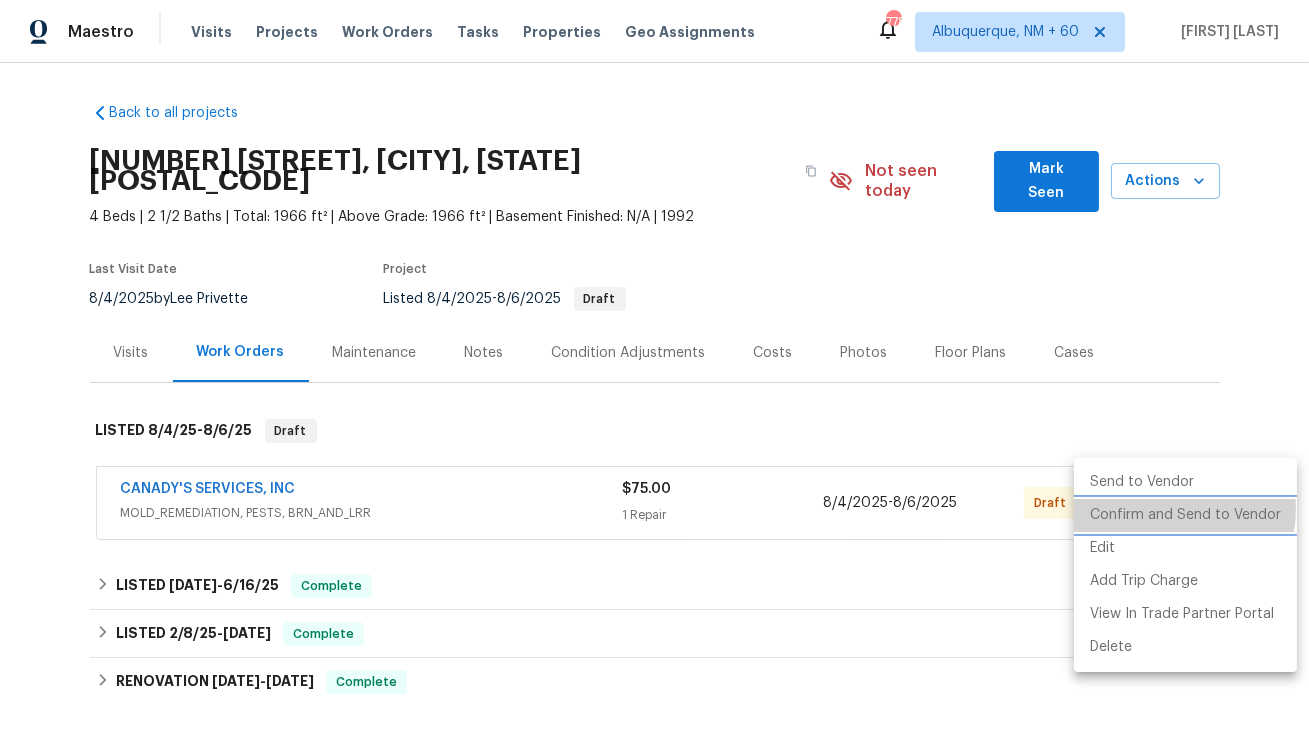 click on "Confirm and Send to Vendor" at bounding box center (1185, 515) 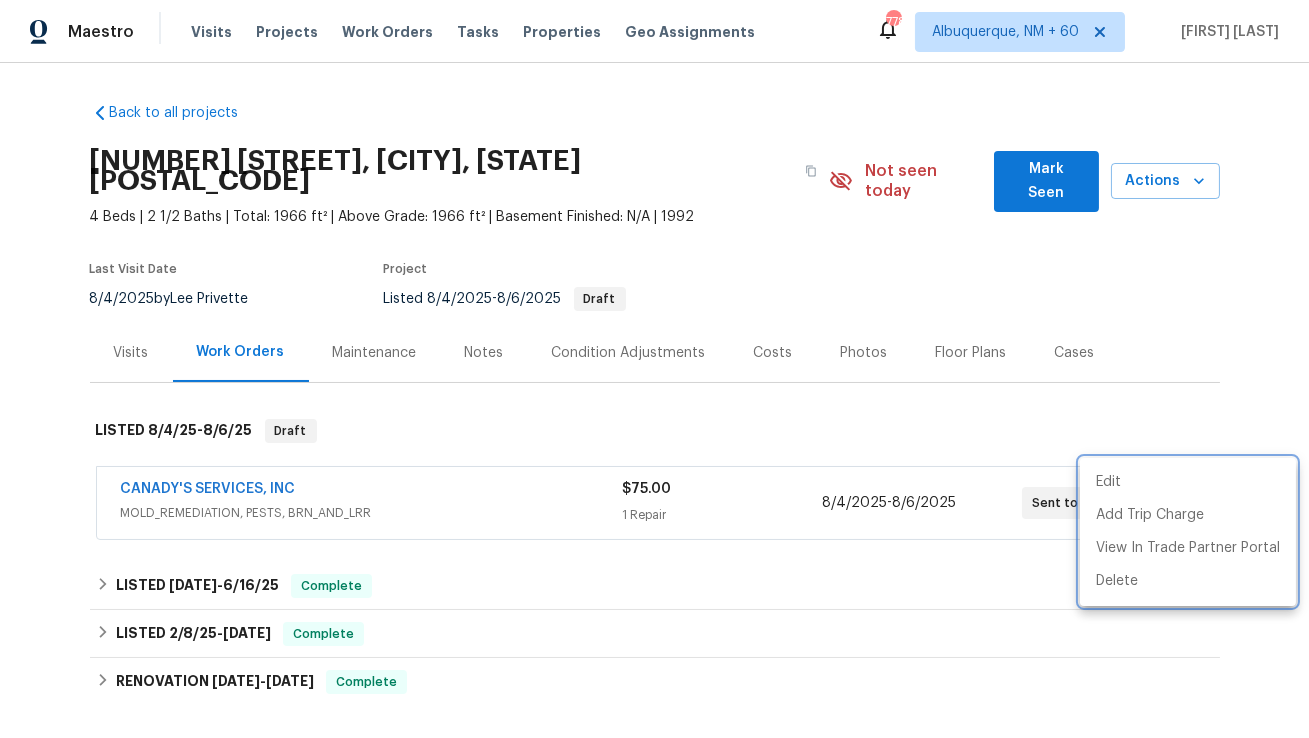 click at bounding box center (654, 369) 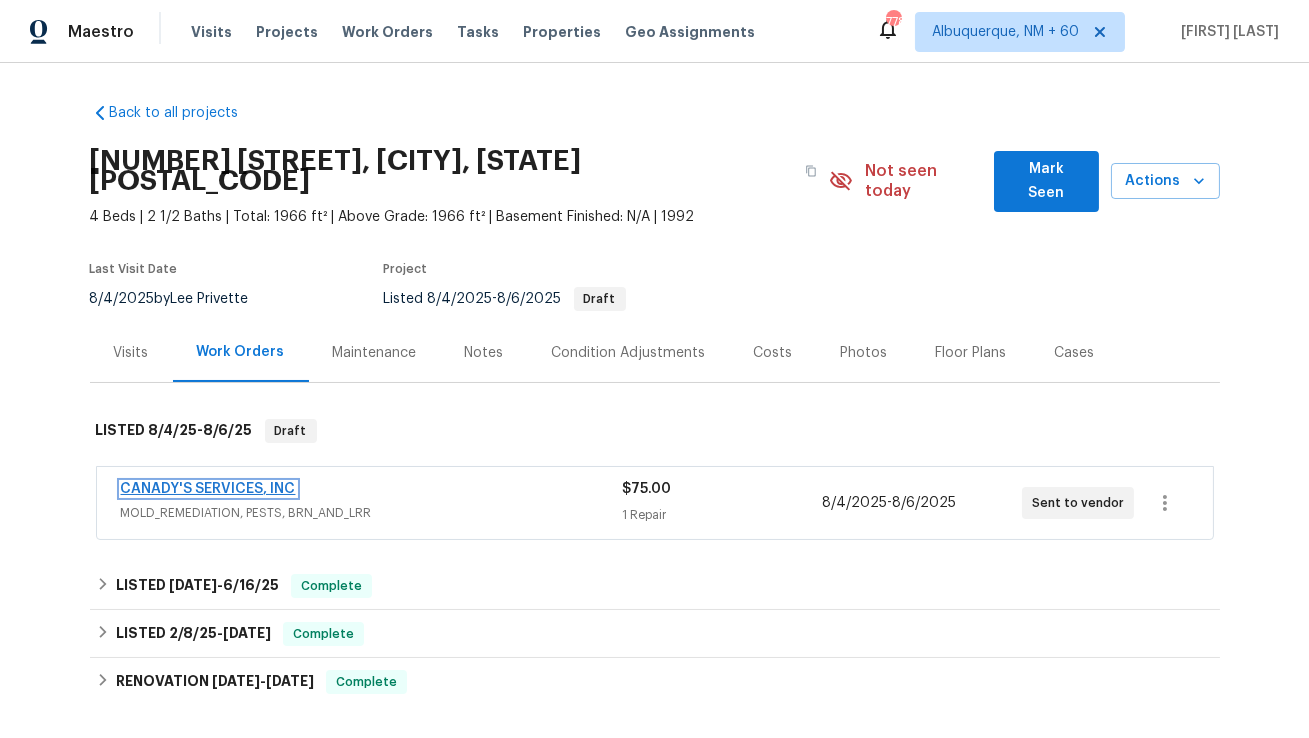 click on "CANADY'S SERVICES, INC" at bounding box center [208, 489] 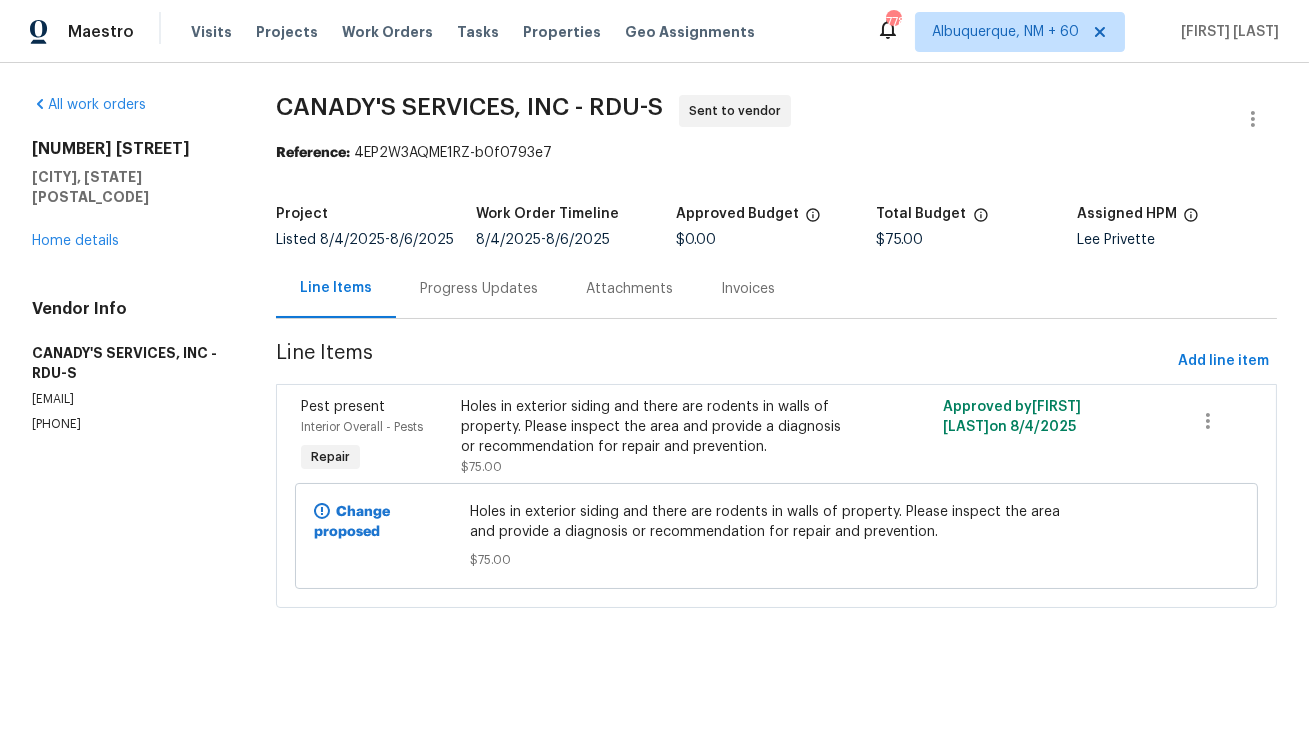 click on "Progress Updates" at bounding box center (479, 289) 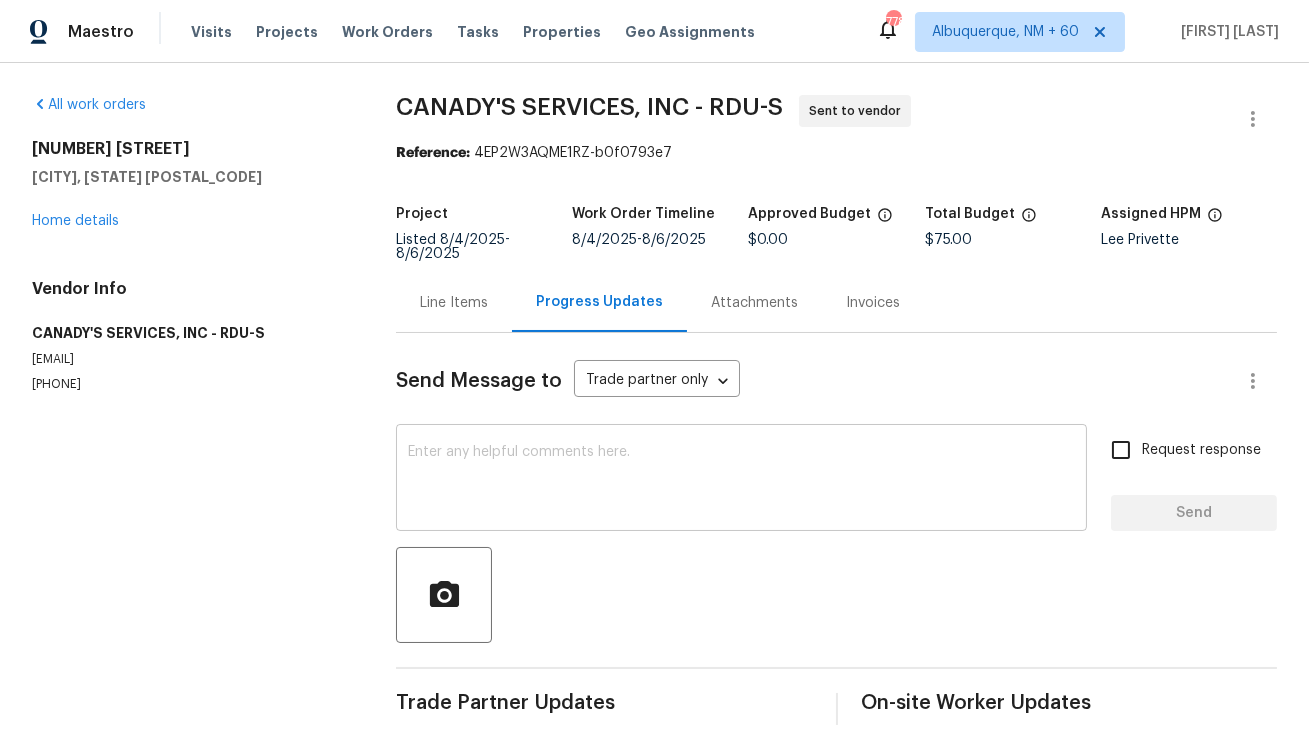 click at bounding box center [741, 480] 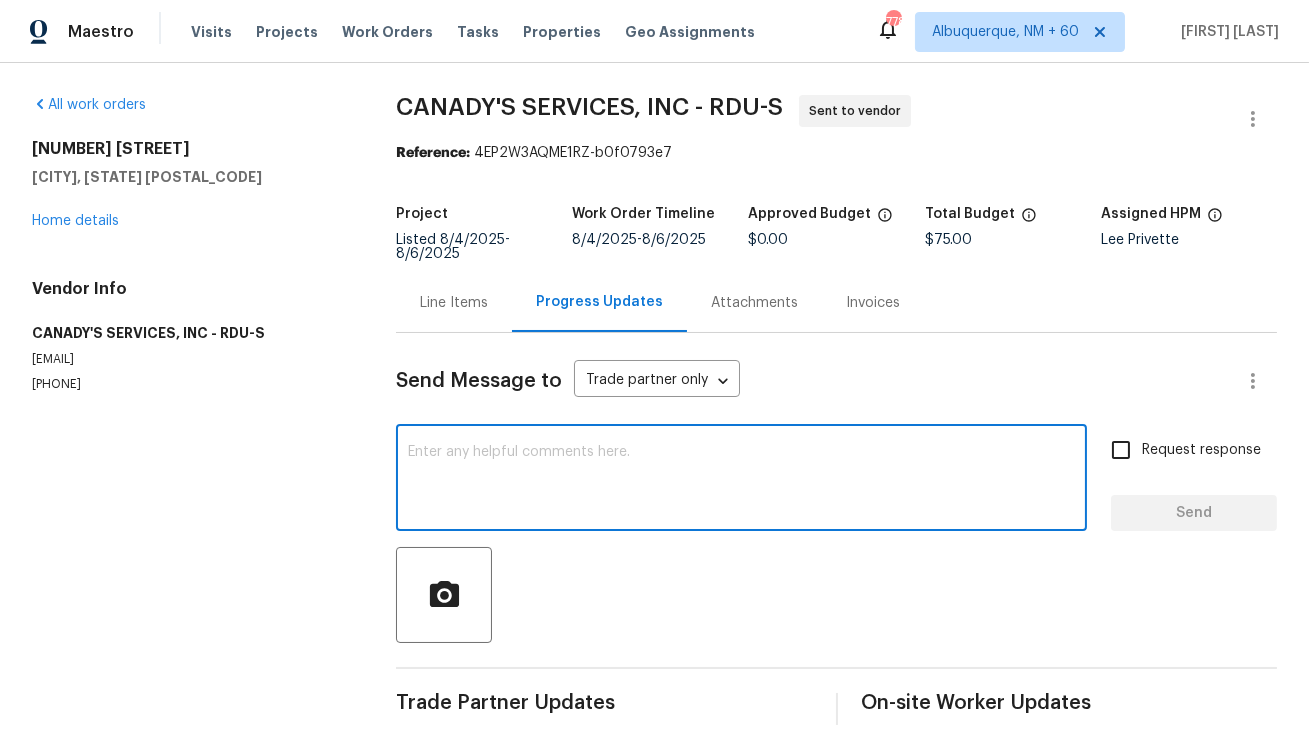 paste on "Hi, this is Anthony with Opendoor. I’m confirming you received the WO for the property at (Address). Please review and accept the WO within 24 hours and provide a schedule date. Please disregard the contact information for the HPM included in the WO. Our Centralised LWO Team is responsible for Listed WOs. The team can be reached through the portal or by phone at (480) 478-0155." 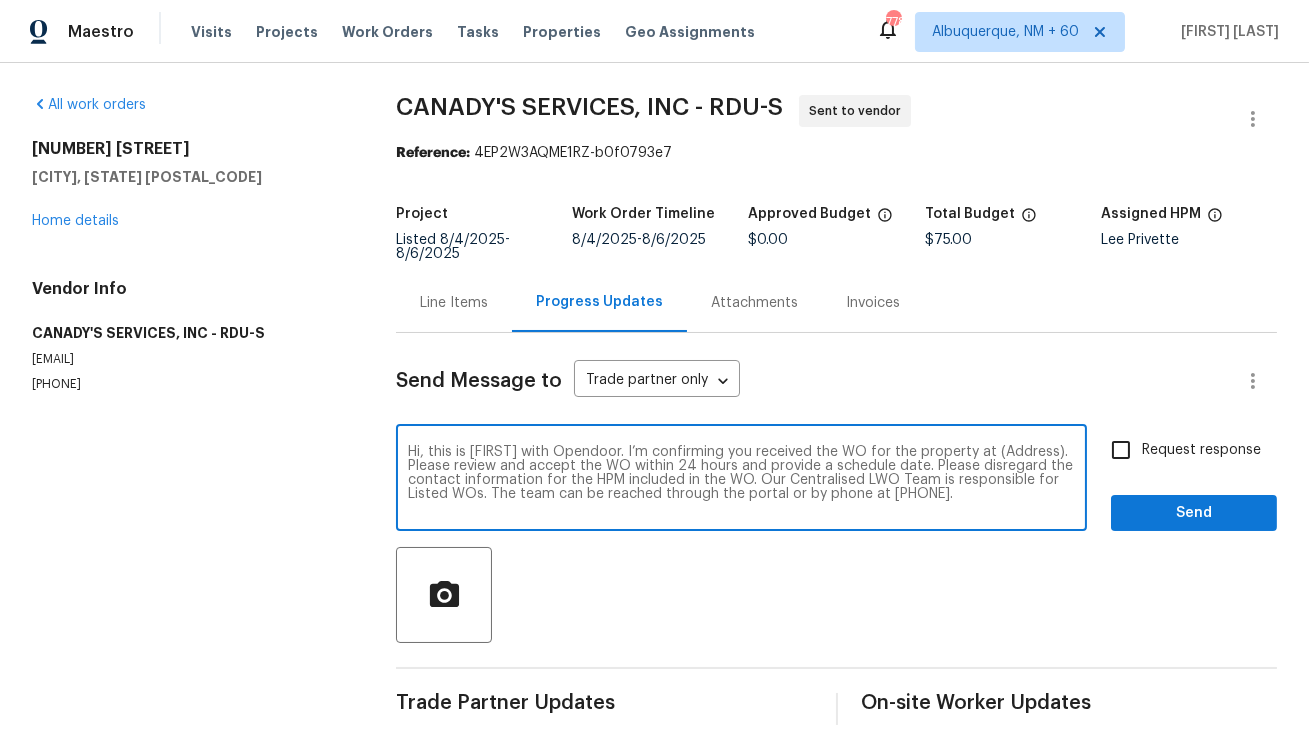 click on "Hi, this is Anthony with Opendoor. I’m confirming you received the WO for the property at (Address). Please review and accept the WO within 24 hours and provide a schedule date. Please disregard the contact information for the HPM included in the WO. Our Centralised LWO Team is responsible for Listed WOs. The team can be reached through the portal or by phone at (480) 478-0155." at bounding box center (741, 480) 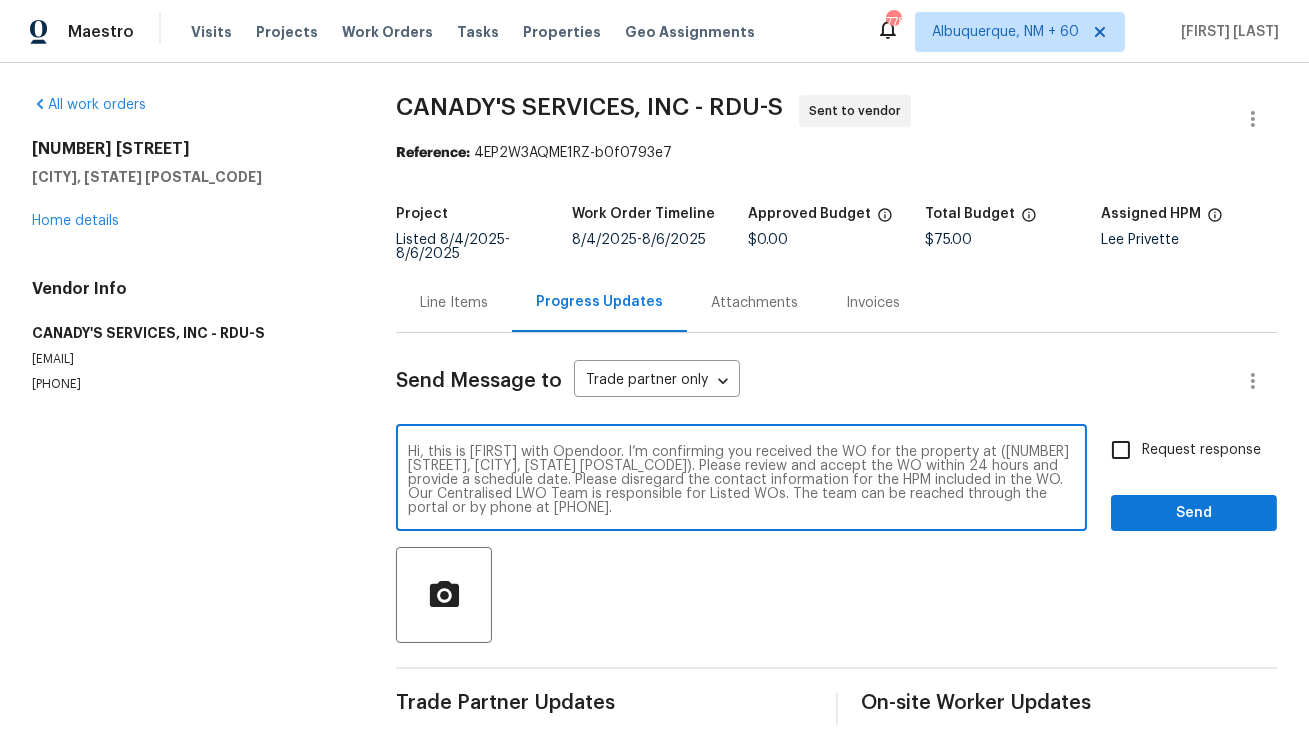 type on "Hi, this is Anthony with Opendoor. I’m confirming you received the WO for the property at (3300 Mossdale Ave, Durham, NC 27707). Please review and accept the WO within 24 hours and provide a schedule date. Please disregard the contact information for the HPM included in the WO. Our Centralised LWO Team is responsible for Listed WOs. The team can be reached through the portal or by phone at (480) 478-0155." 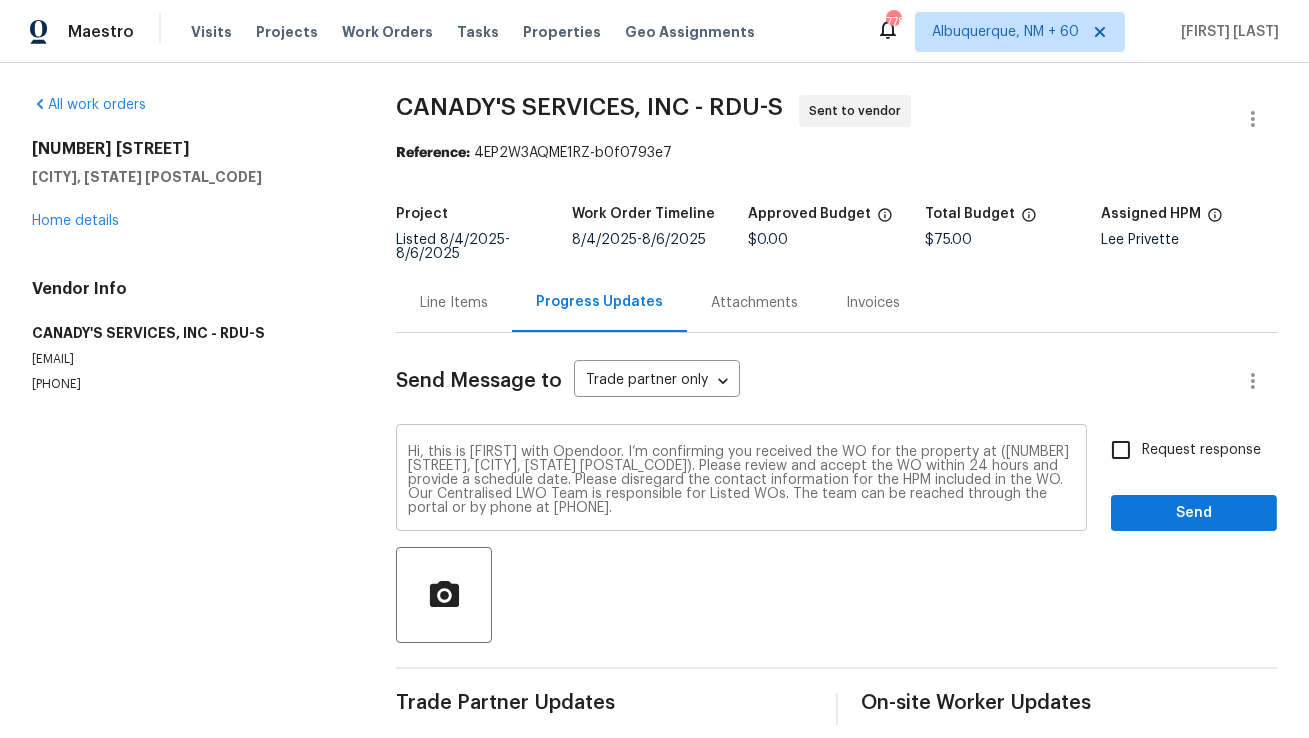 click on "Hi, this is Anthony with Opendoor. I’m confirming you received the WO for the property at (3300 Mossdale Ave, Durham, NC 27707). Please review and accept the WO within 24 hours and provide a schedule date. Please disregard the contact information for the HPM included in the WO. Our Centralised LWO Team is responsible for Listed WOs. The team can be reached through the portal or by phone at (480) 478-0155. x ​" at bounding box center [741, 480] 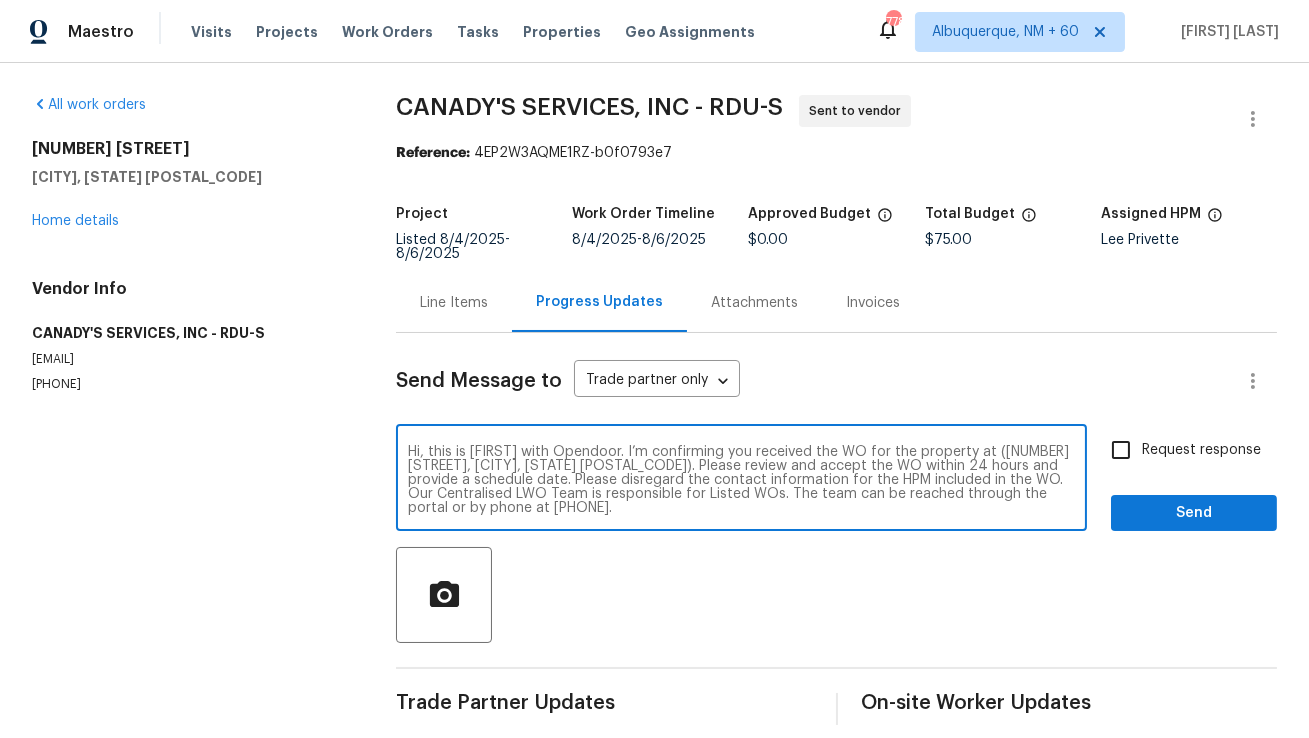 click on "Request response" at bounding box center [1121, 450] 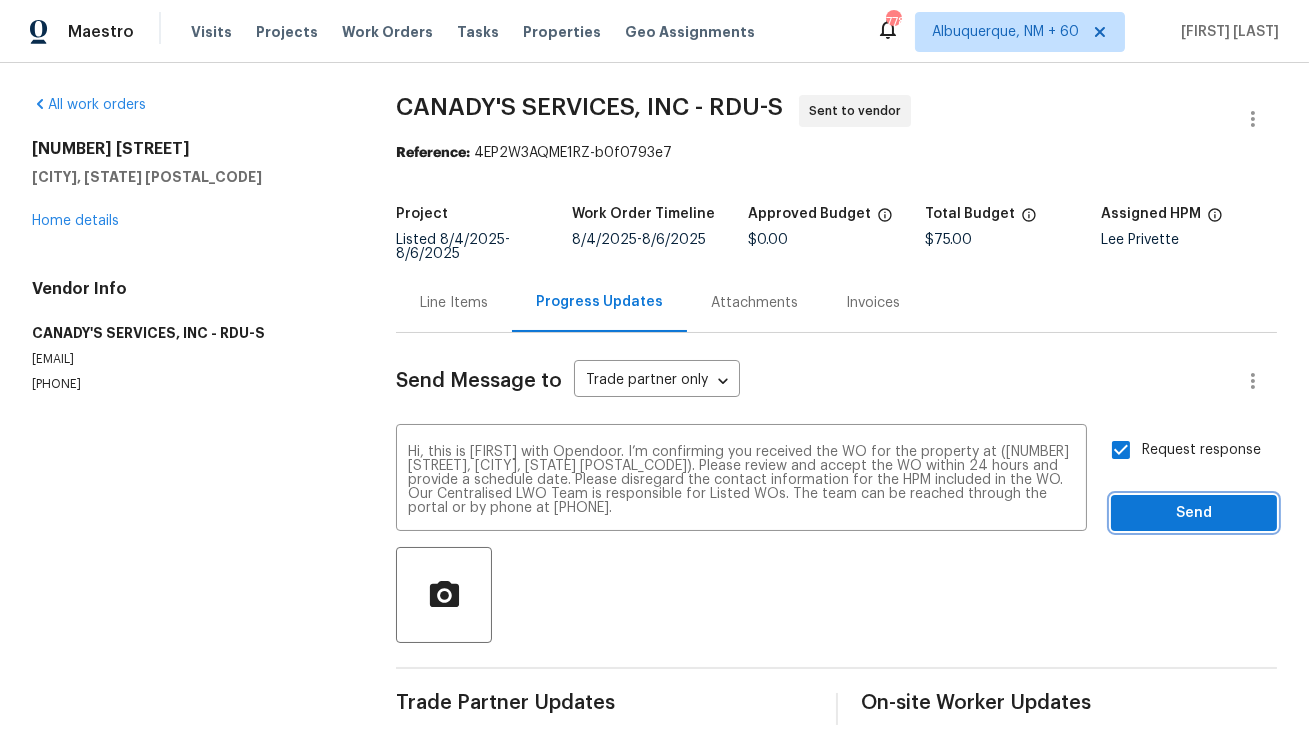 click on "Send" at bounding box center (1194, 513) 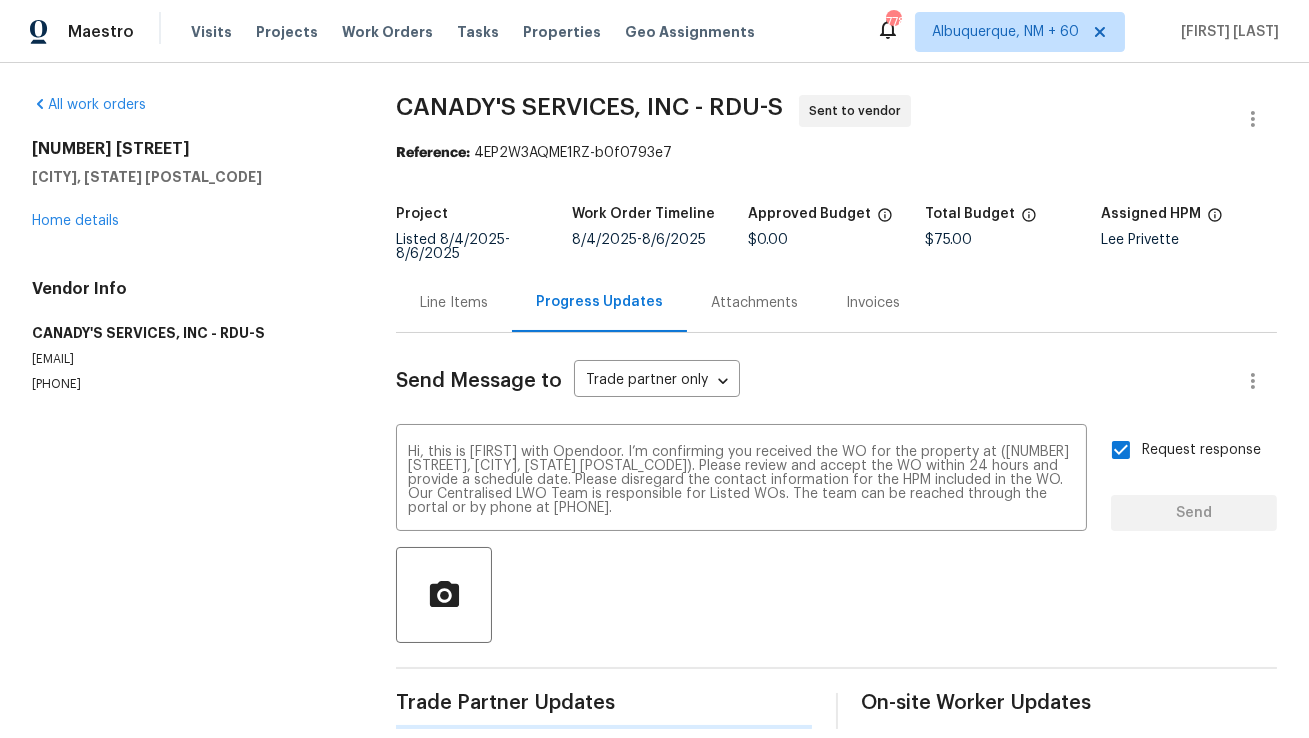 type 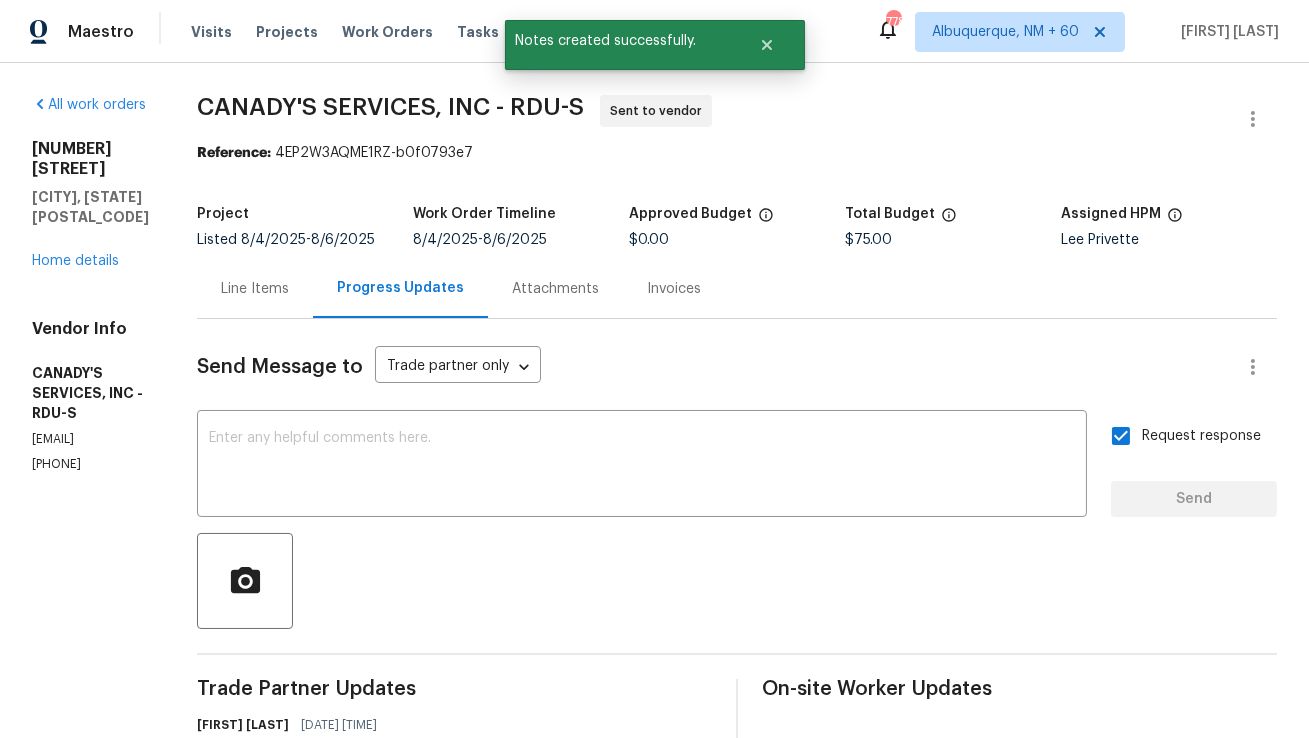 click on "Line Items" at bounding box center [255, 289] 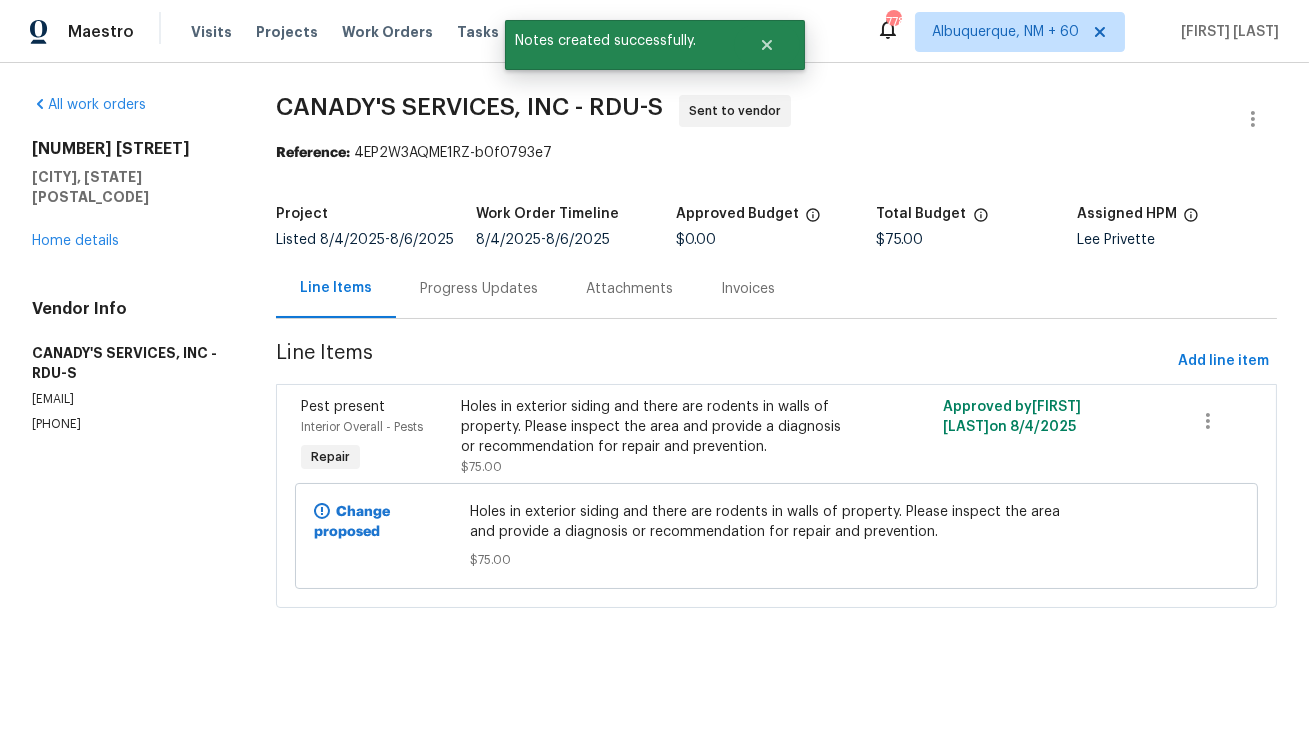 click on "Progress Updates" at bounding box center (479, 289) 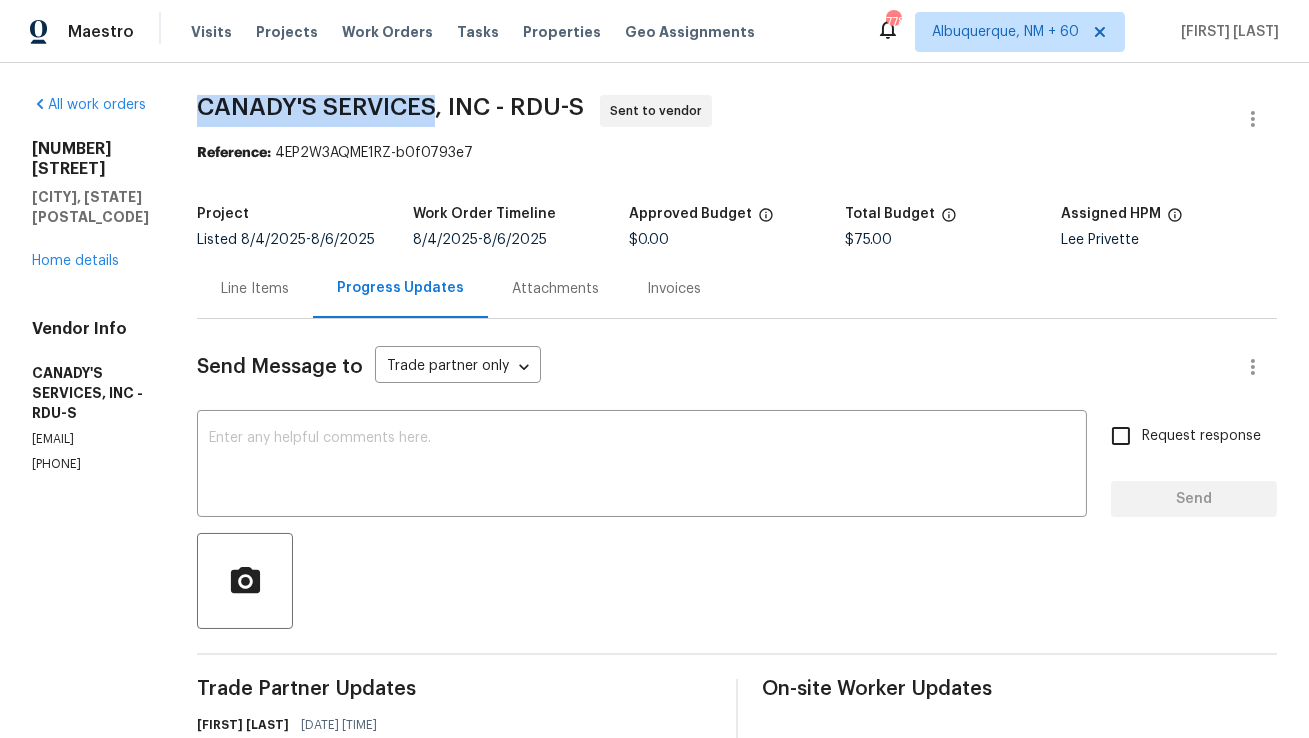 copy on "CANADY'S SERVICES" 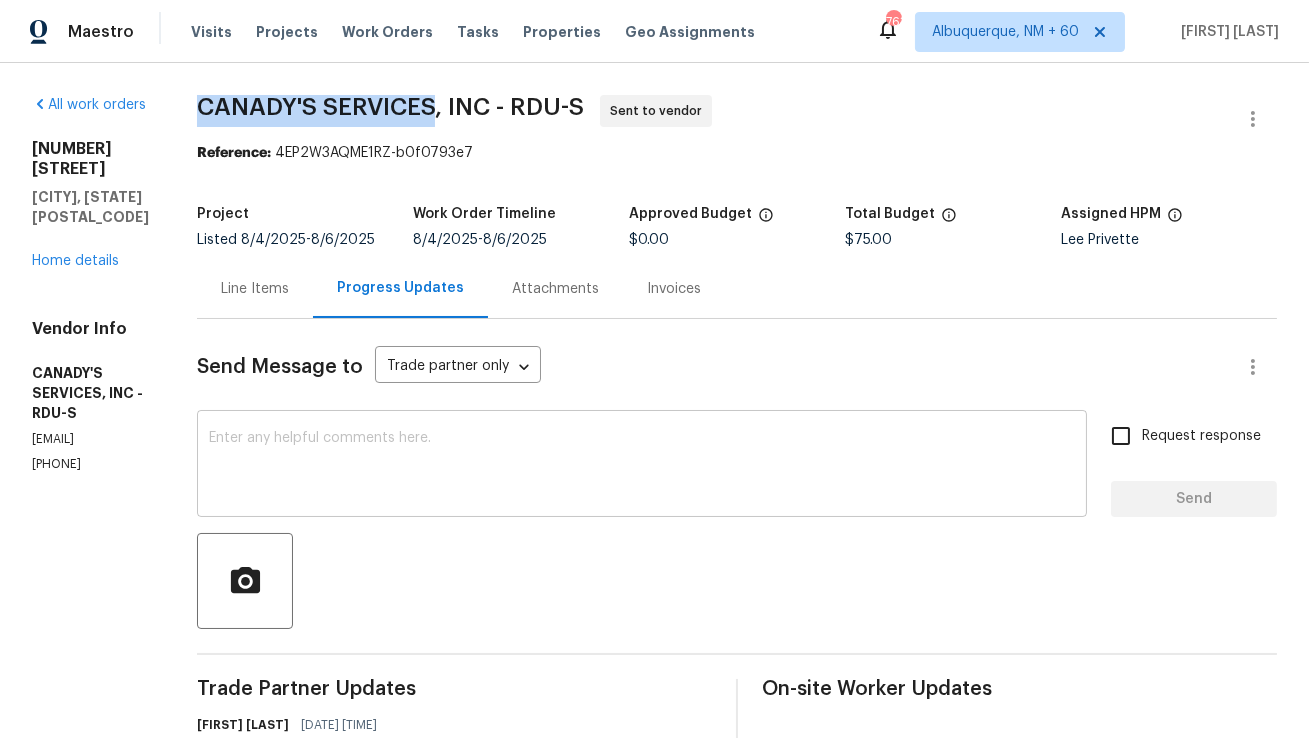 scroll, scrollTop: 183, scrollLeft: 0, axis: vertical 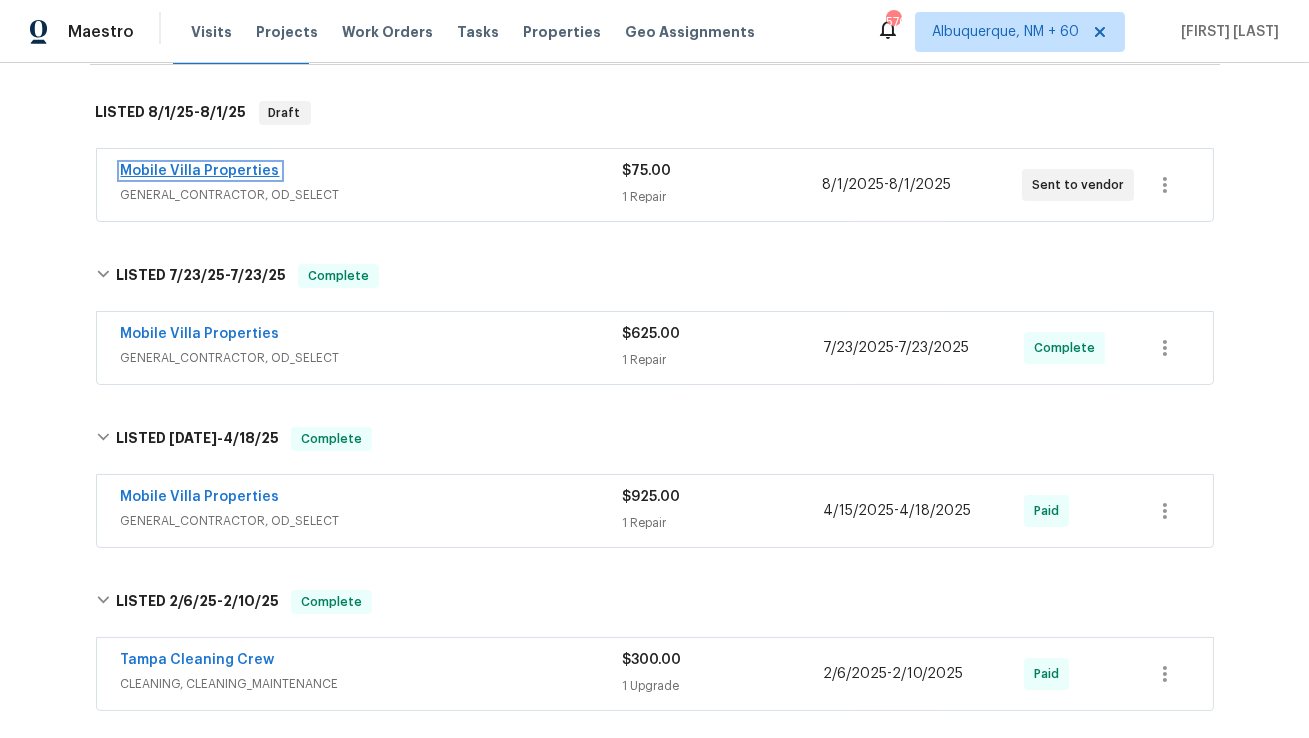 click on "Mobile Villa Properties" at bounding box center [200, 171] 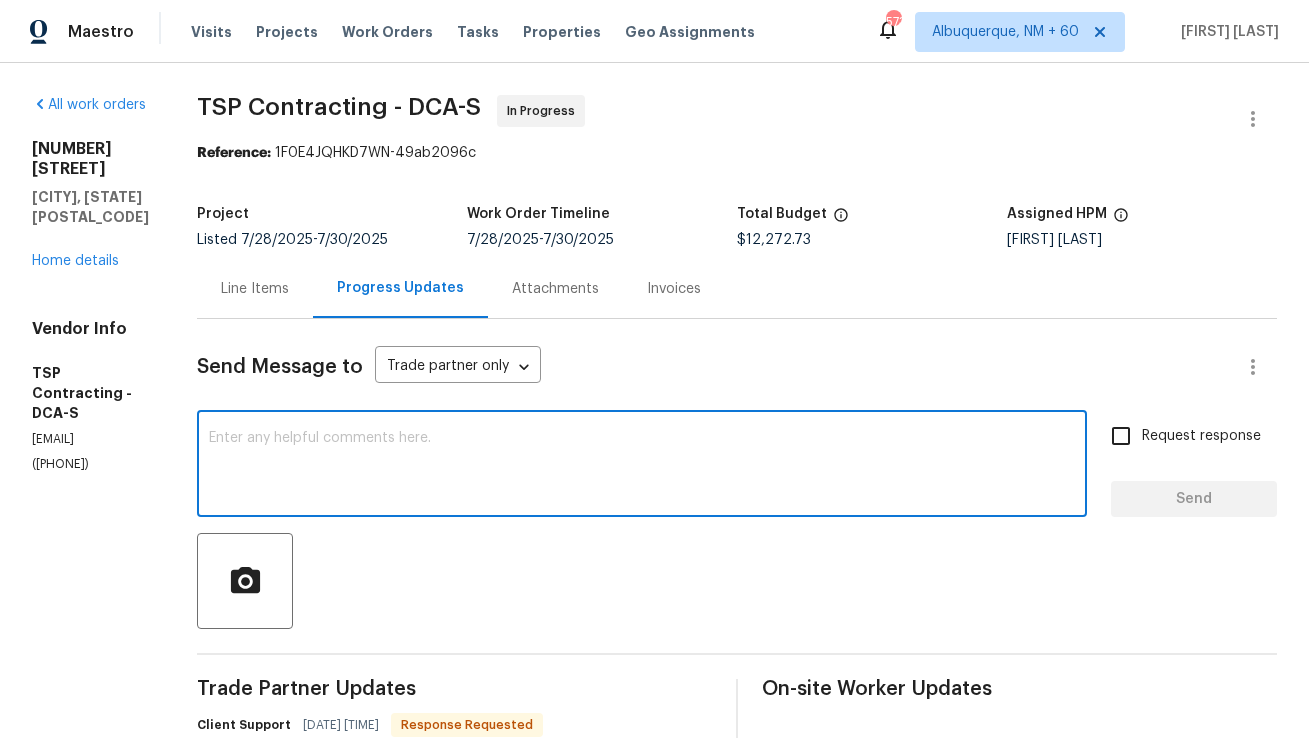 scroll, scrollTop: 0, scrollLeft: 0, axis: both 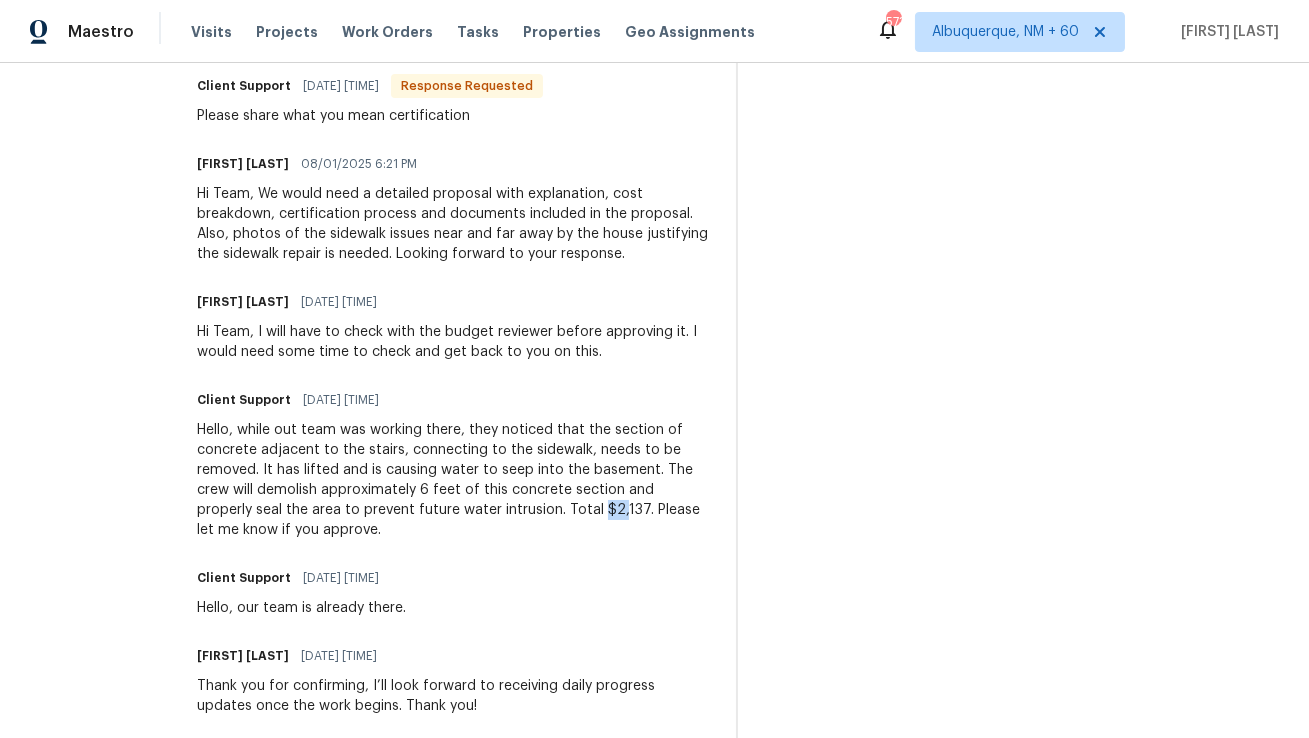 drag, startPoint x: 553, startPoint y: 513, endPoint x: 569, endPoint y: 513, distance: 16 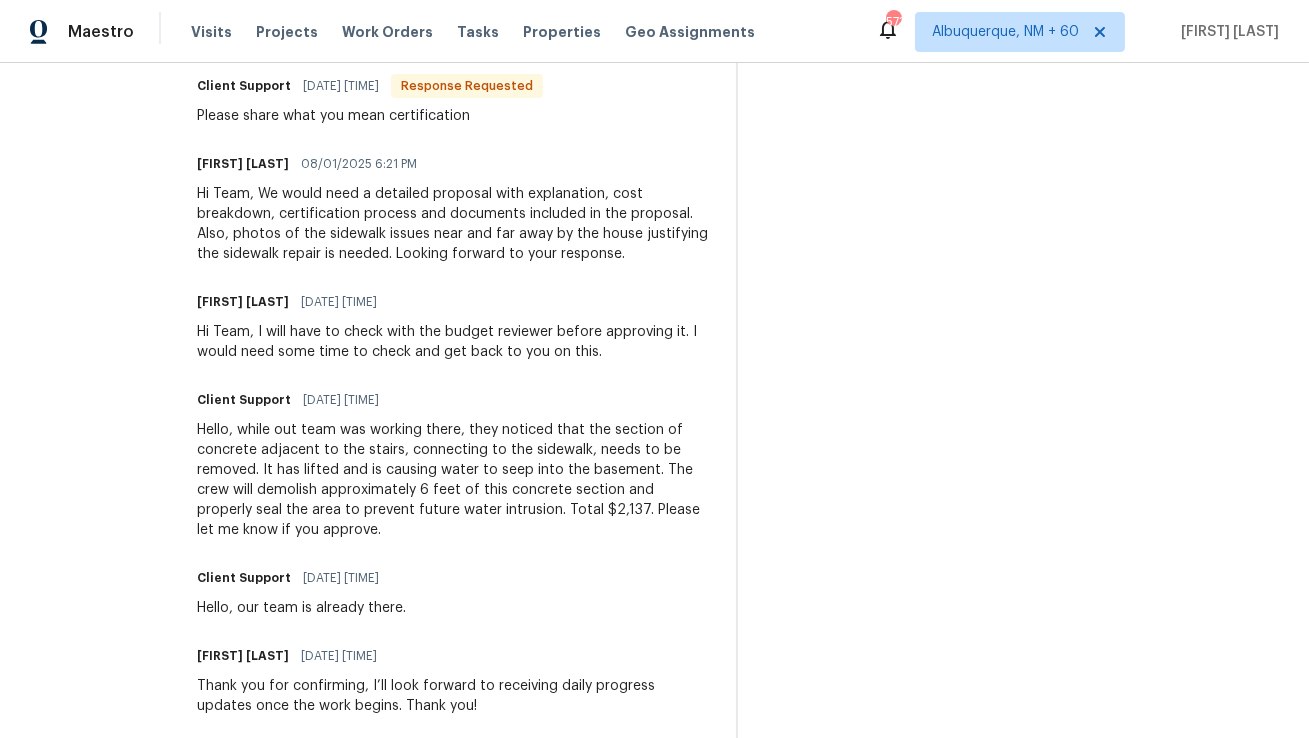 click on "Client Support [DATE] [TIME] Hello, our team is already there." at bounding box center (454, 591) 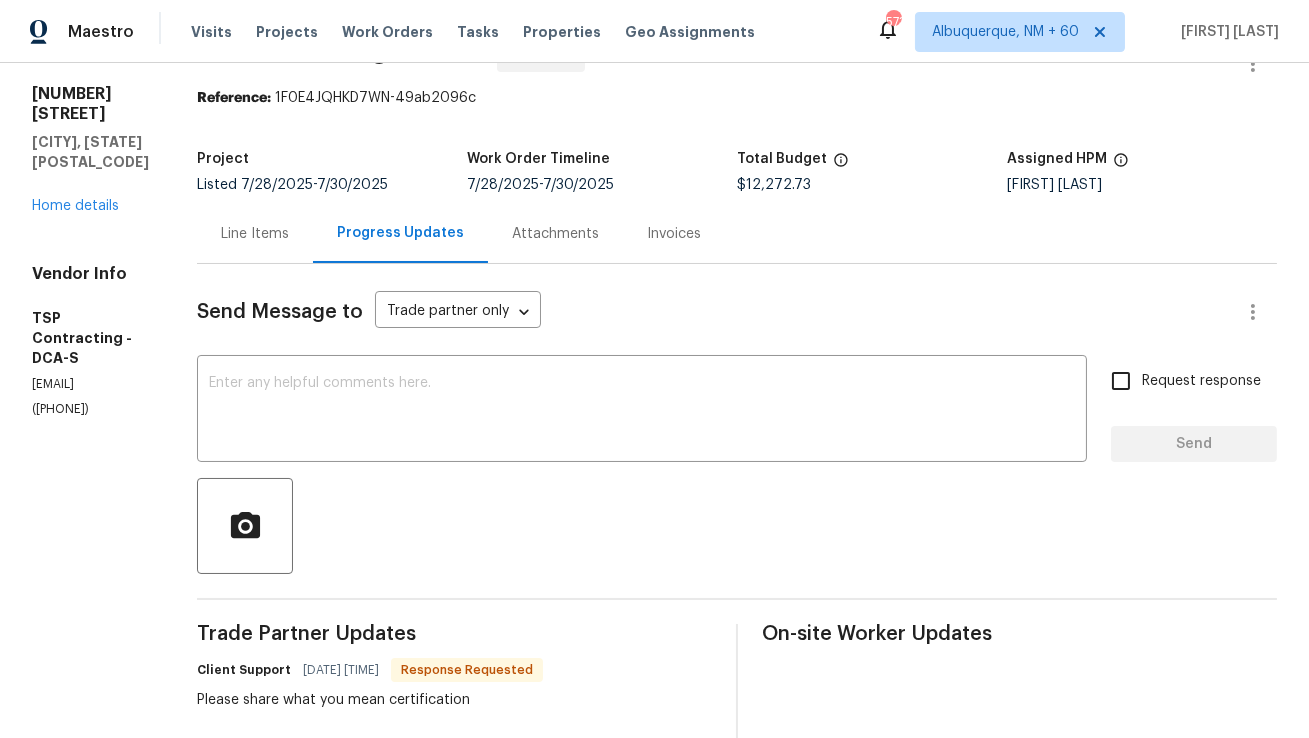 click on "Line Items" at bounding box center [255, 234] 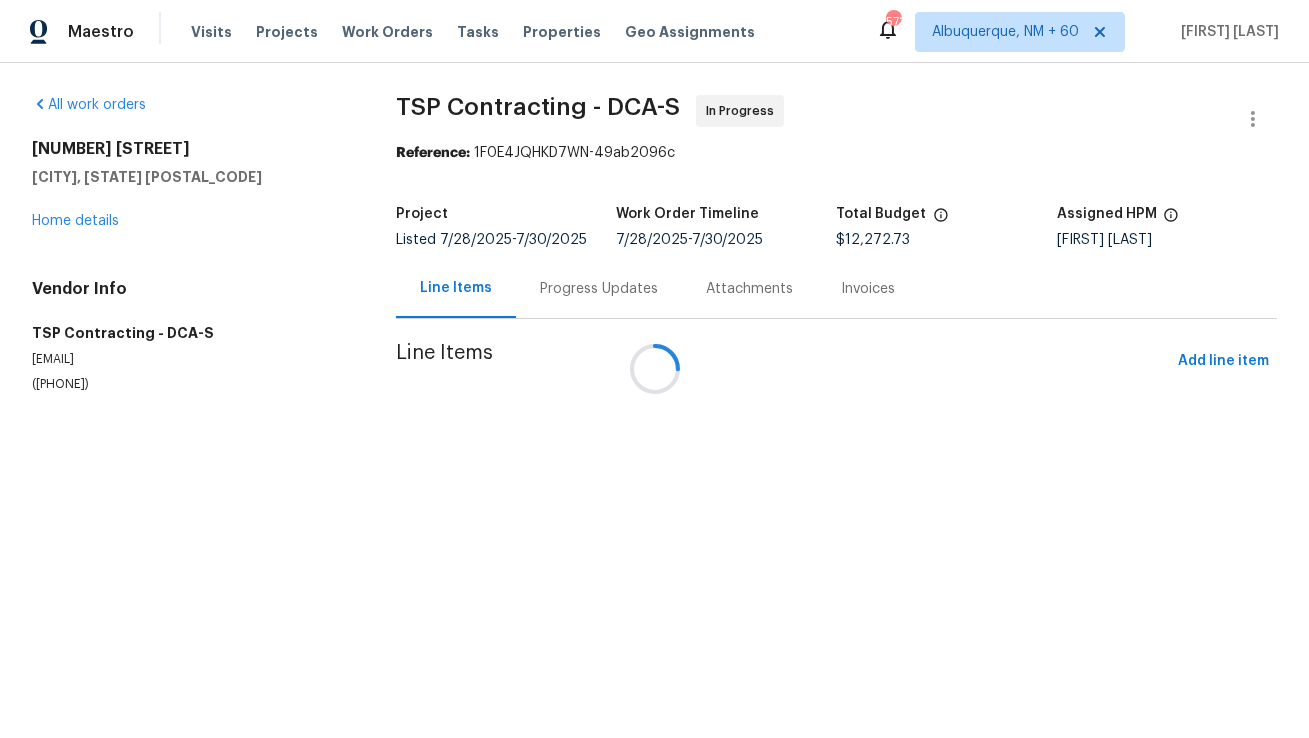 scroll, scrollTop: 0, scrollLeft: 0, axis: both 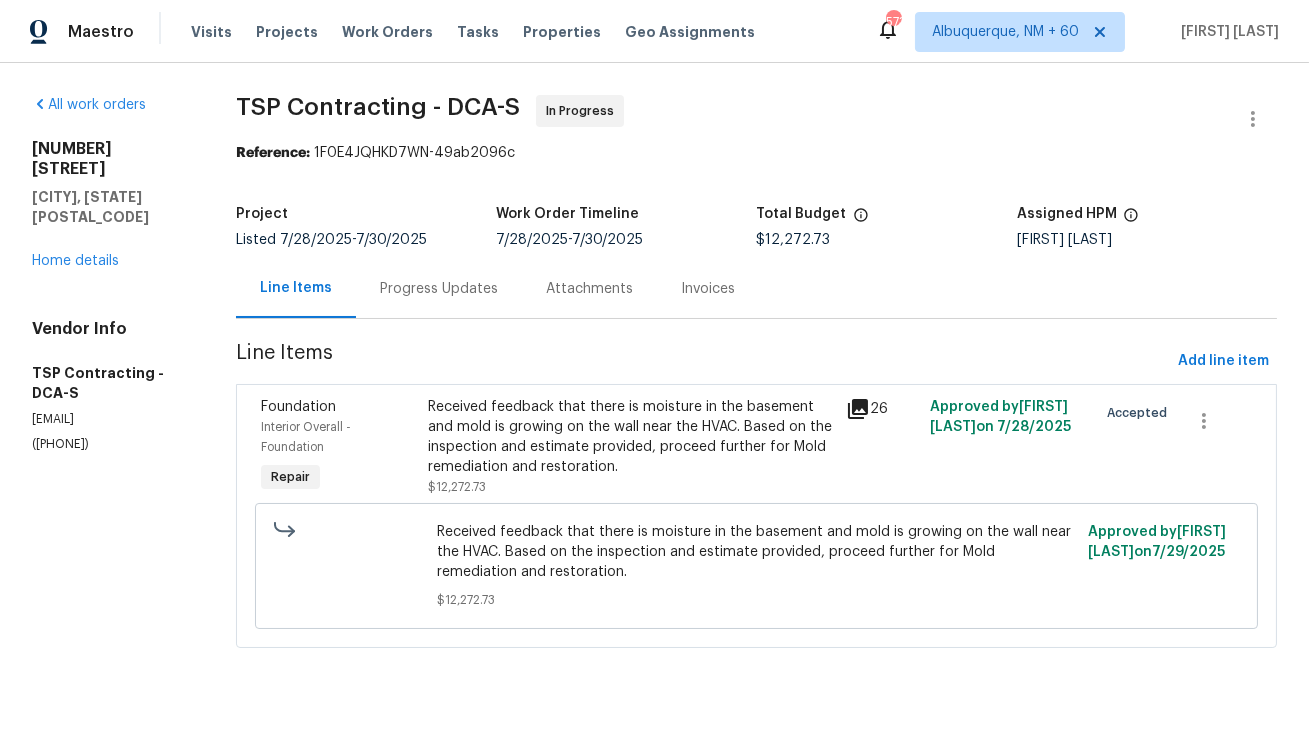 click on "Received feedback that there is moisture in the basement and mold is growing on the wall near the HVAC. Based on the inspection and estimate provided, proceed further for Mold remediation and restoration." at bounding box center [631, 437] 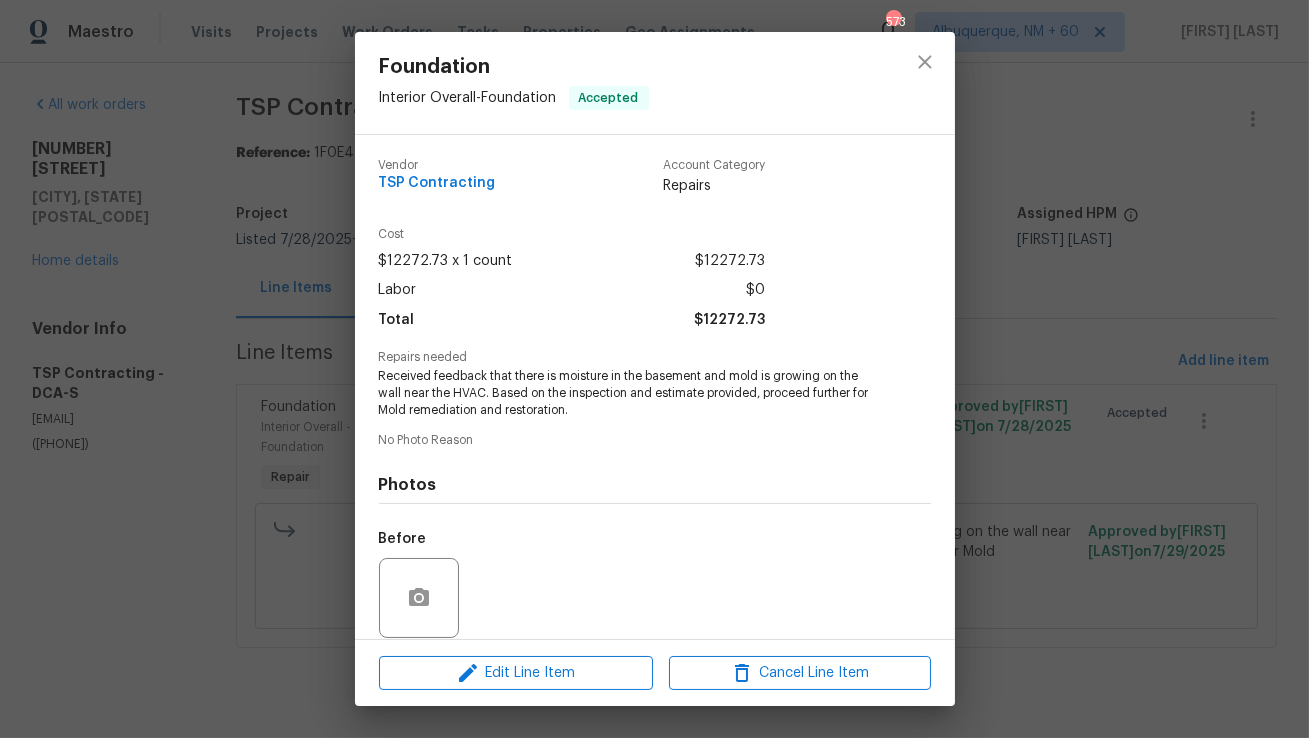 scroll, scrollTop: 151, scrollLeft: 0, axis: vertical 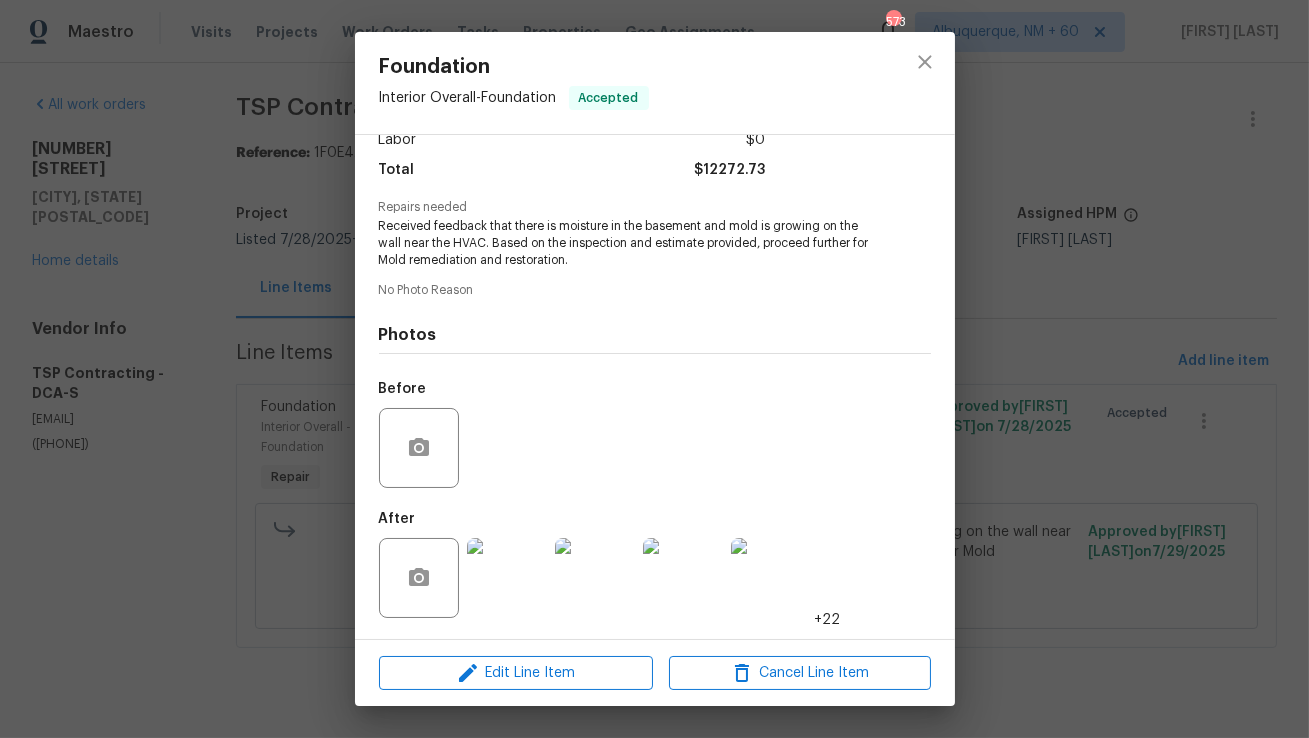 click at bounding box center (507, 578) 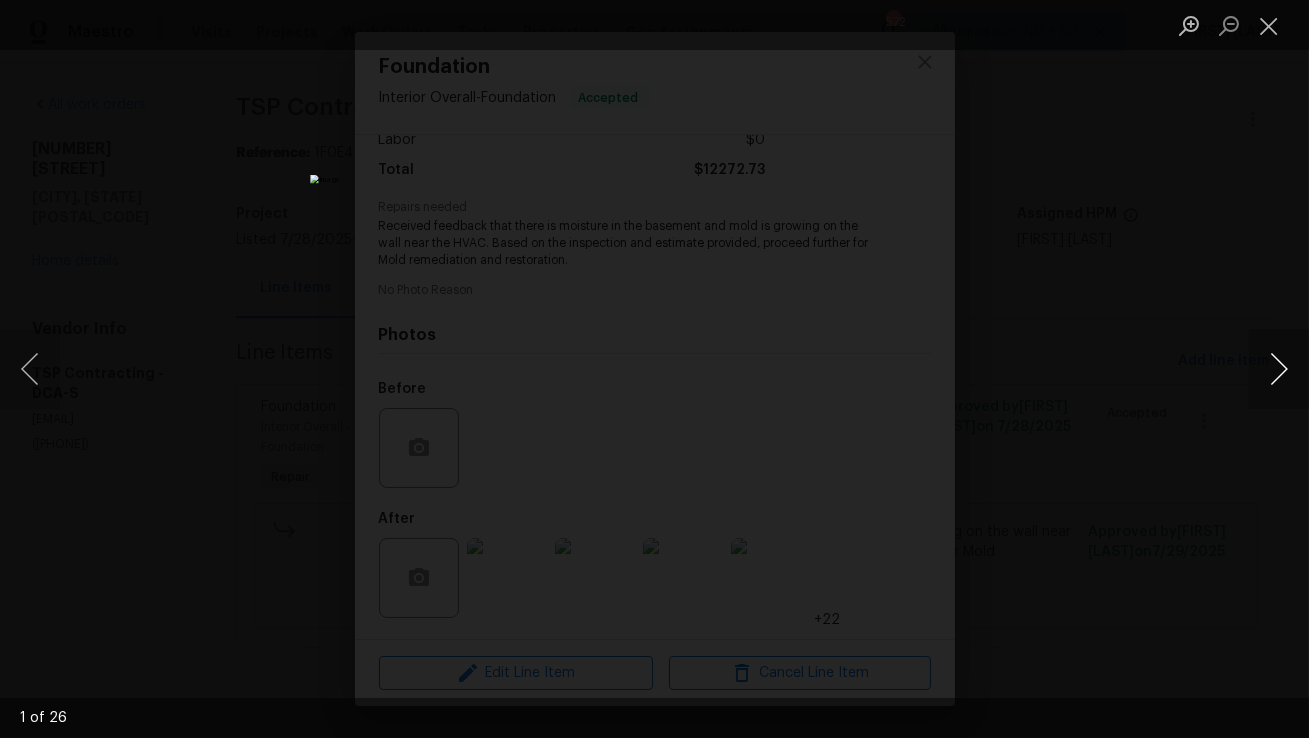 click at bounding box center [1279, 369] 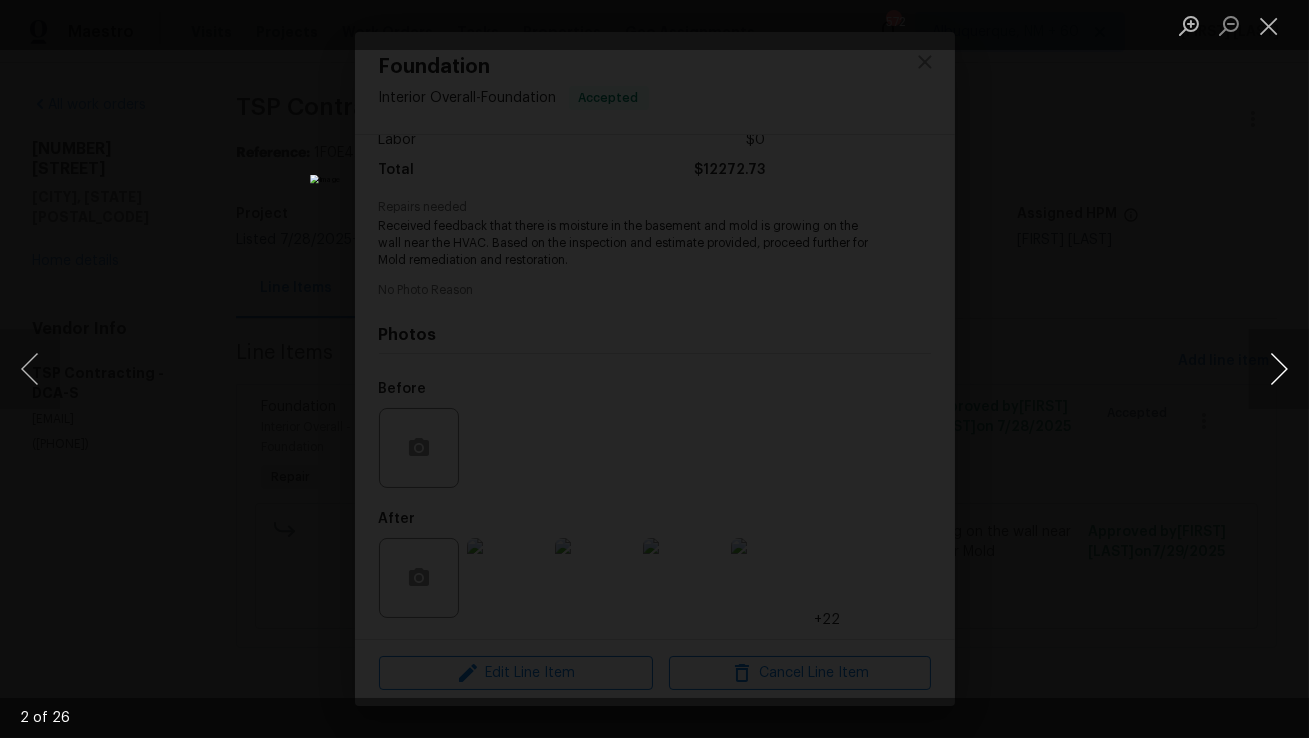 click at bounding box center [1279, 369] 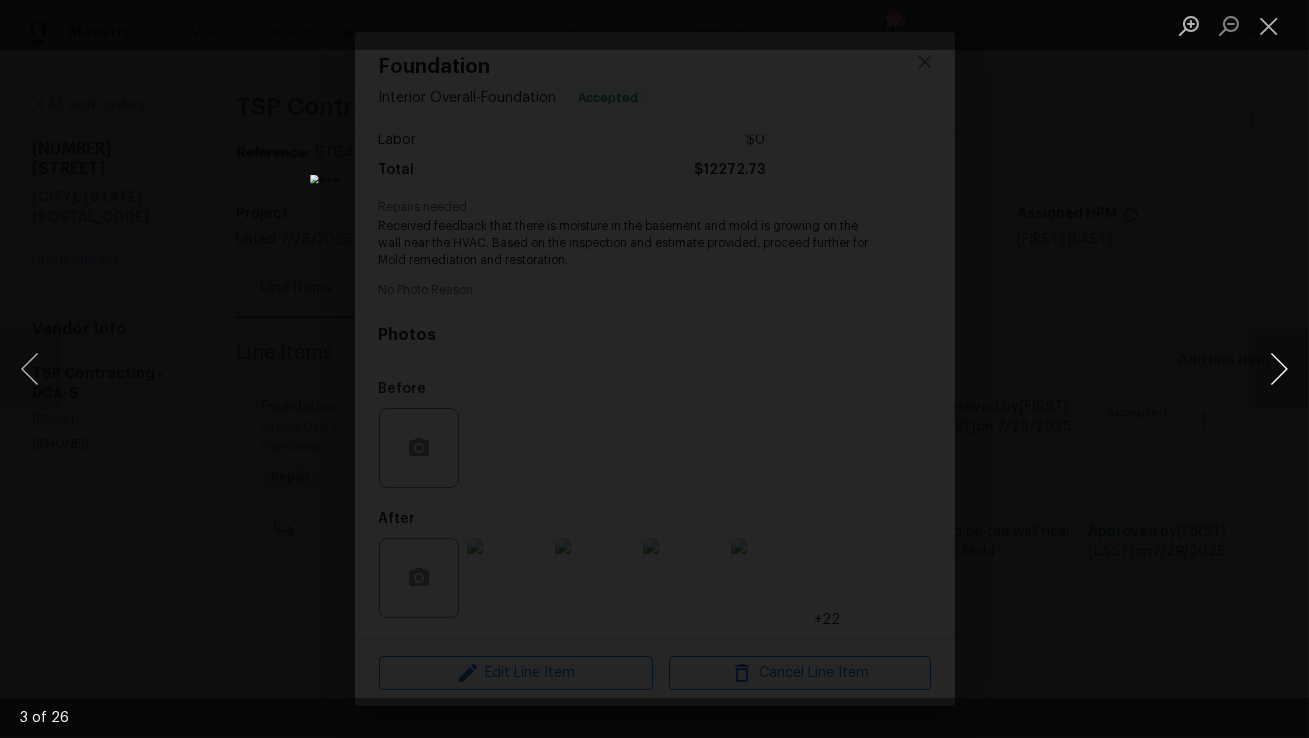 click at bounding box center [1279, 369] 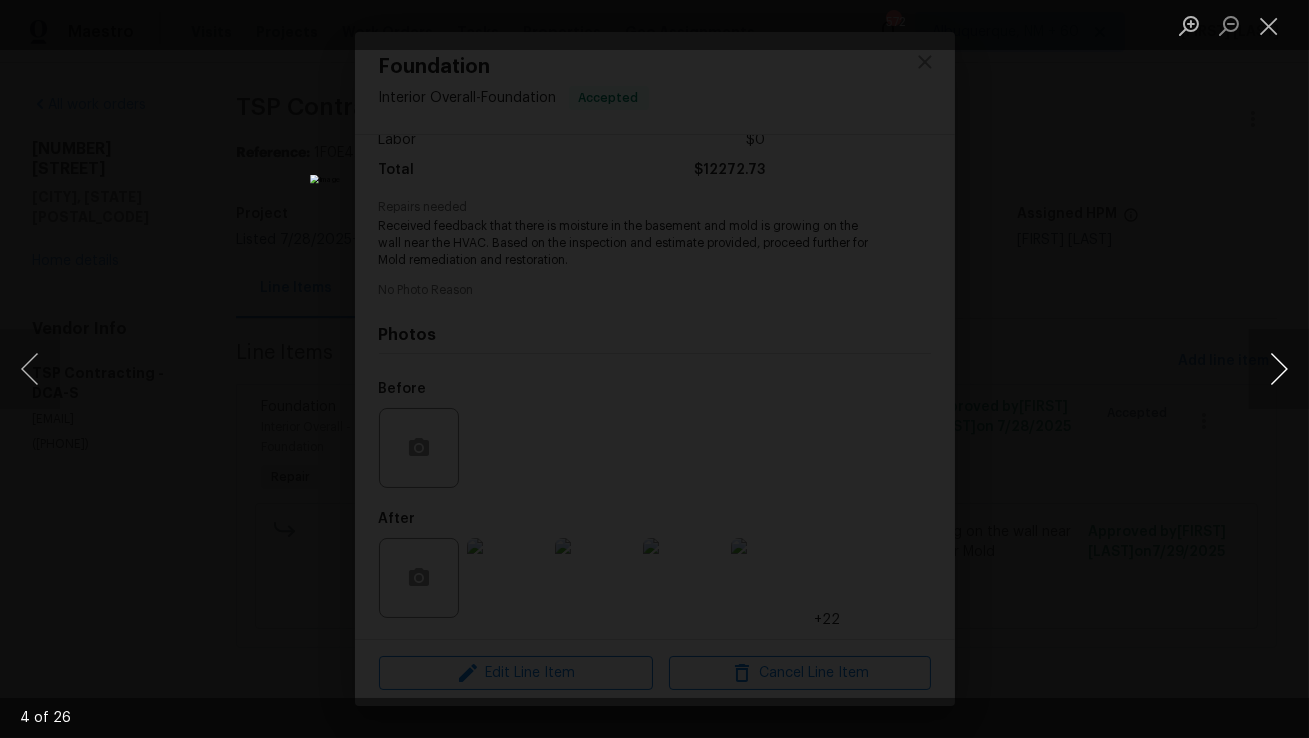 click at bounding box center (1279, 369) 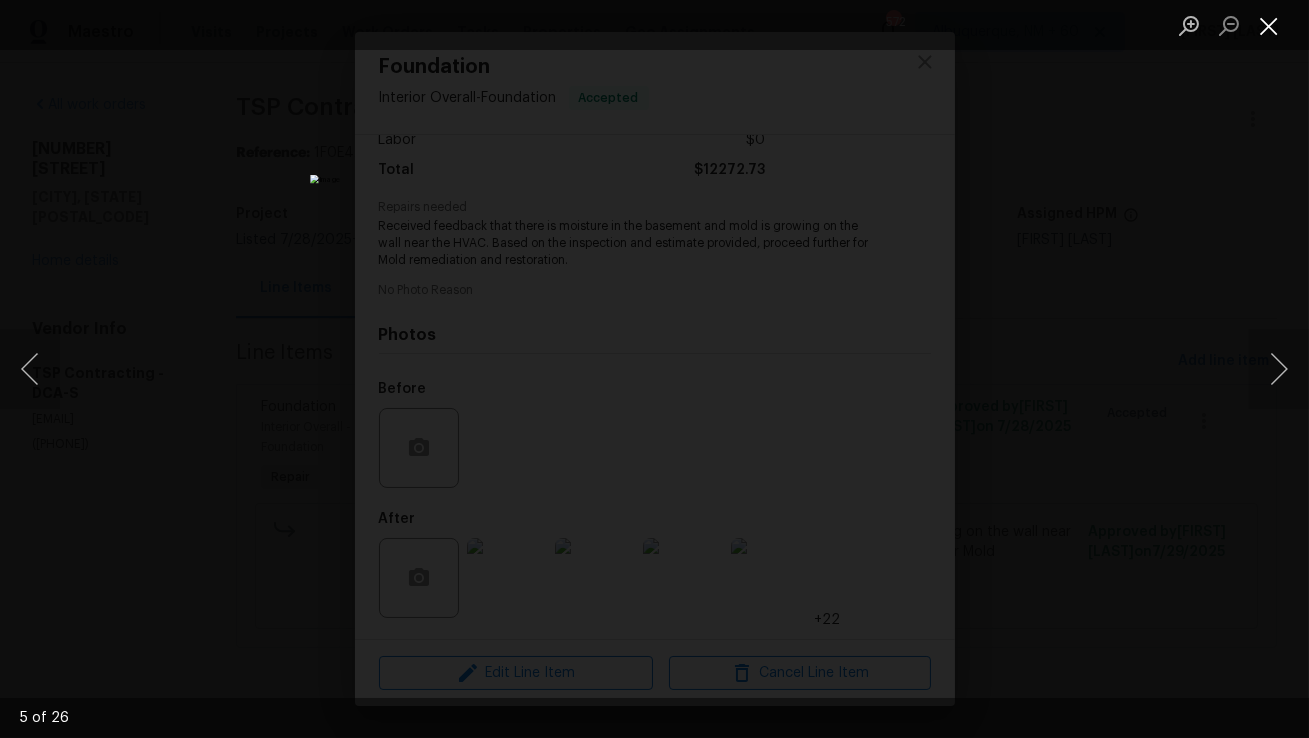 click at bounding box center [1269, 25] 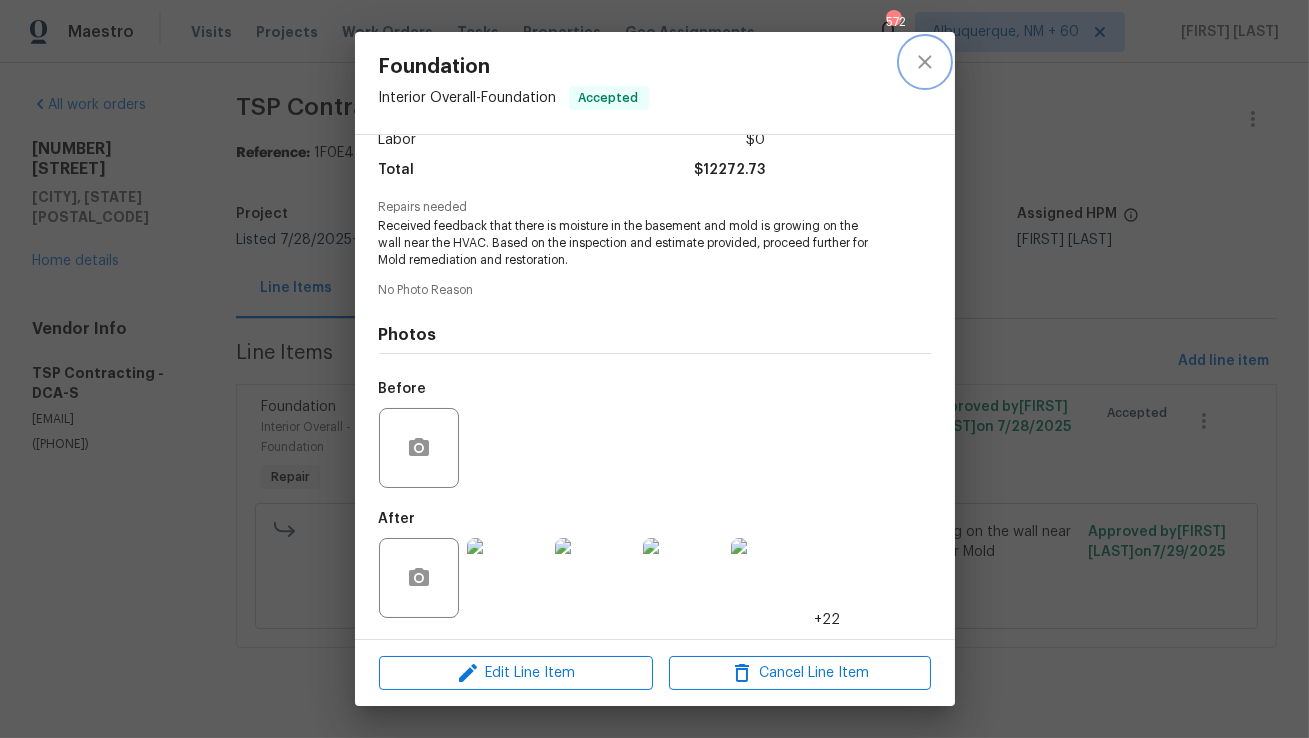 click 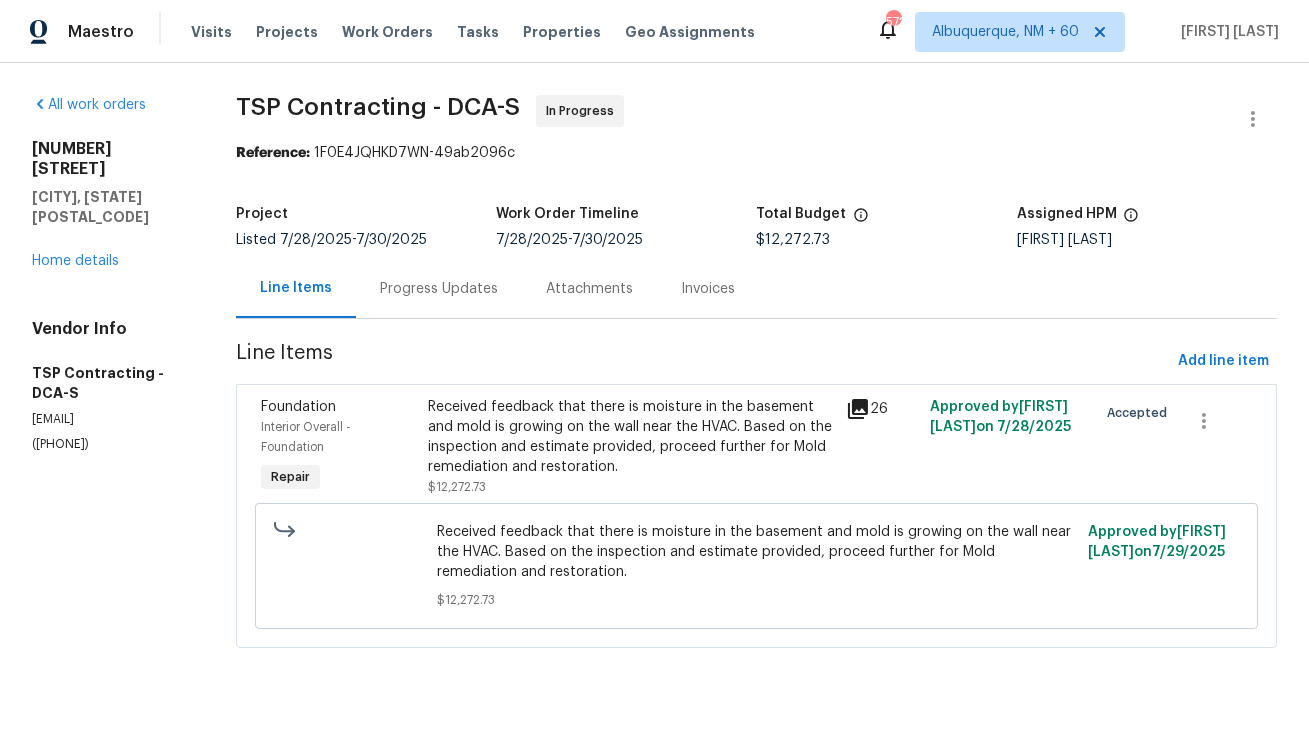 click on "Progress Updates" at bounding box center (439, 288) 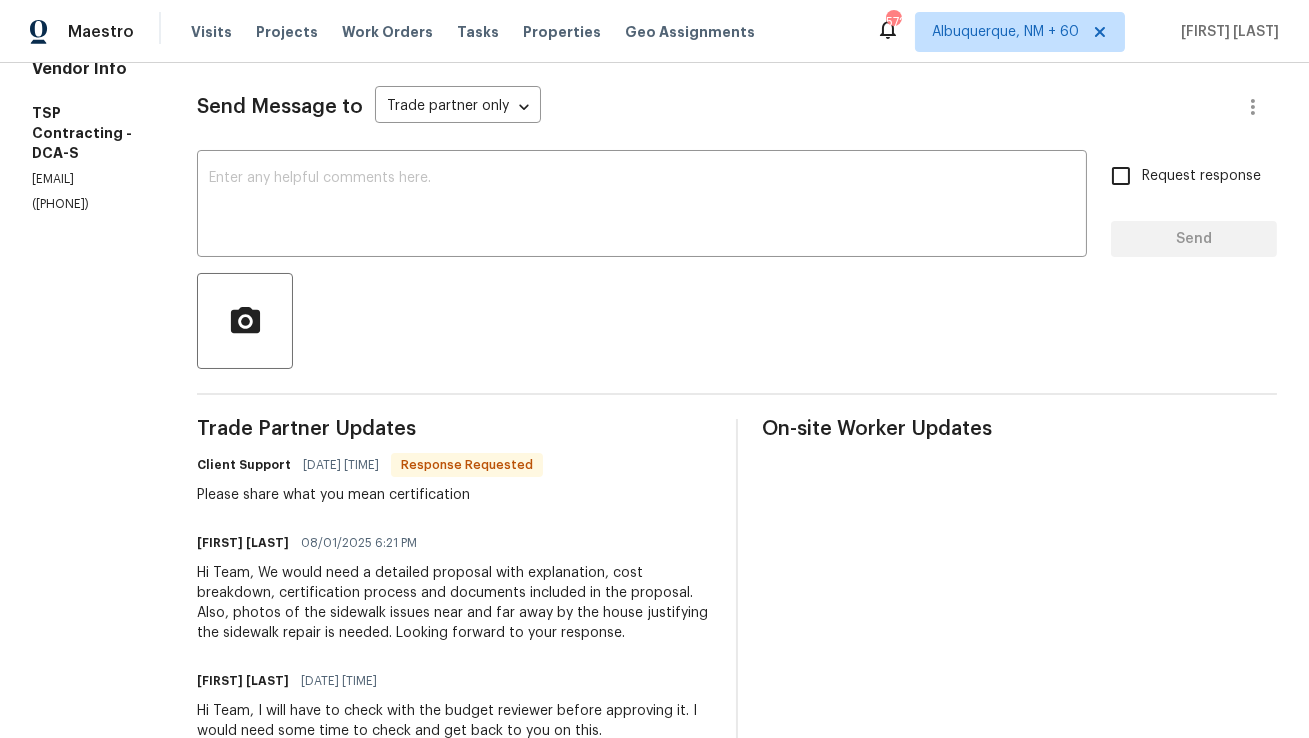 scroll, scrollTop: 175, scrollLeft: 0, axis: vertical 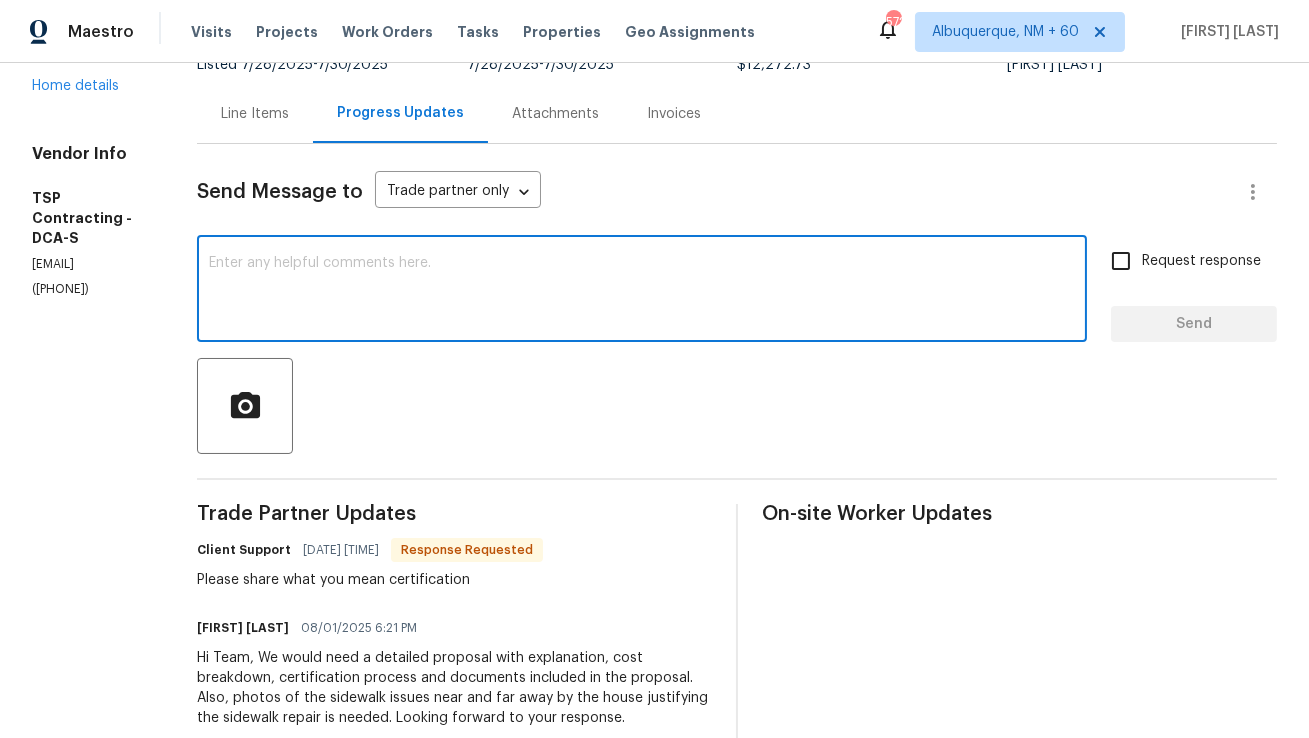 click at bounding box center (642, 291) 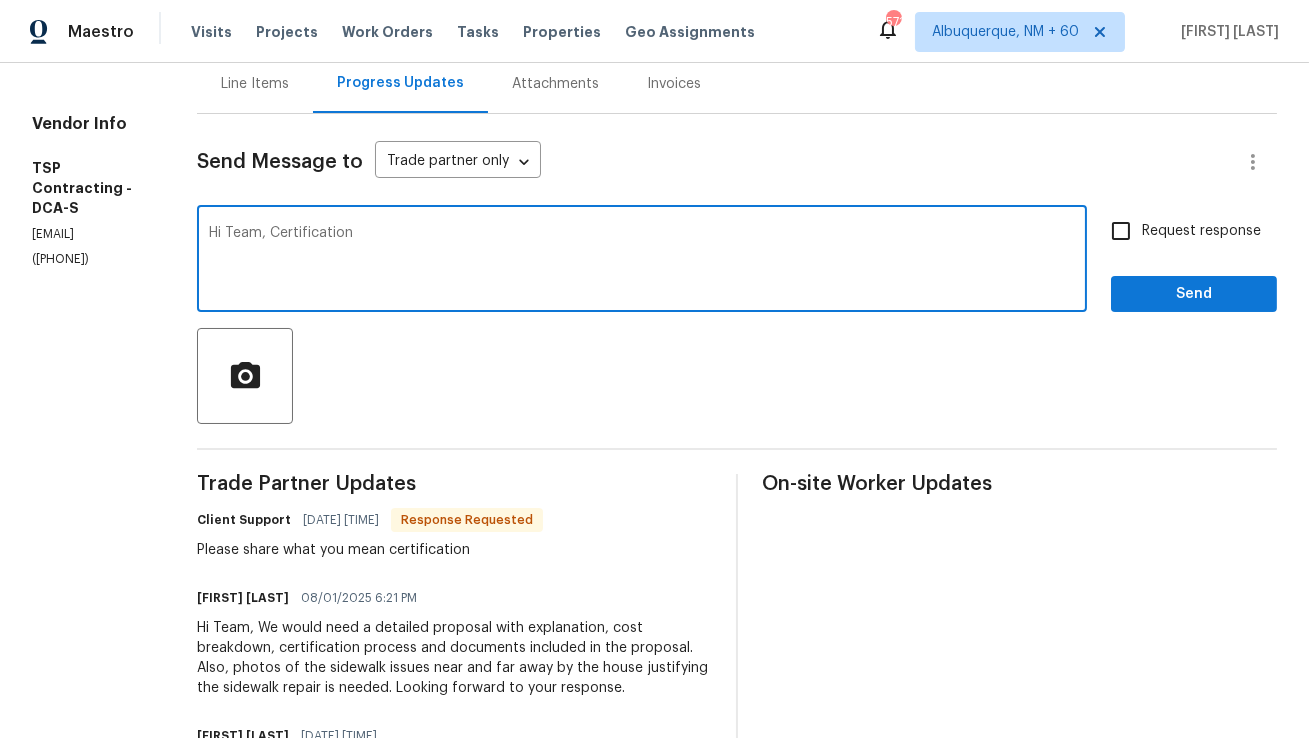 scroll, scrollTop: 209, scrollLeft: 0, axis: vertical 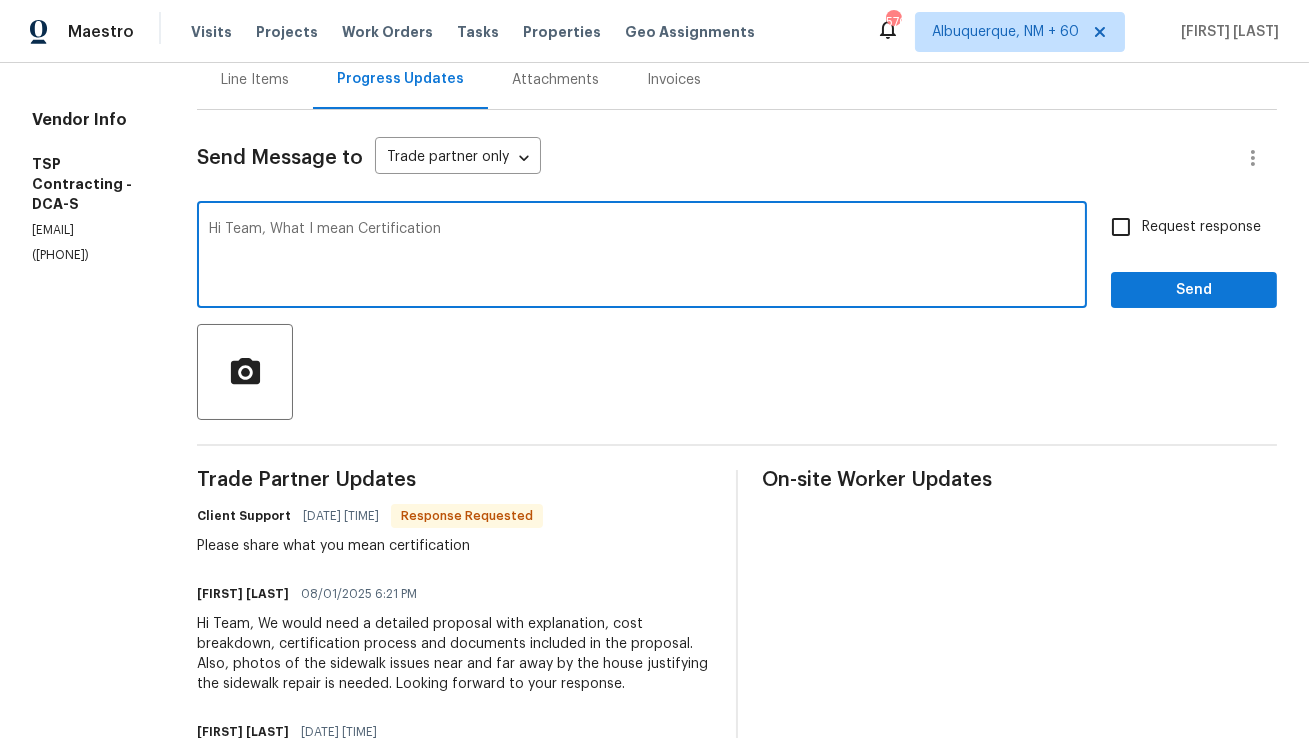 click on "Hi Team, What I mean Certification" at bounding box center (642, 257) 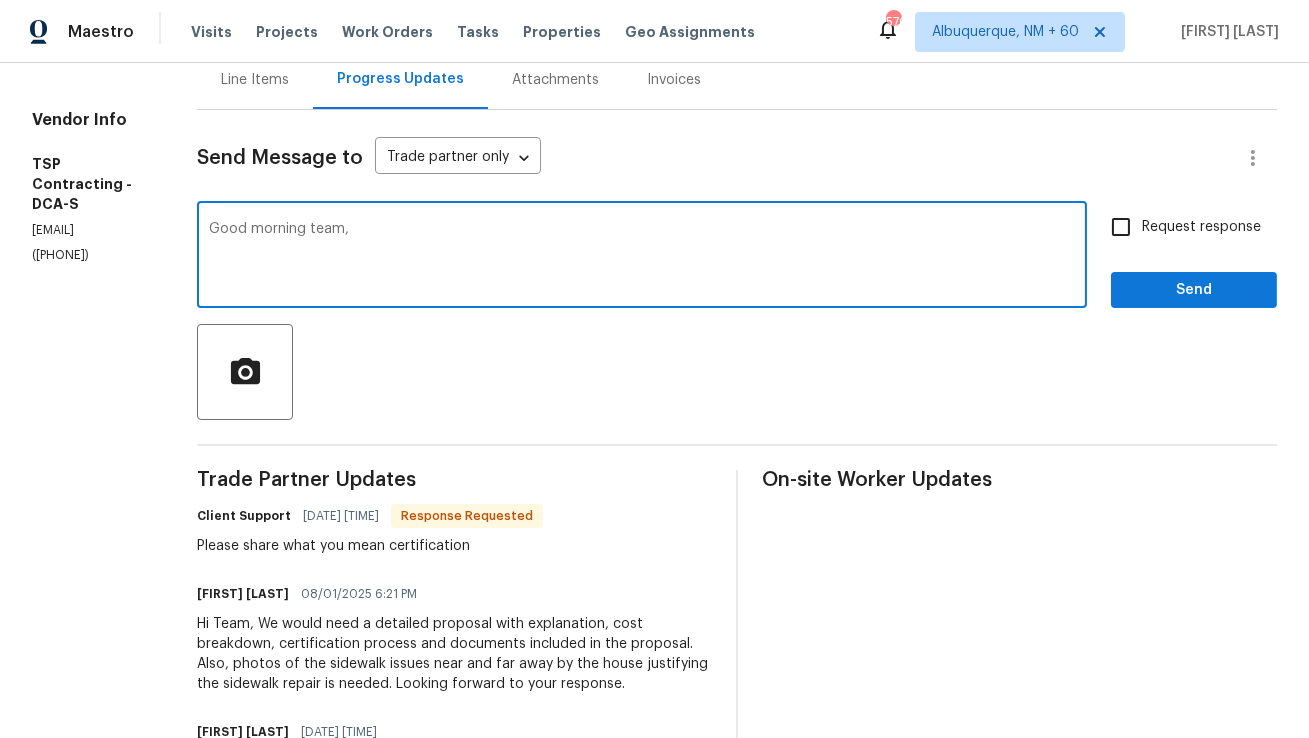 paste on "Hi Team,
What I mean by certification is that once the job is completed, we need a document or certificate confirming all the work that was completed at this home. This should include a summary of the services performed and verification that the work has been finalized." 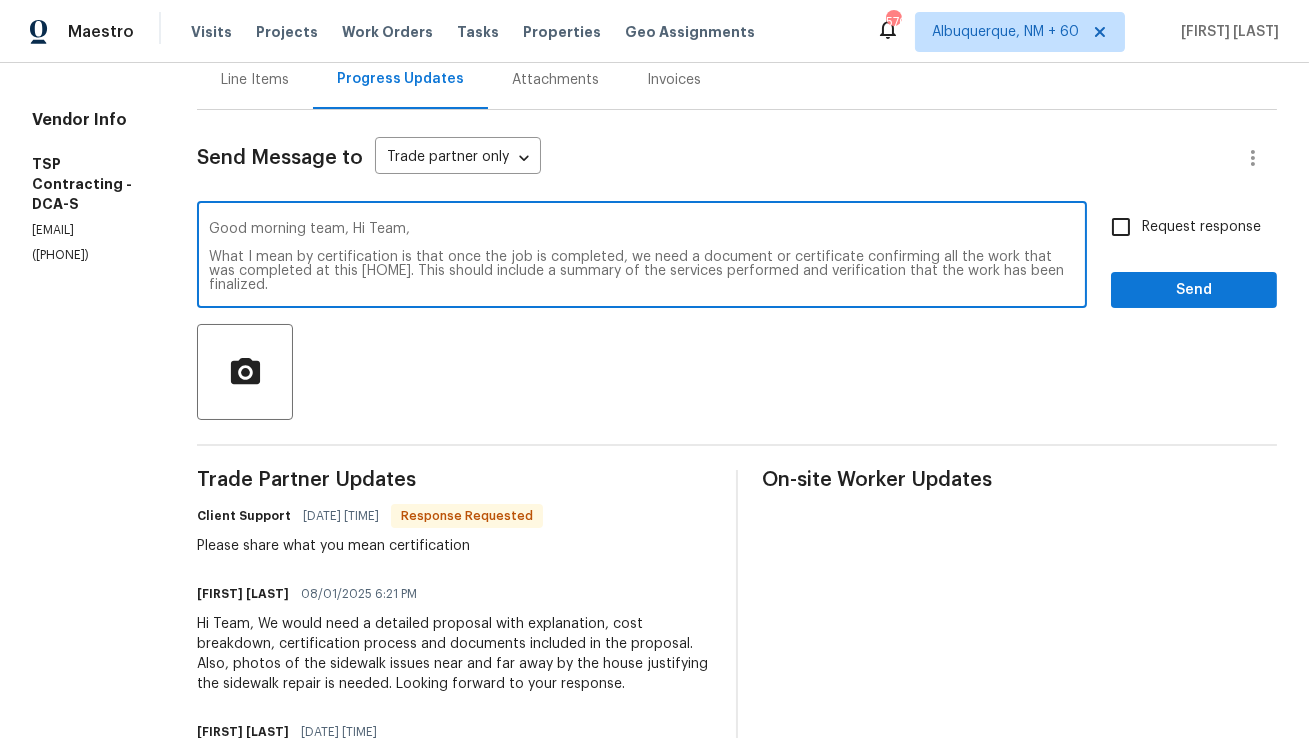 scroll, scrollTop: 27, scrollLeft: 0, axis: vertical 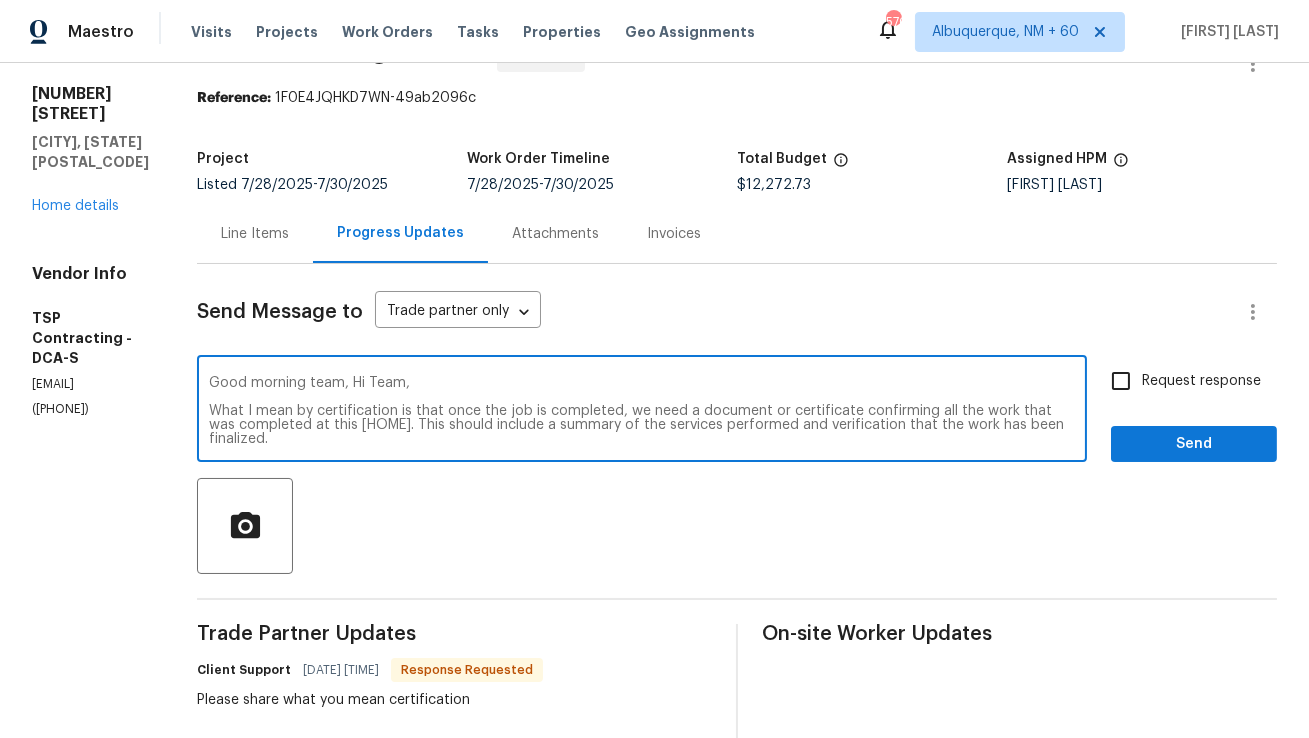 drag, startPoint x: 433, startPoint y: 381, endPoint x: 365, endPoint y: 378, distance: 68.06615 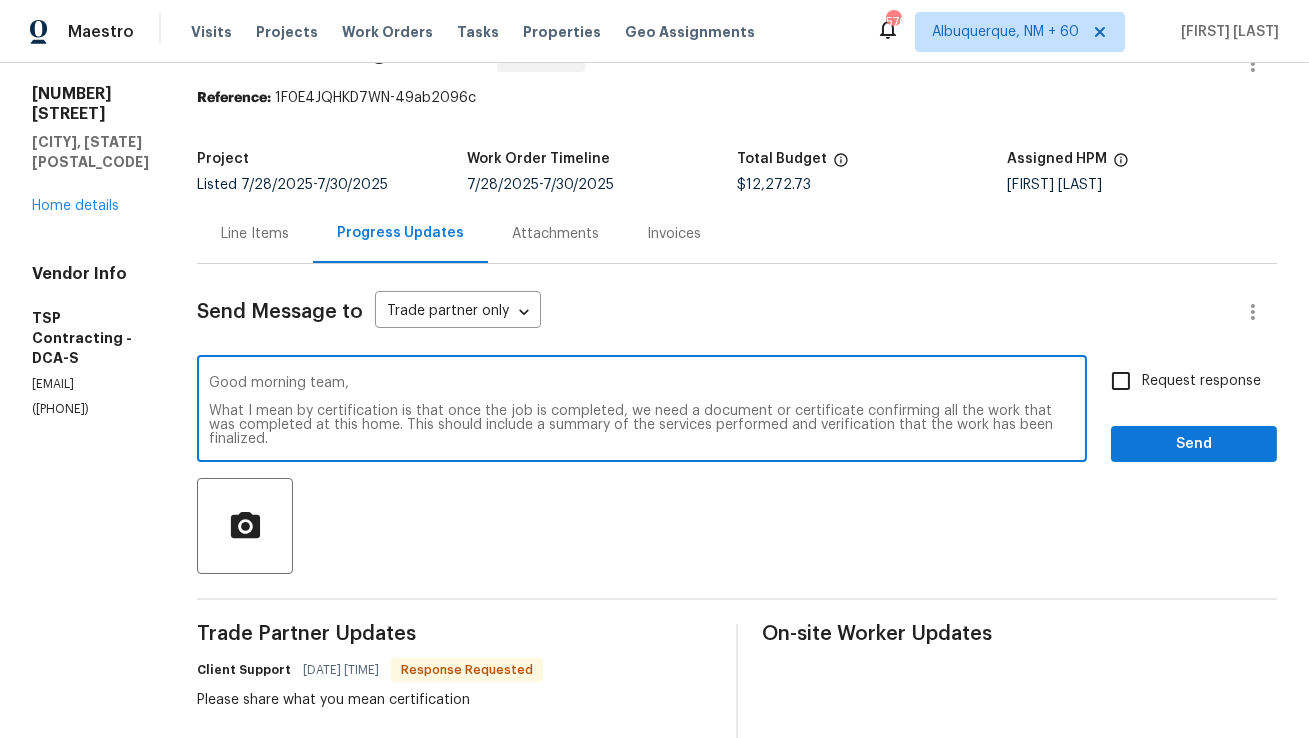 click on "Good morning team,
What I mean by certification is that once the job is completed, we need a document or certificate confirming all the work that was completed at this home. This should include a summary of the services performed and verification that the work has been finalized." at bounding box center [642, 411] 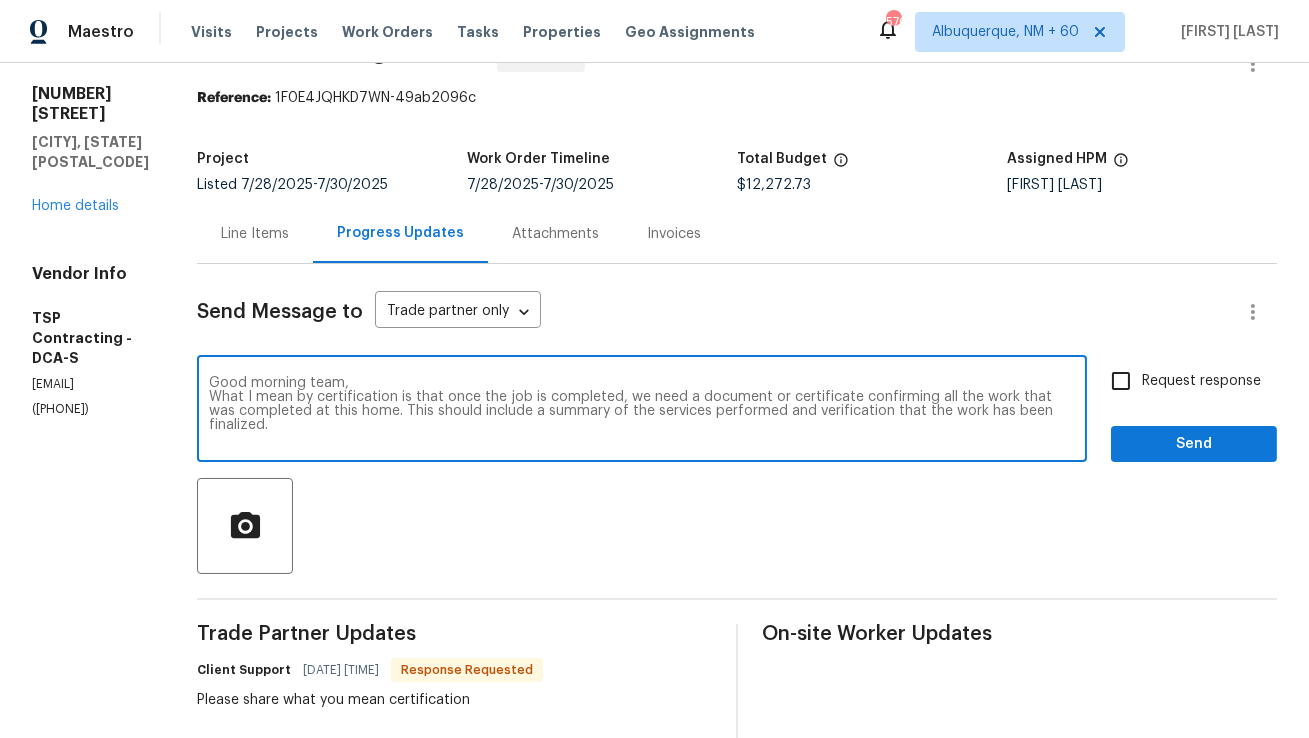type on "Good morning team,
What I mean by certification is that once the job is completed, we need a document or certificate confirming all the work that was completed at this home. This should include a summary of the services performed and verification that the work has been finalized." 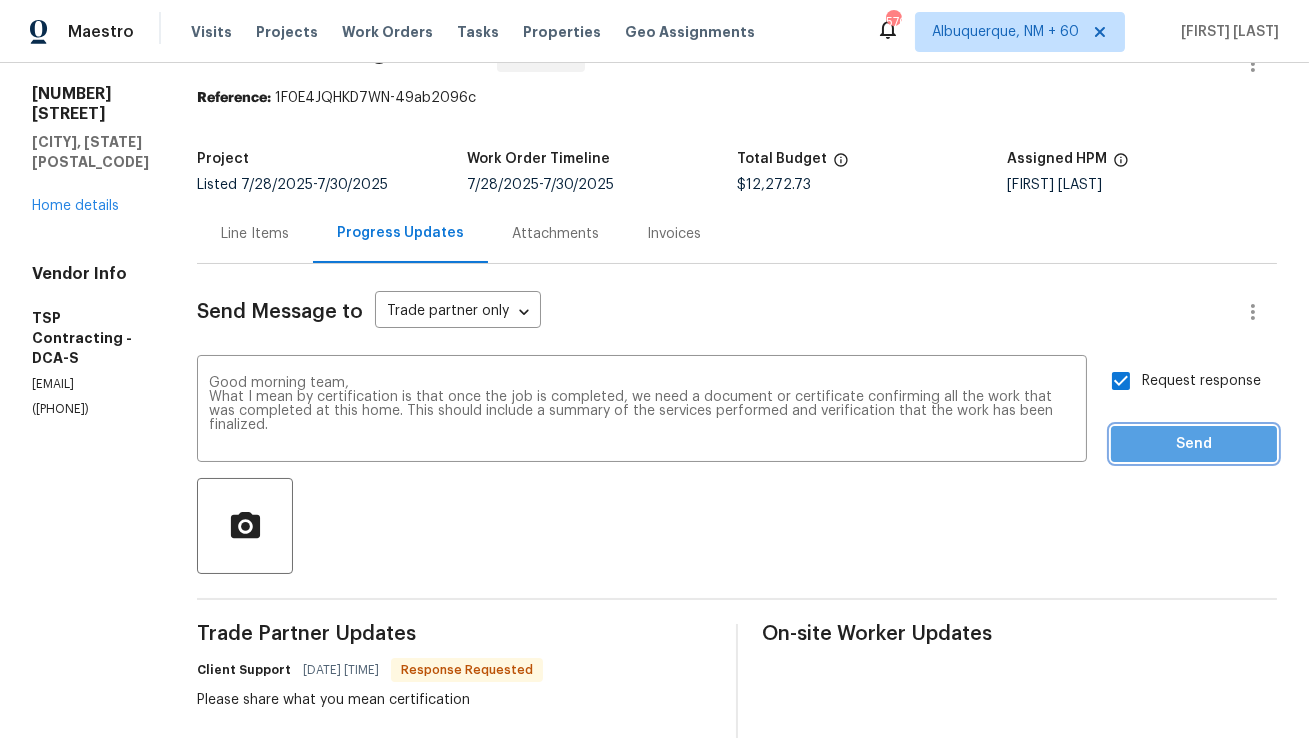 click on "Send" at bounding box center (1194, 444) 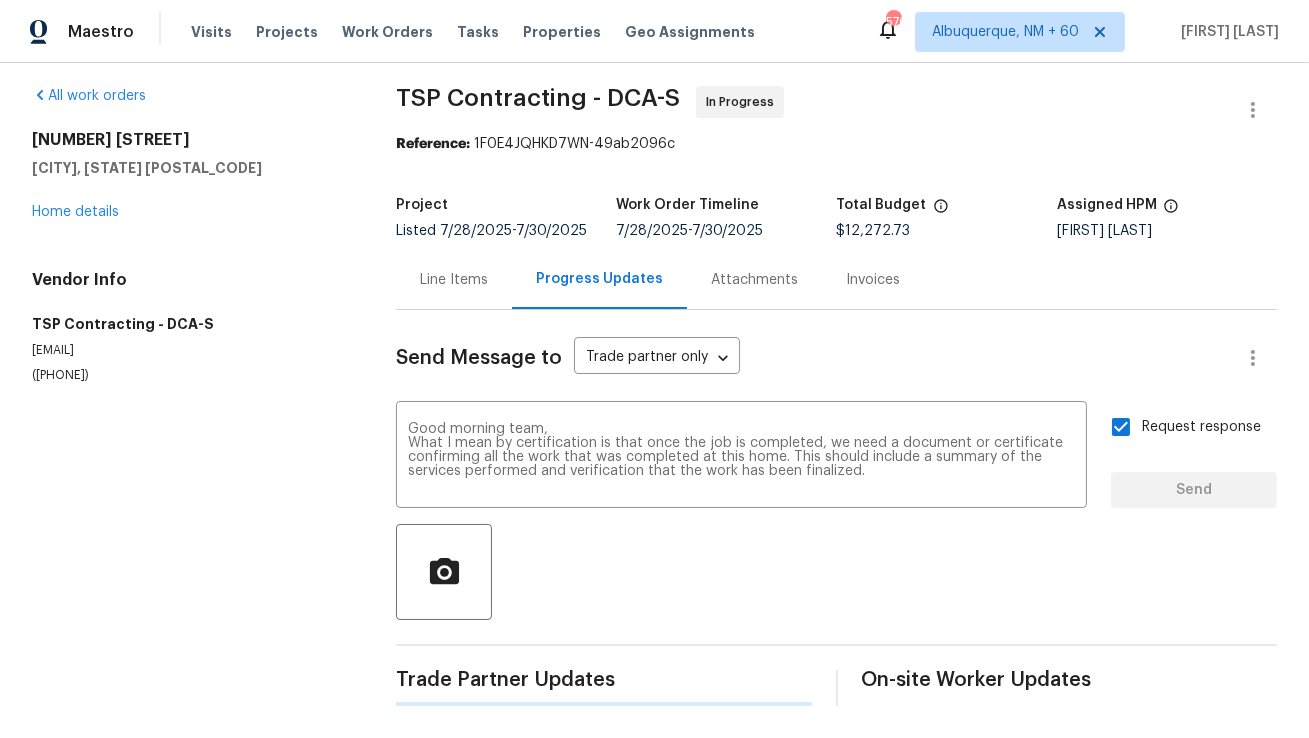 scroll, scrollTop: 9, scrollLeft: 0, axis: vertical 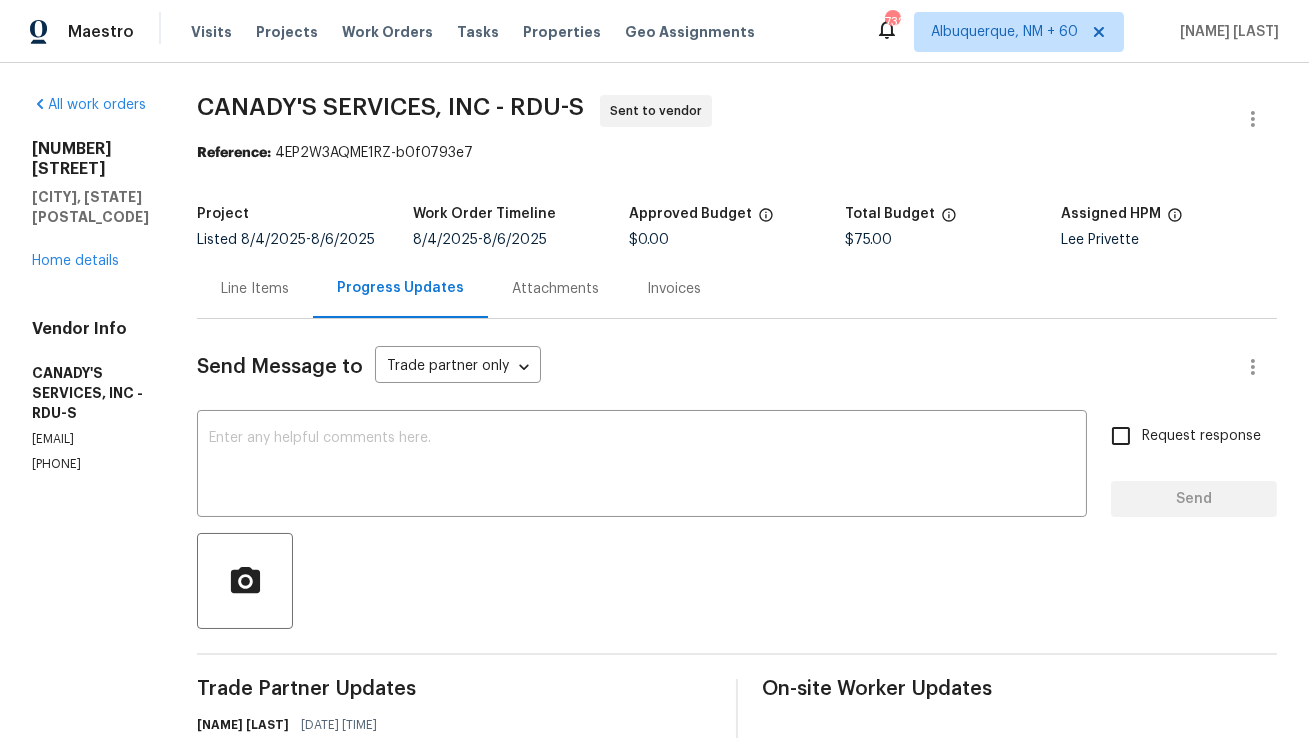 click on "Line Items" at bounding box center (255, 289) 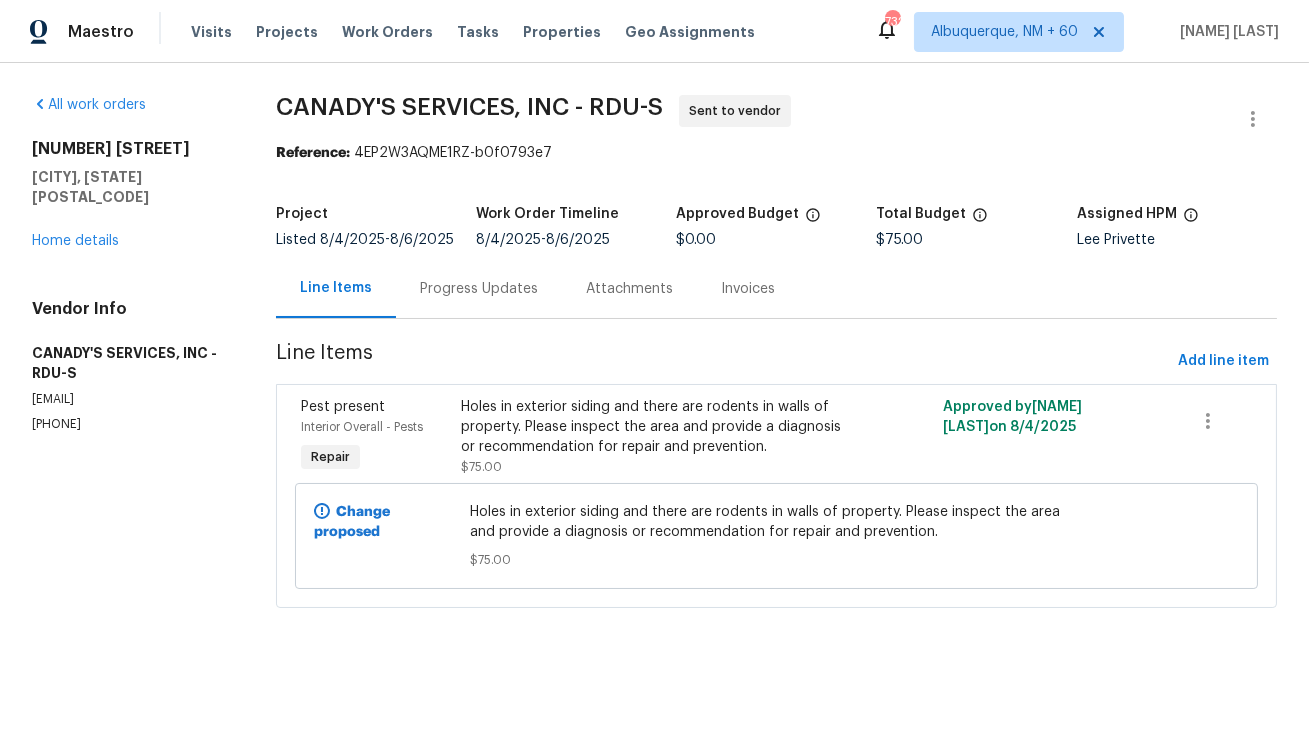 click on "Progress Updates" at bounding box center (479, 289) 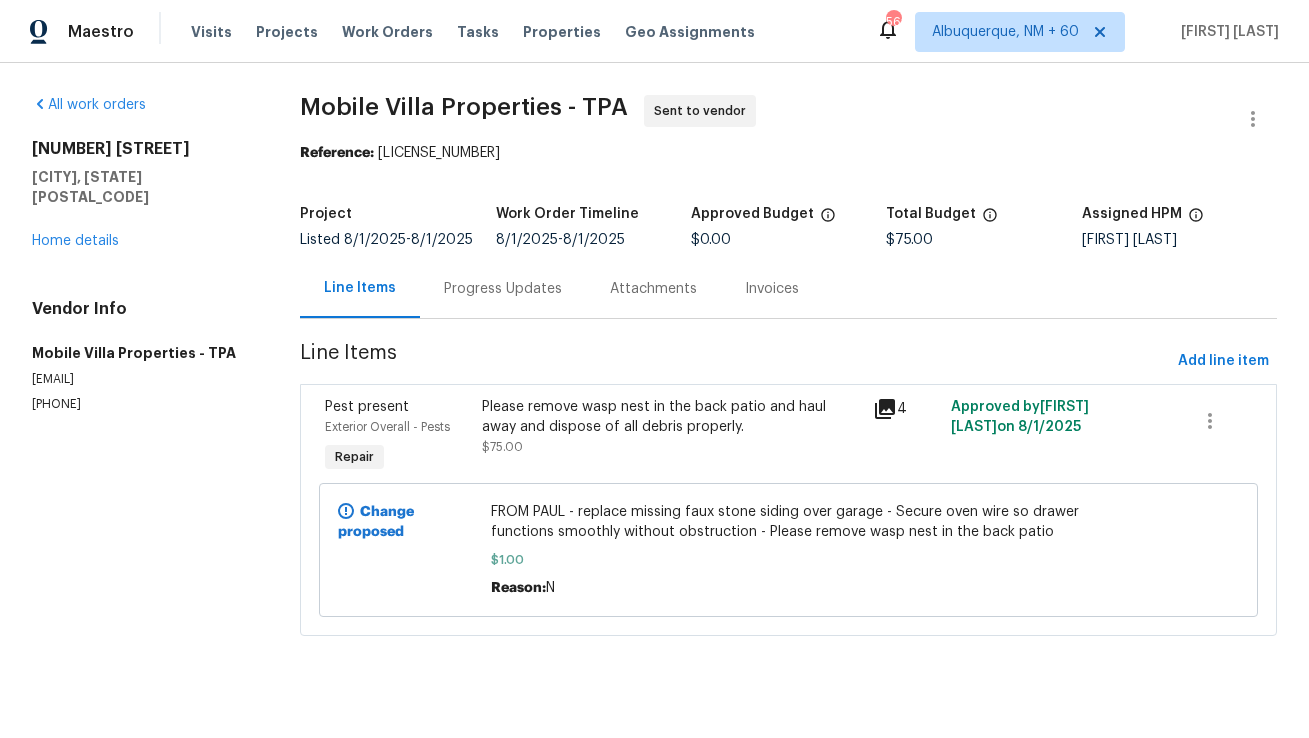 scroll, scrollTop: 0, scrollLeft: 0, axis: both 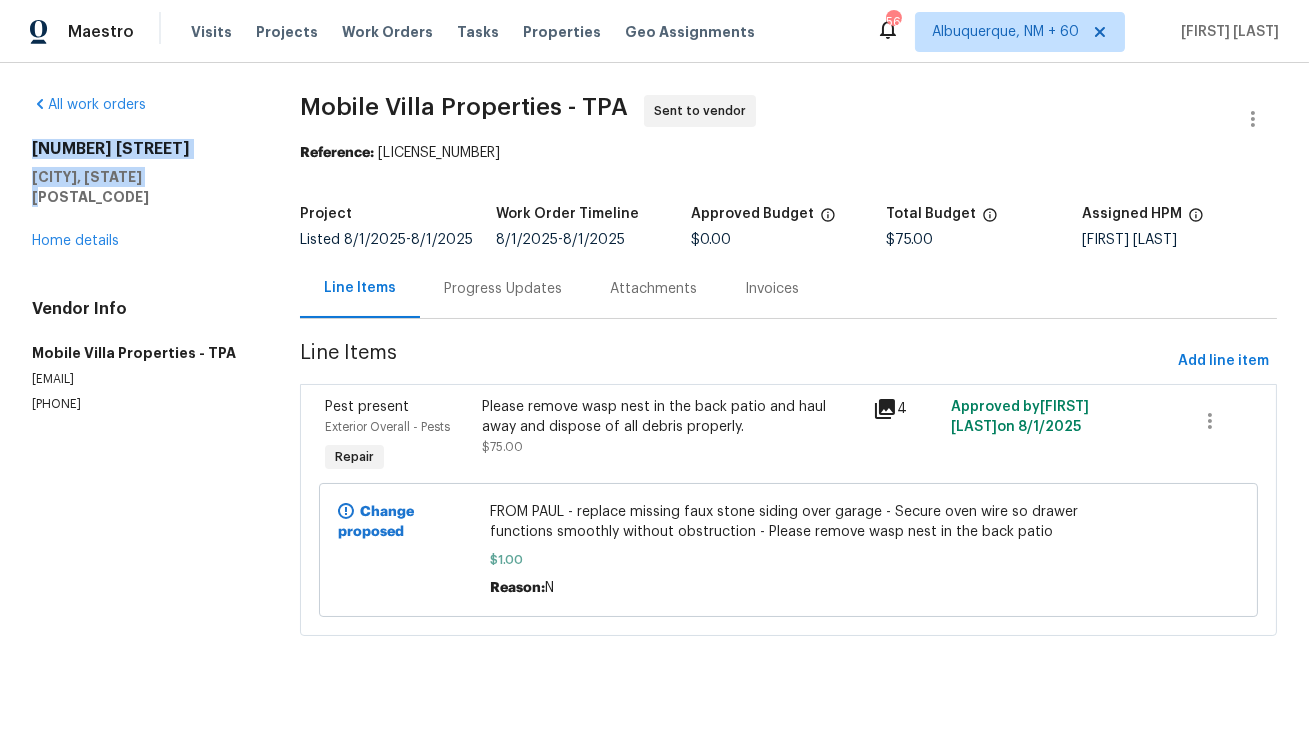 copy on "[NUMBER] [STREET] [CITY], [STATE] [POSTAL_CODE]" 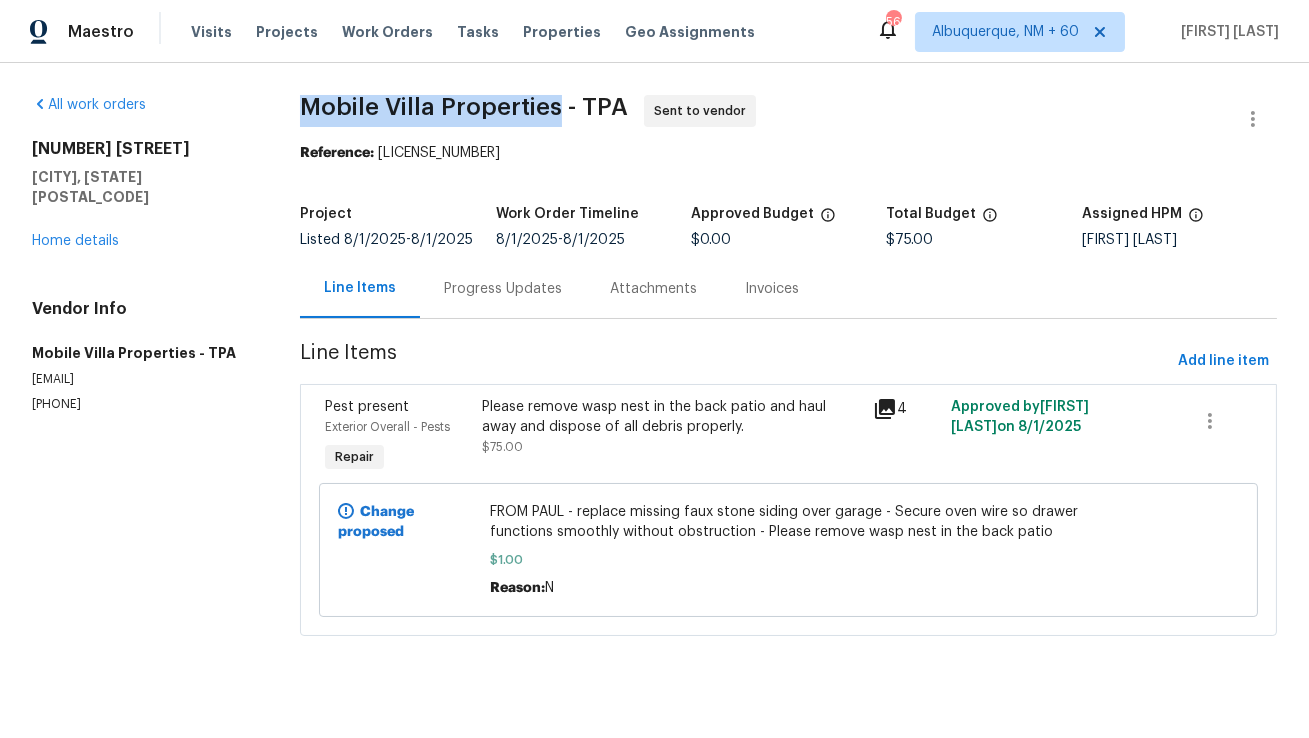 copy on "Mobile Villa Properties" 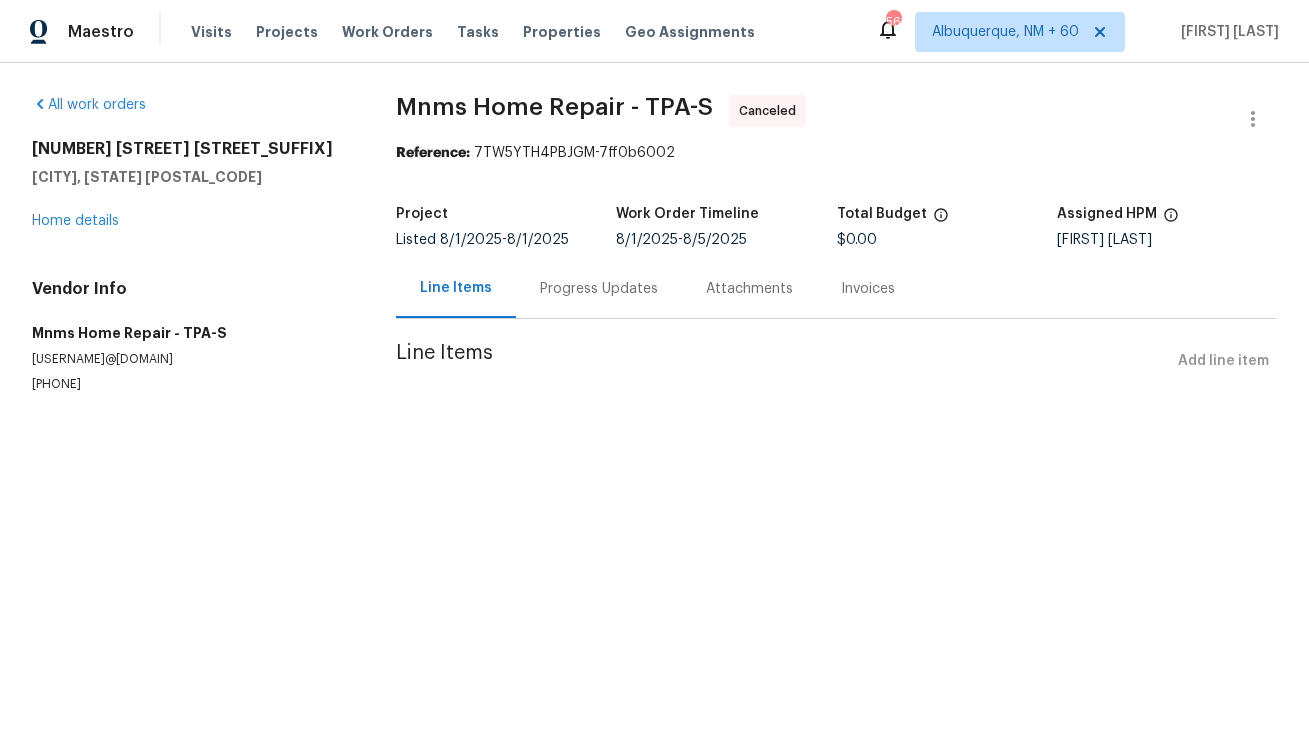 scroll, scrollTop: 0, scrollLeft: 0, axis: both 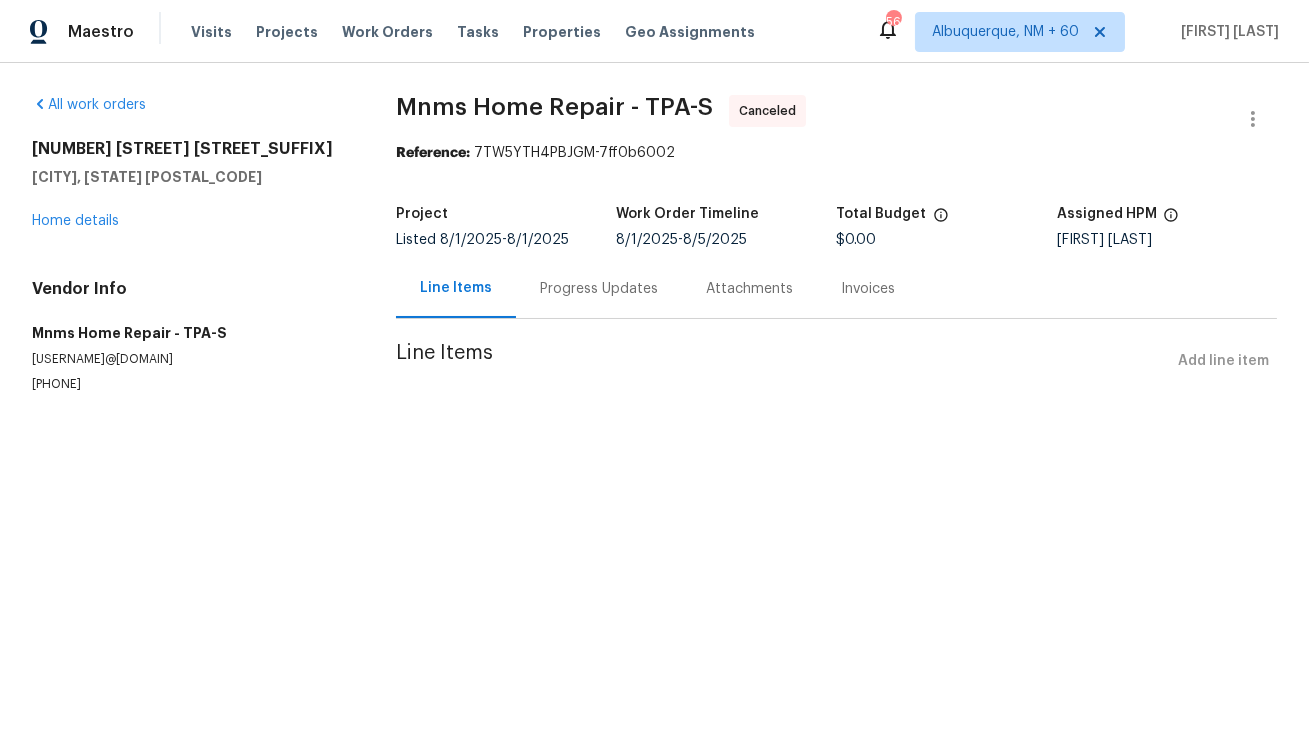 click on "Canceled" at bounding box center [771, 111] 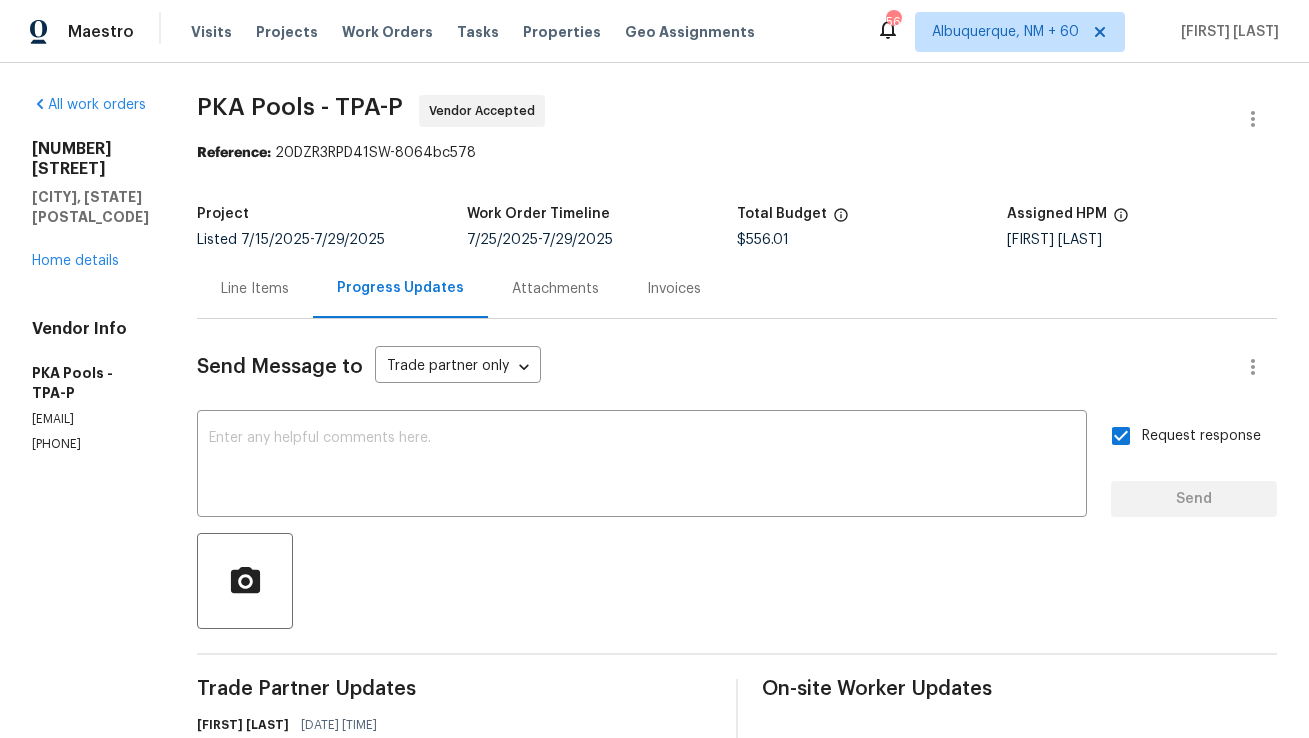 scroll, scrollTop: 0, scrollLeft: 0, axis: both 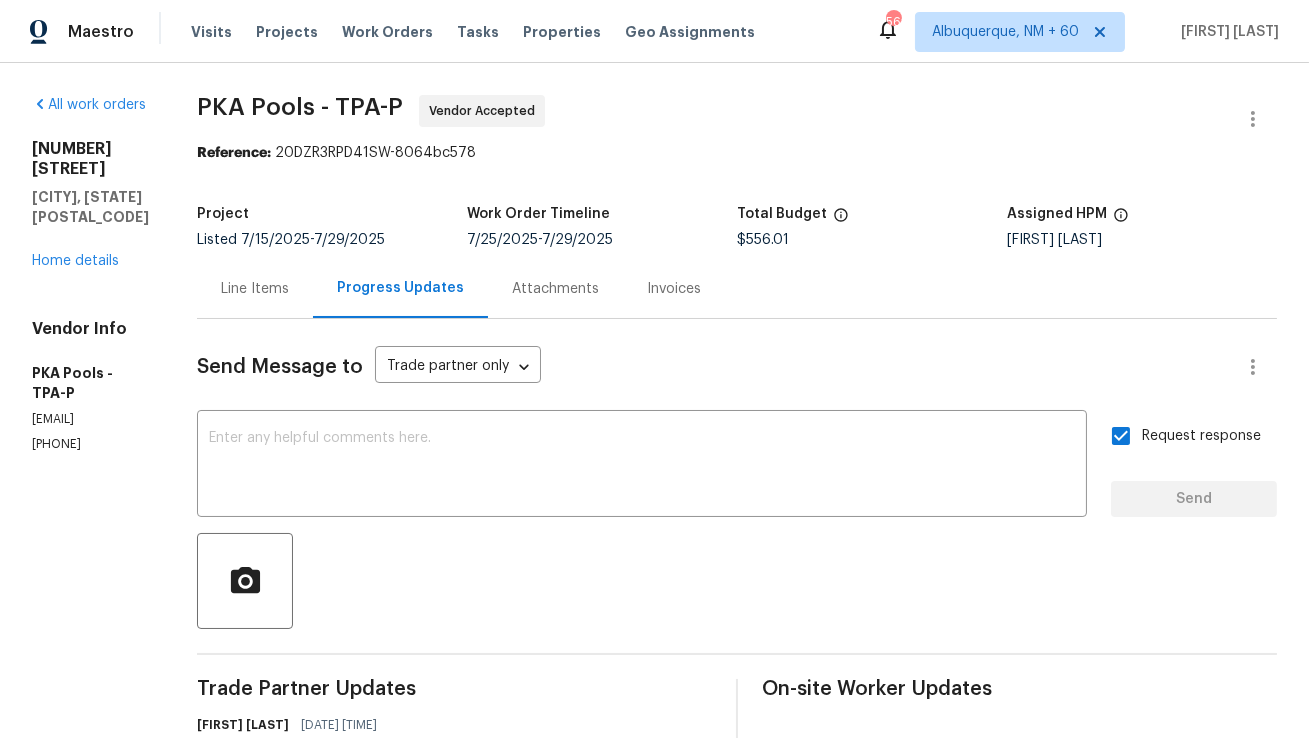 click on "Line Items" at bounding box center [255, 289] 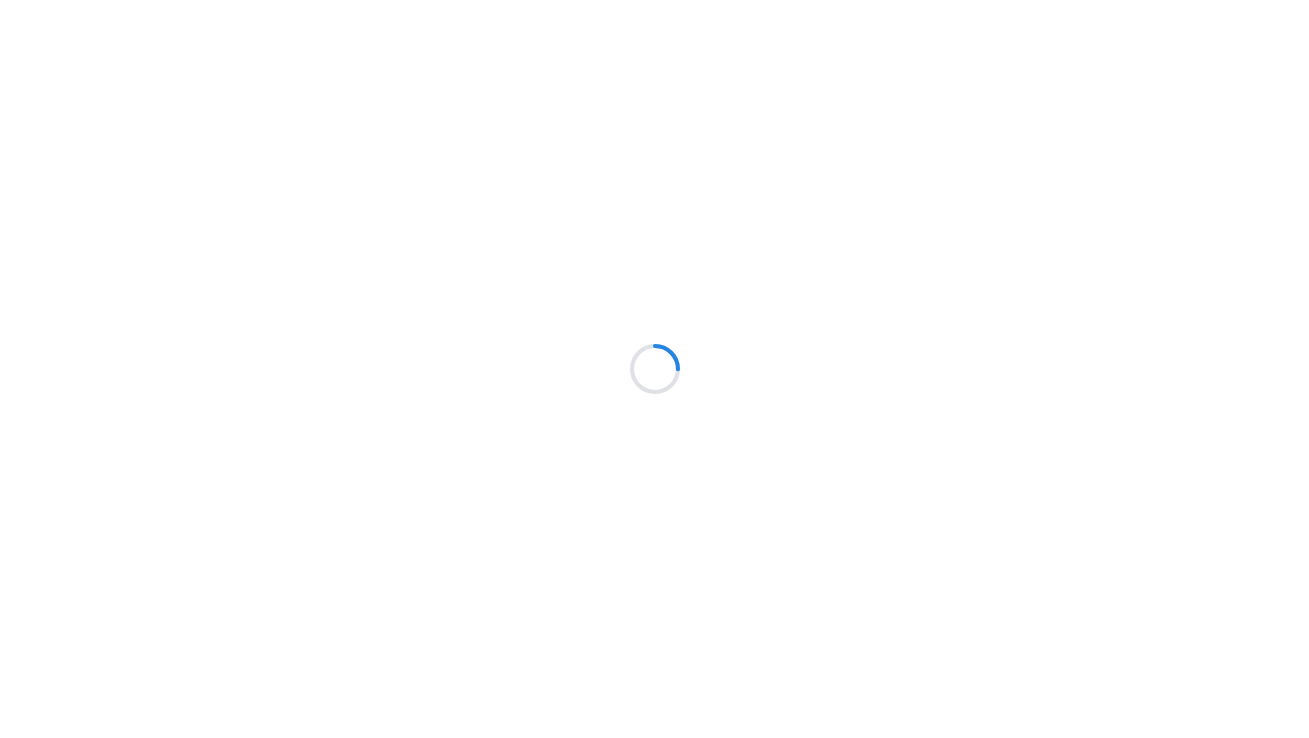 scroll, scrollTop: 0, scrollLeft: 0, axis: both 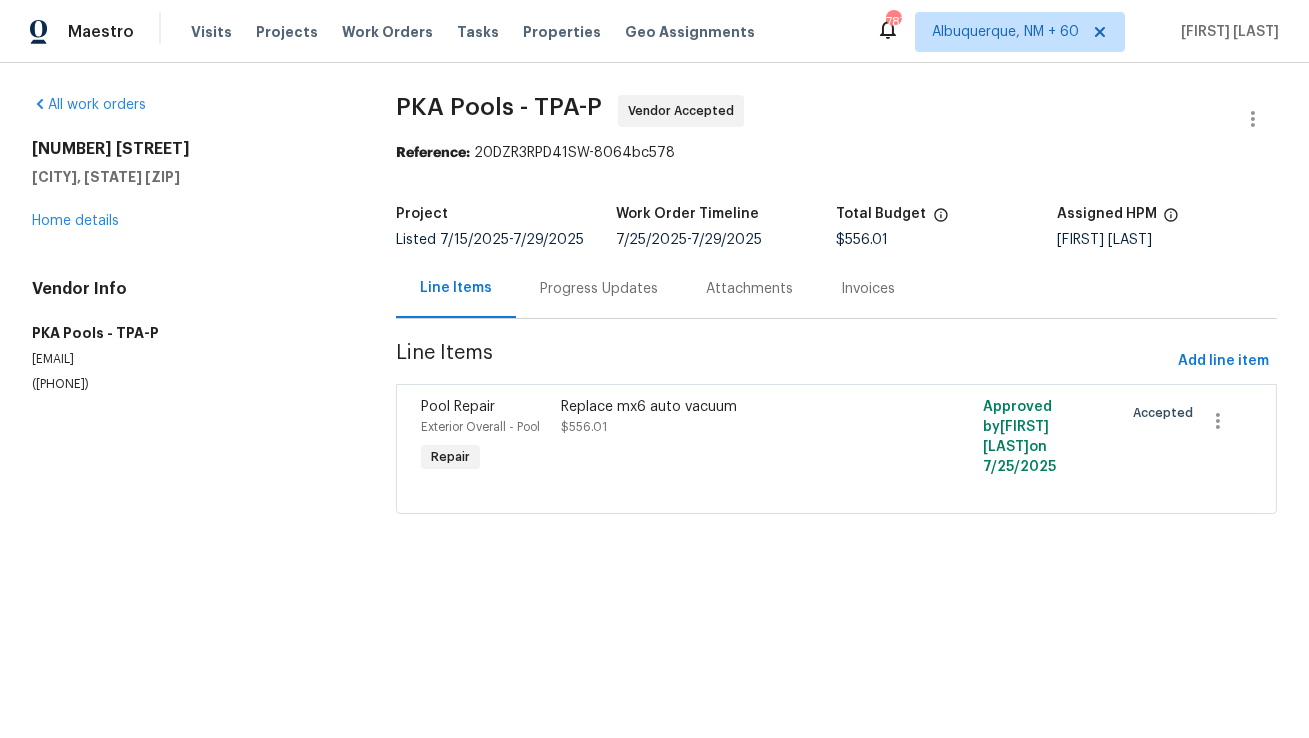 click on "Progress Updates" at bounding box center [599, 288] 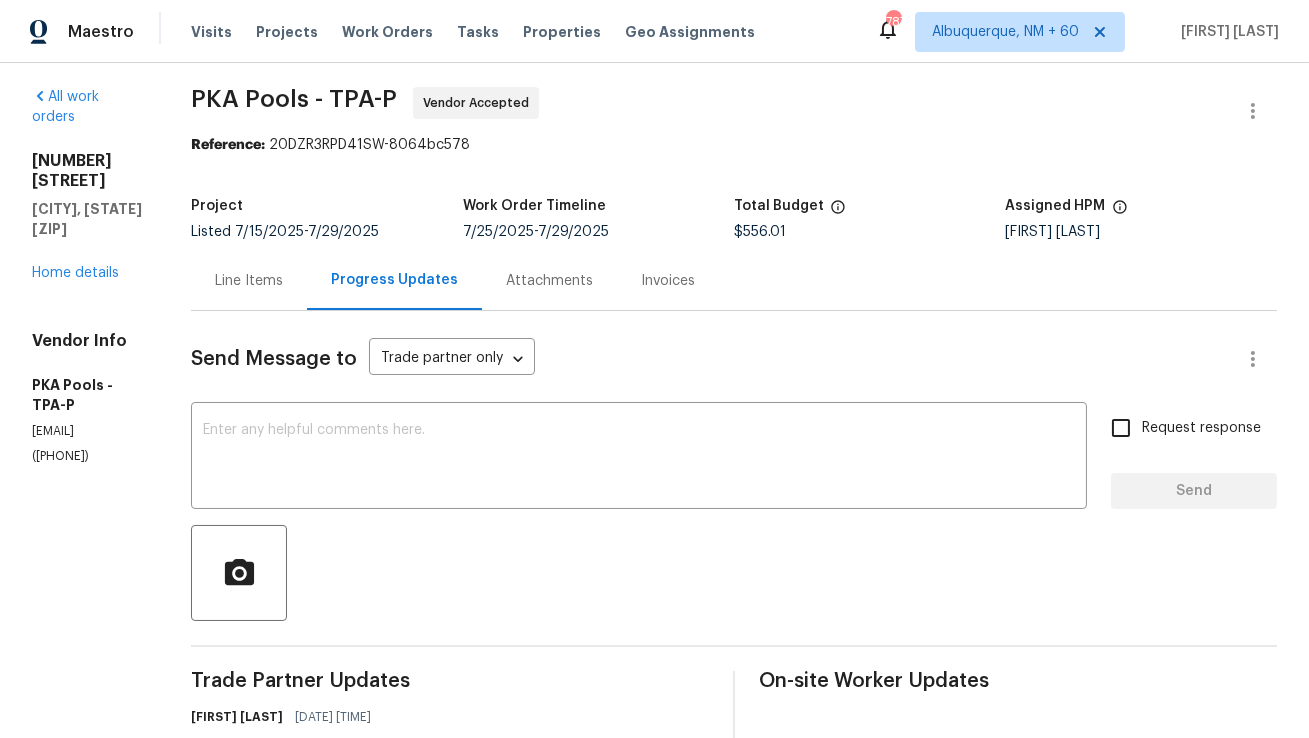 scroll, scrollTop: 0, scrollLeft: 0, axis: both 